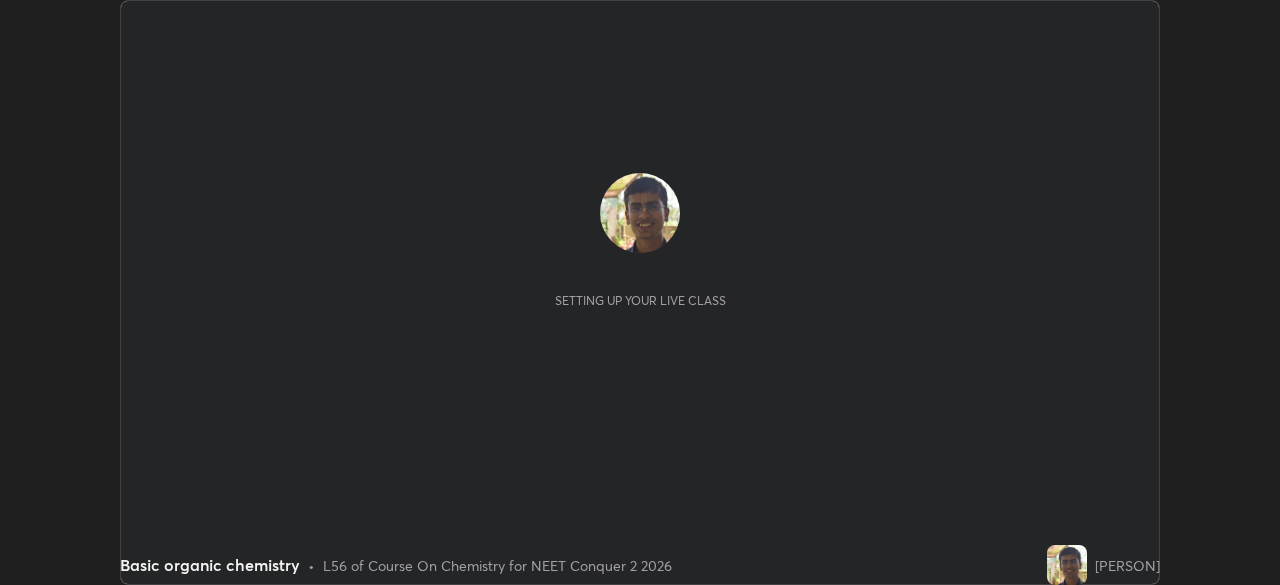 scroll, scrollTop: 0, scrollLeft: 0, axis: both 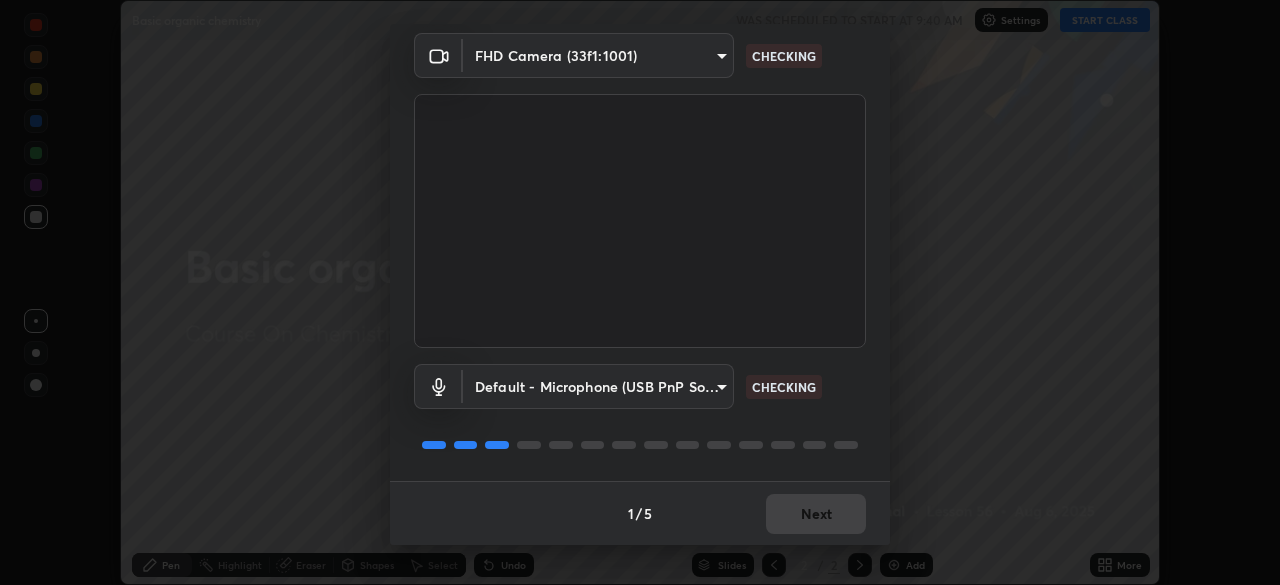 click on "1 / 5 Next" at bounding box center [640, 513] 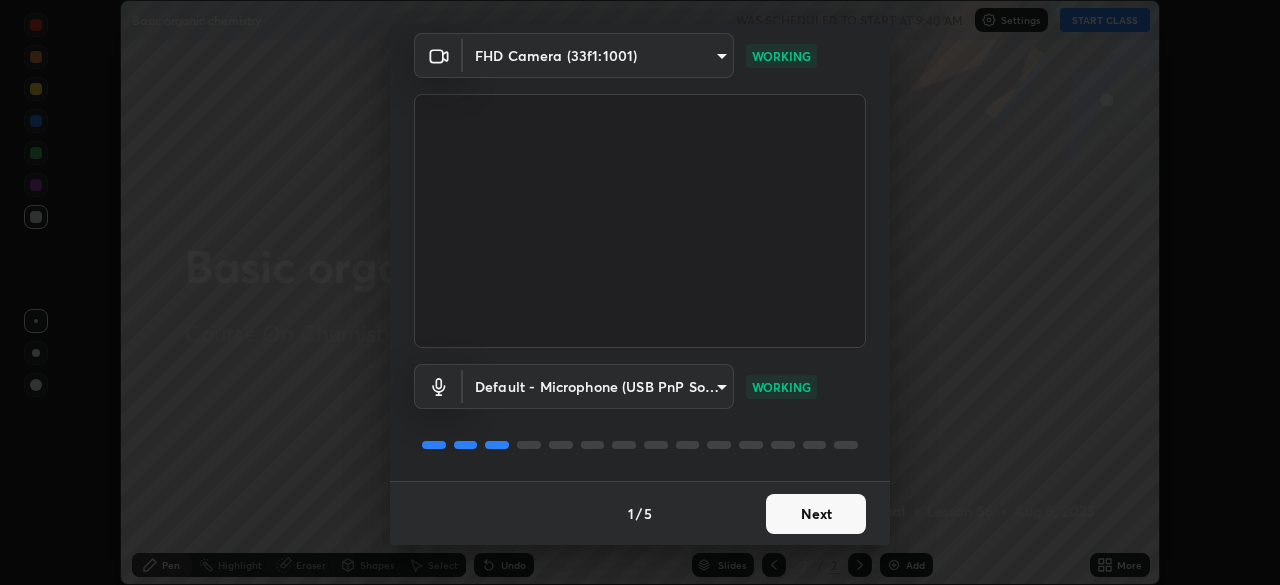 click on "Next" at bounding box center [816, 514] 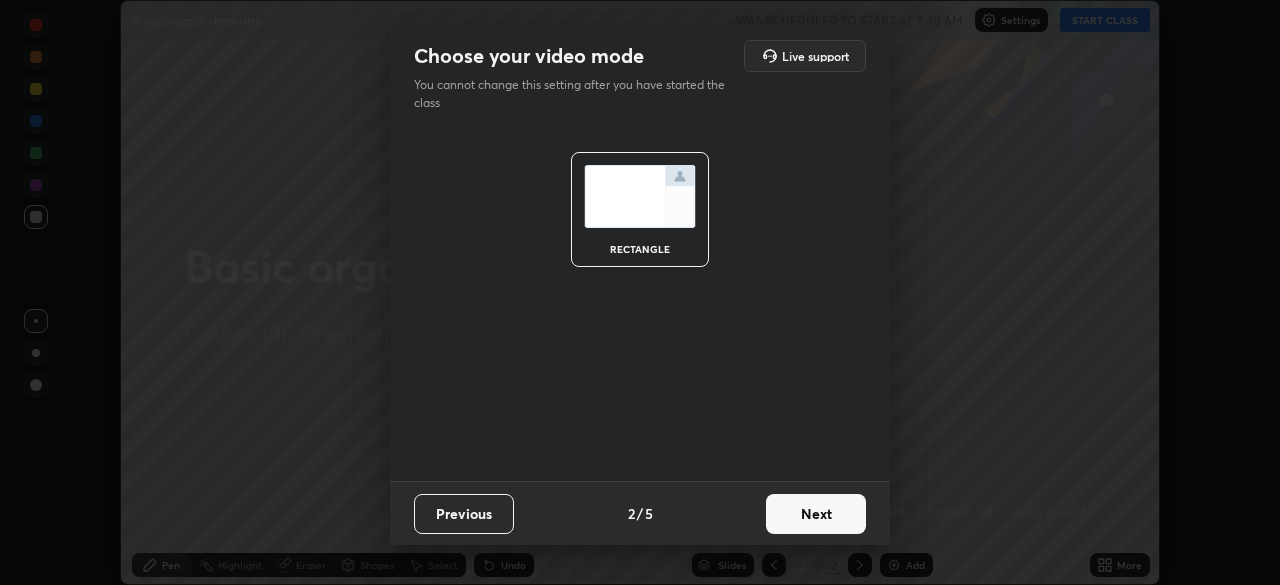 scroll, scrollTop: 0, scrollLeft: 0, axis: both 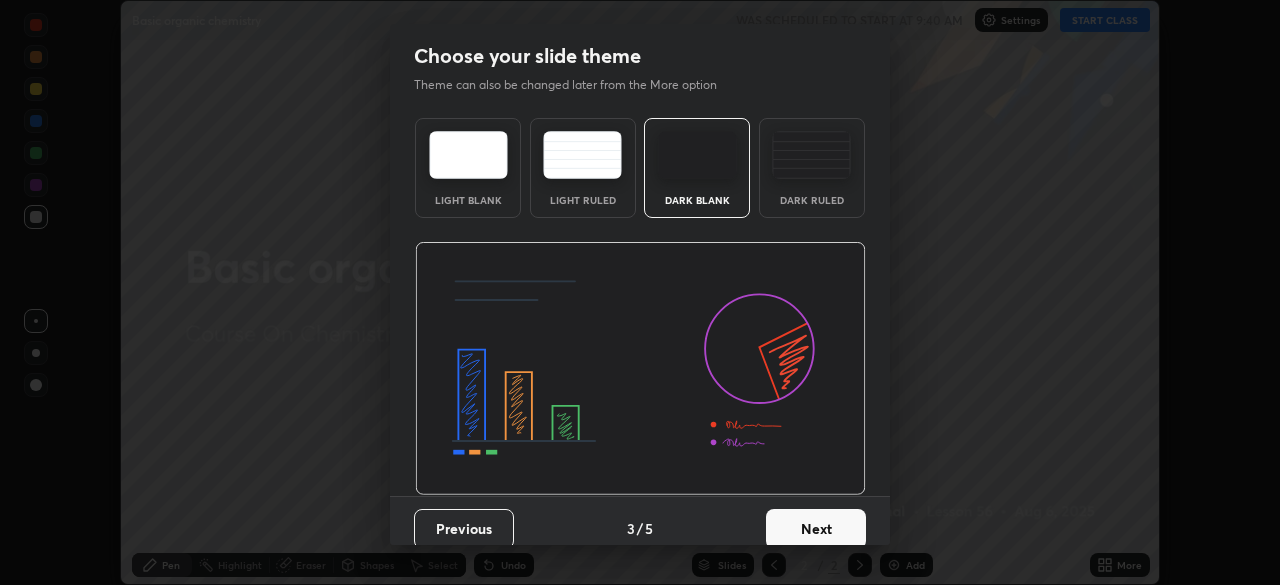 click on "Next" at bounding box center (816, 529) 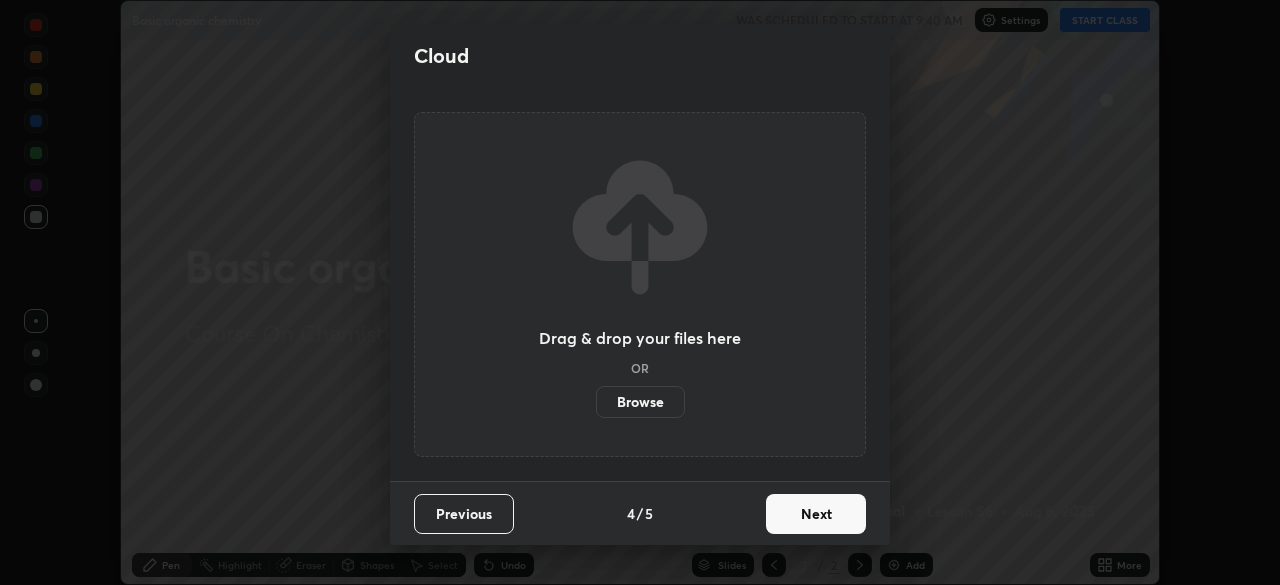 click on "Next" at bounding box center (816, 514) 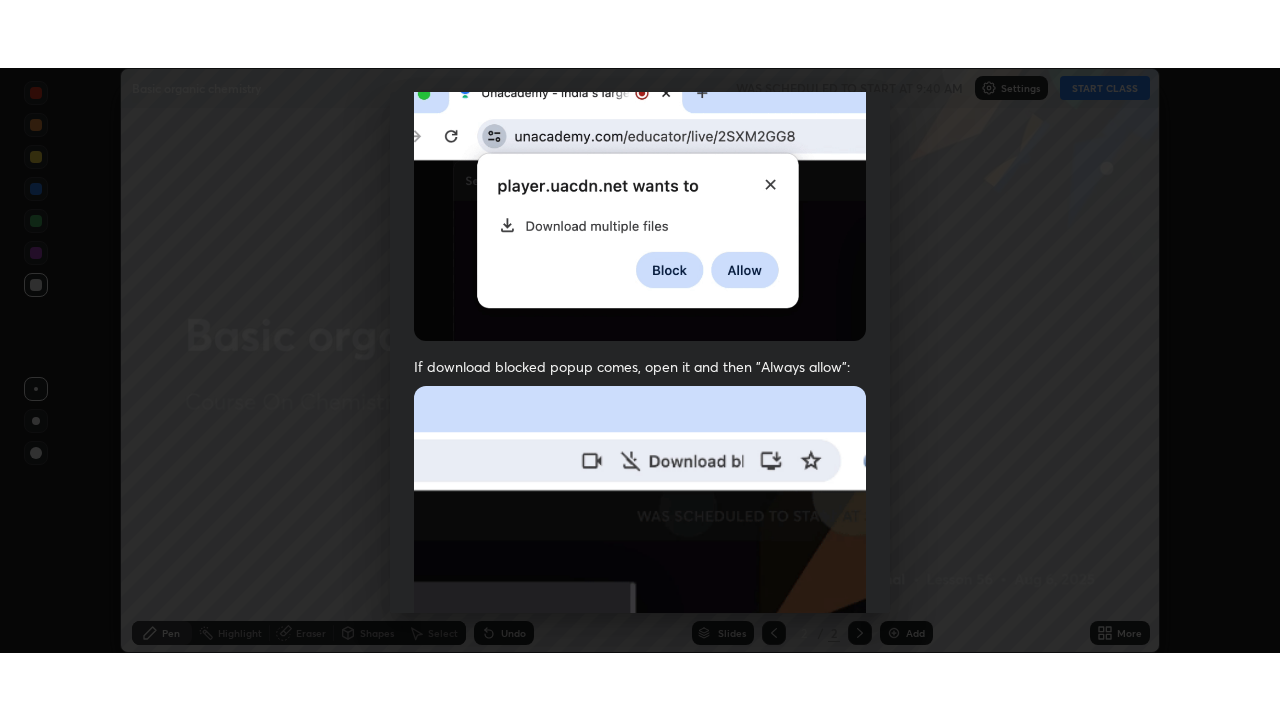 scroll, scrollTop: 479, scrollLeft: 0, axis: vertical 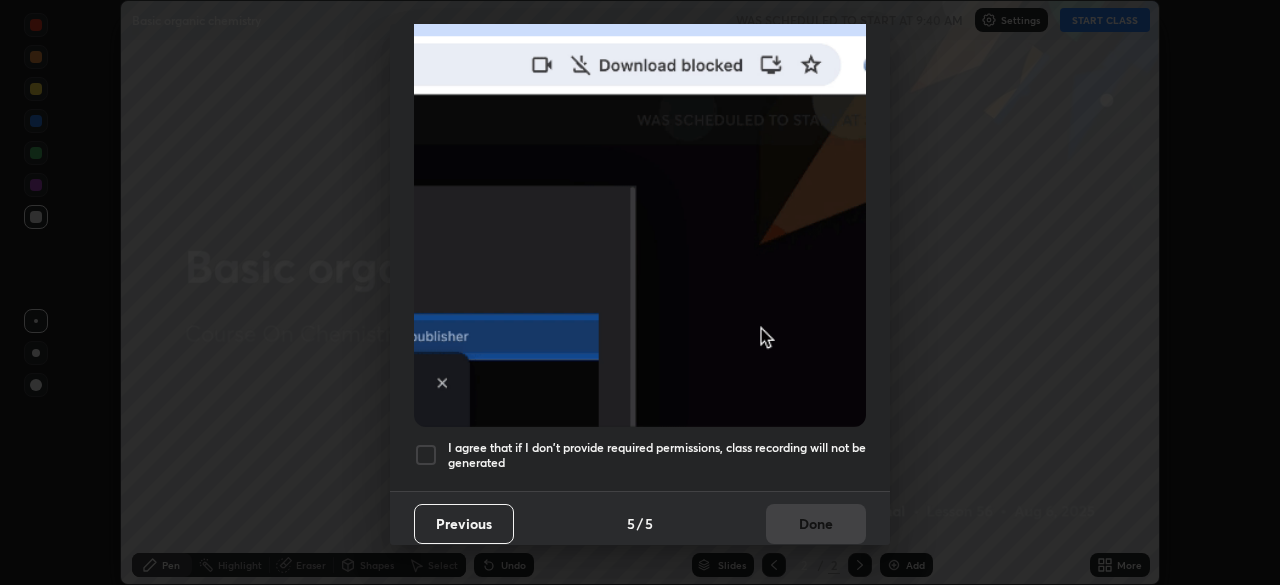 click on "I agree that if I don't provide required permissions, class recording will not be generated" at bounding box center [657, 455] 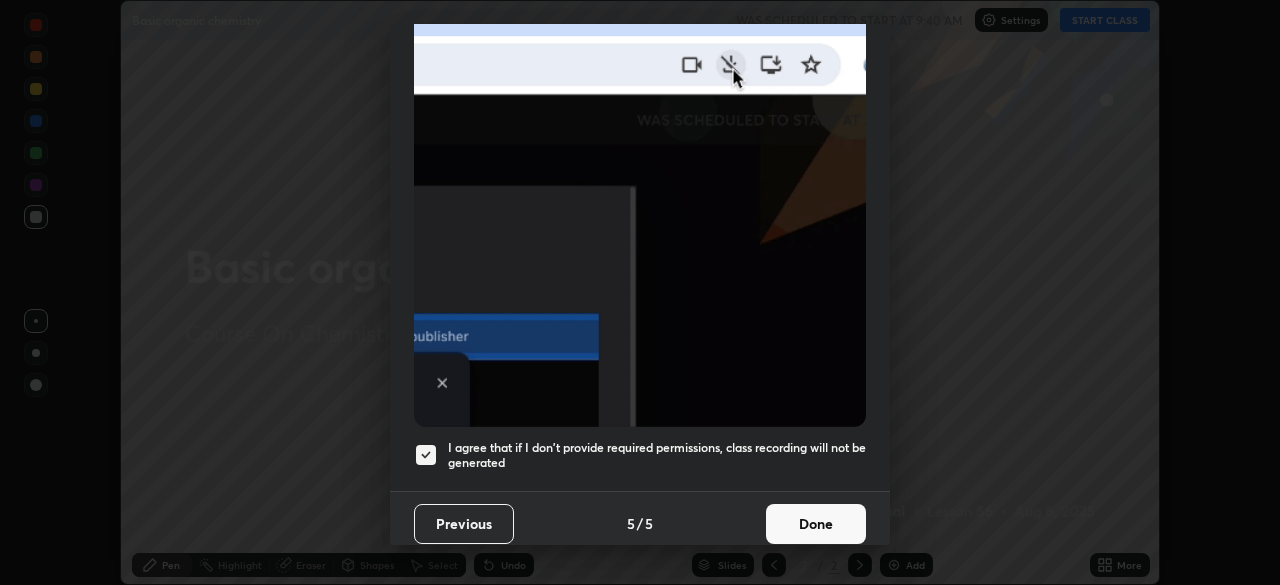 click on "Done" at bounding box center (816, 524) 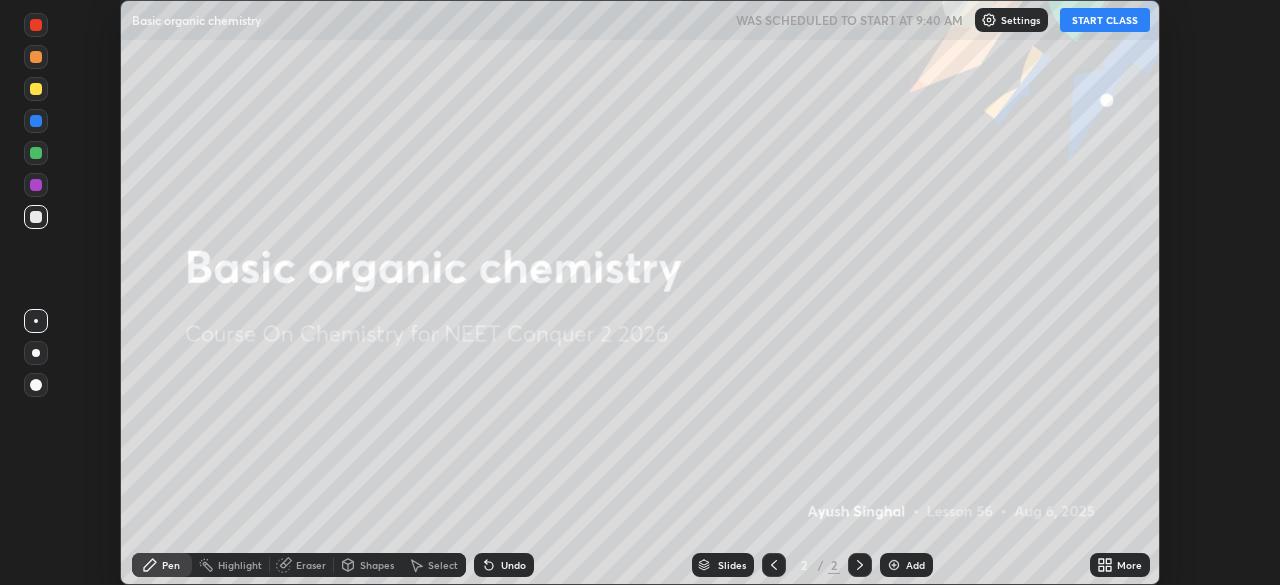 click on "More" at bounding box center (1129, 565) 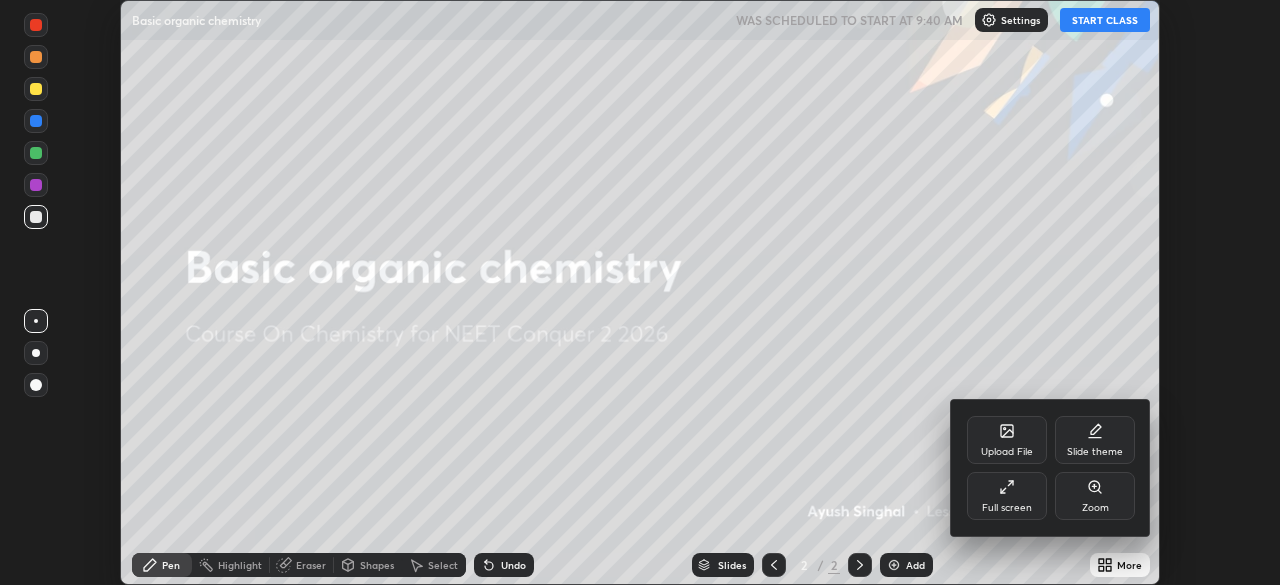 click on "Full screen" at bounding box center (1007, 508) 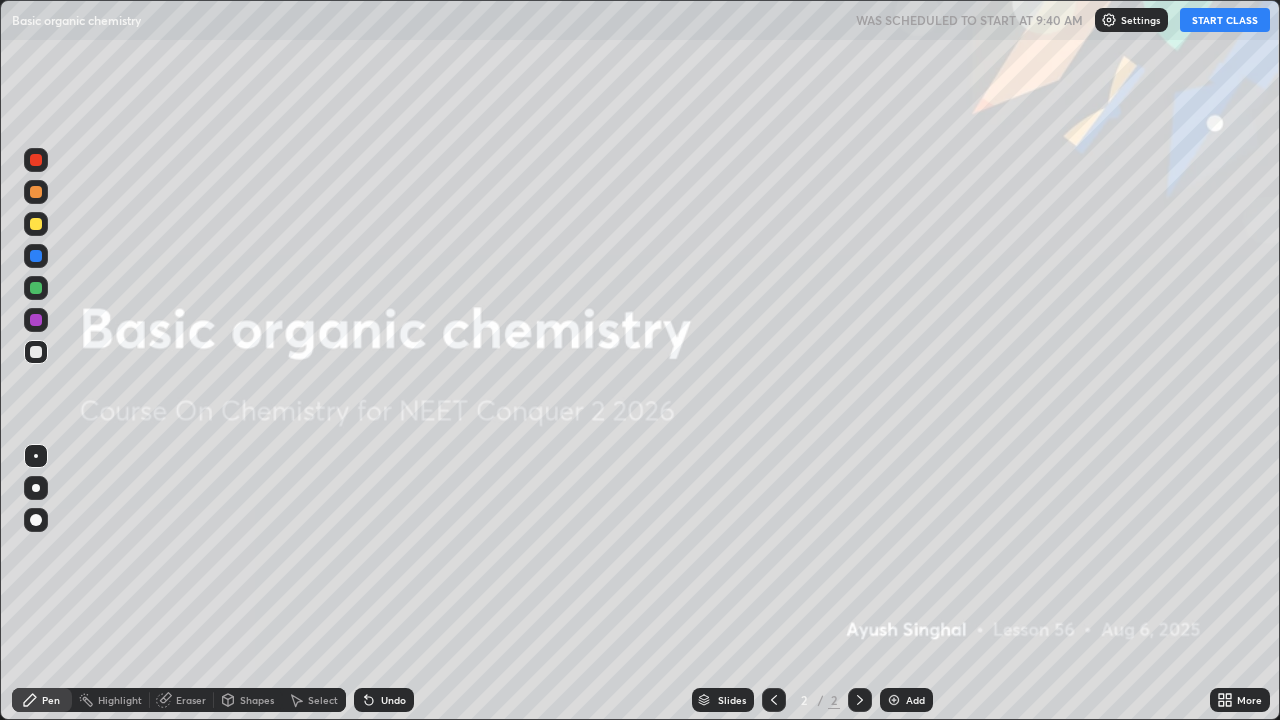 scroll, scrollTop: 99280, scrollLeft: 98720, axis: both 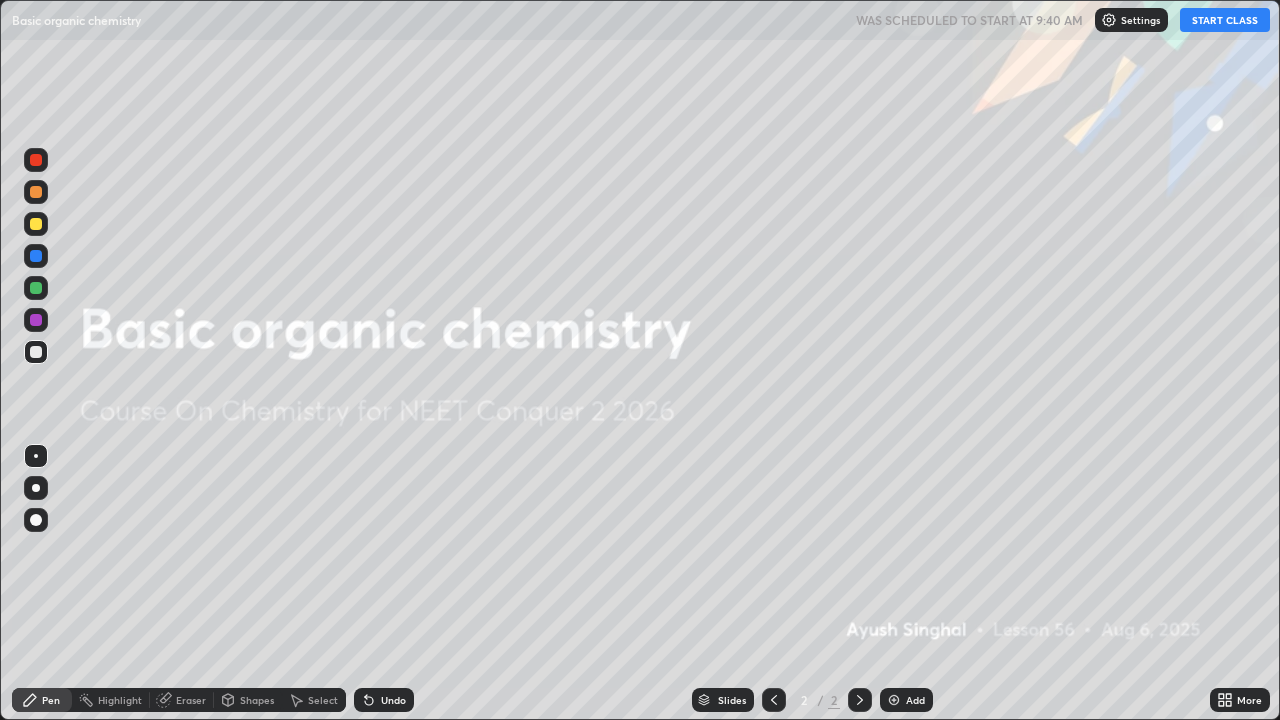 click 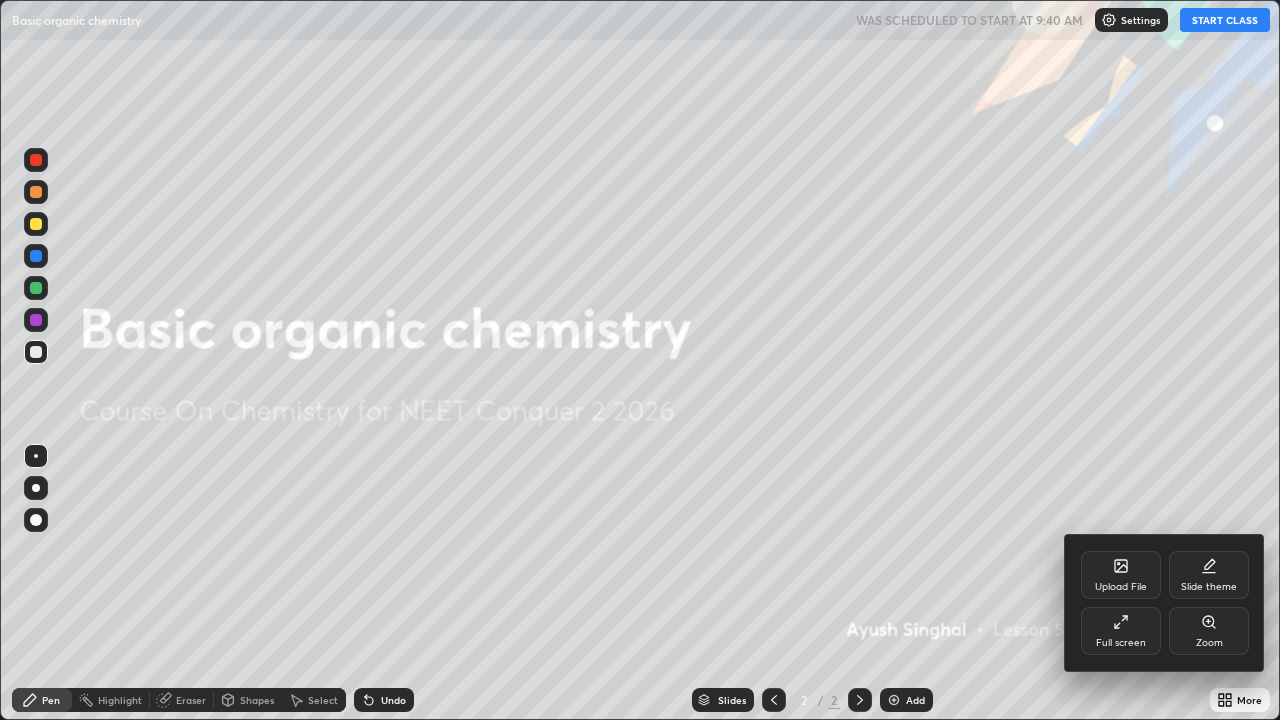 click on "Upload File" at bounding box center (1121, 575) 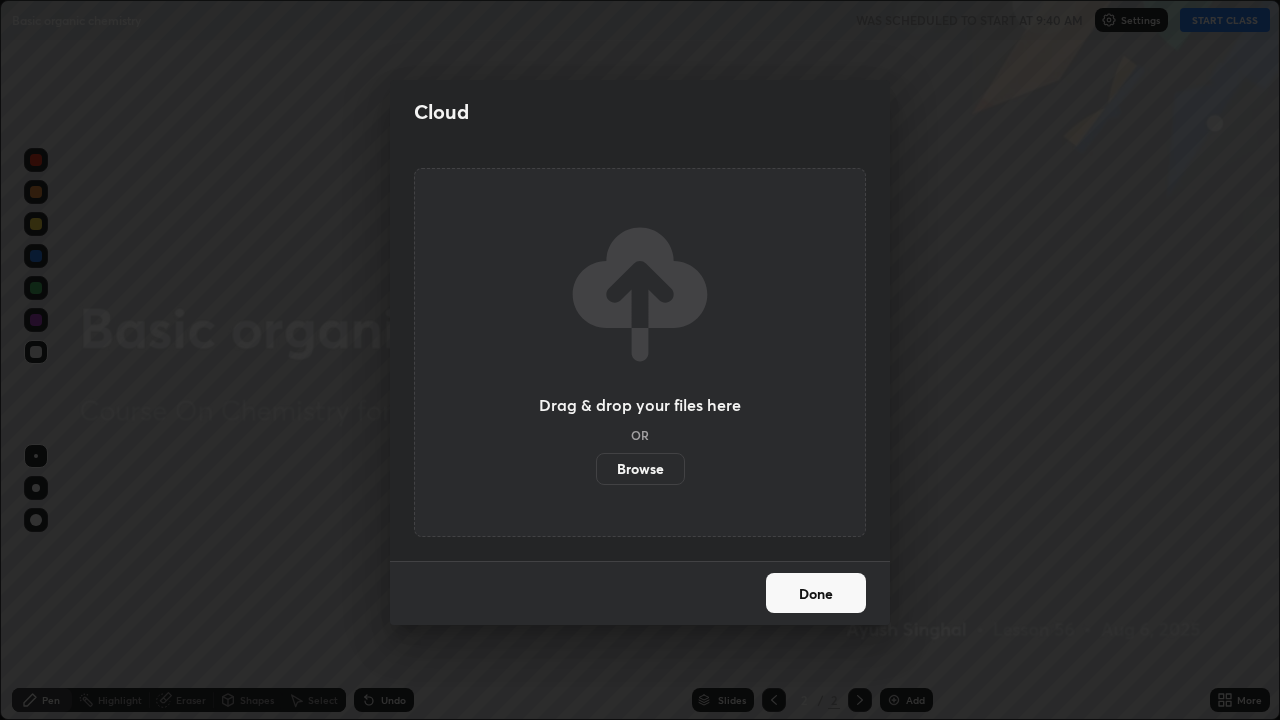 click on "Browse" at bounding box center [640, 469] 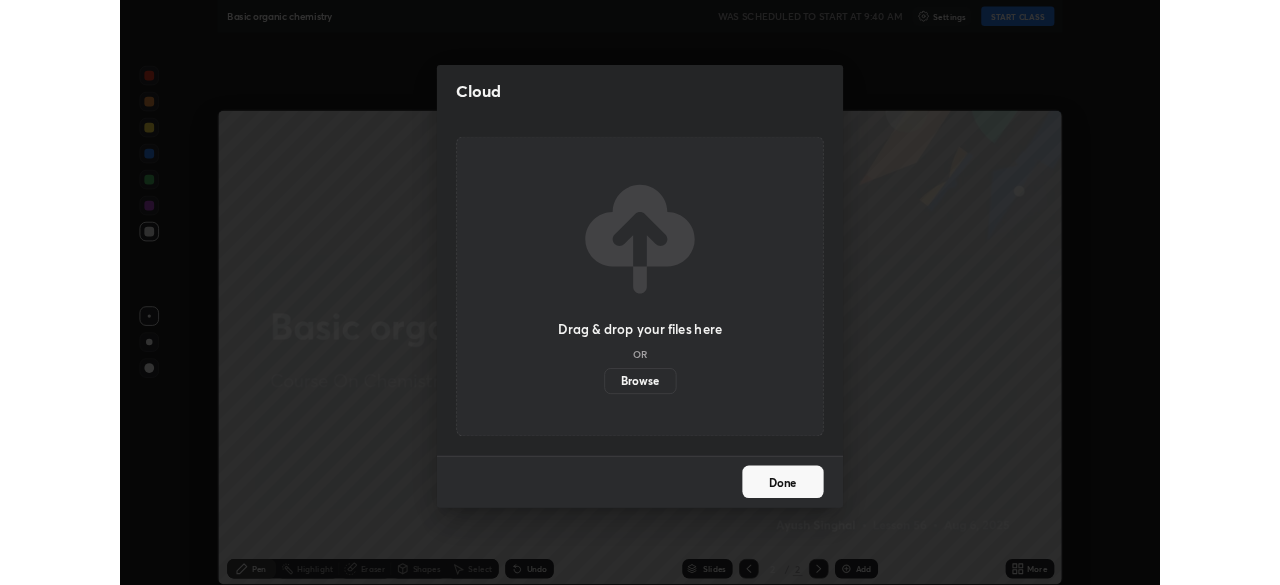 scroll, scrollTop: 585, scrollLeft: 1280, axis: both 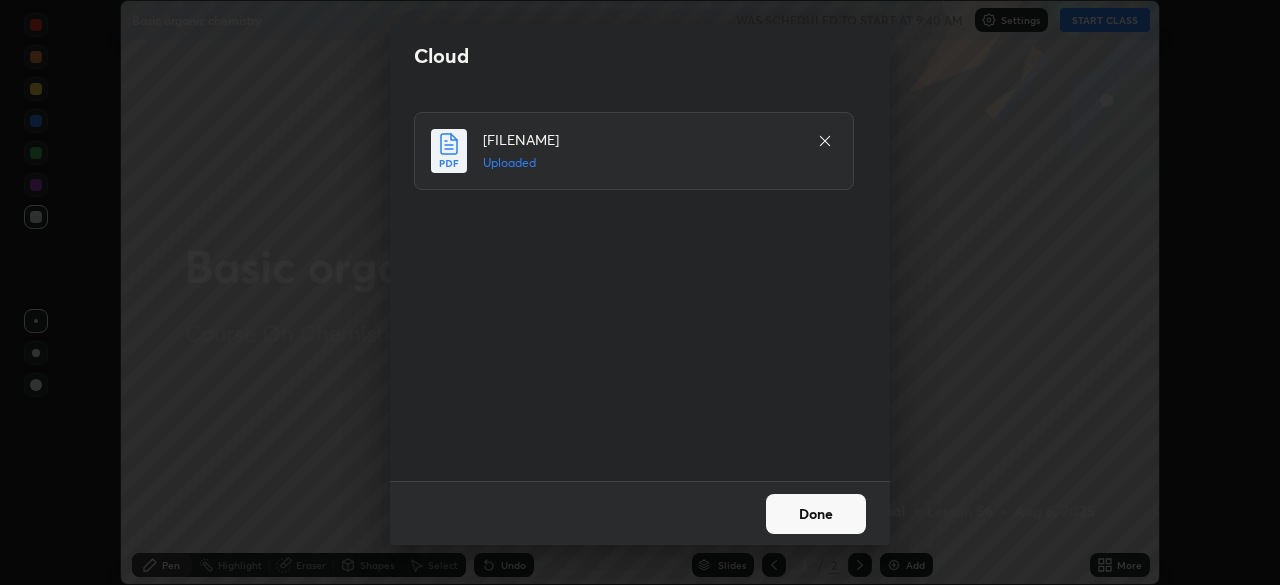 click on "Done" at bounding box center (816, 514) 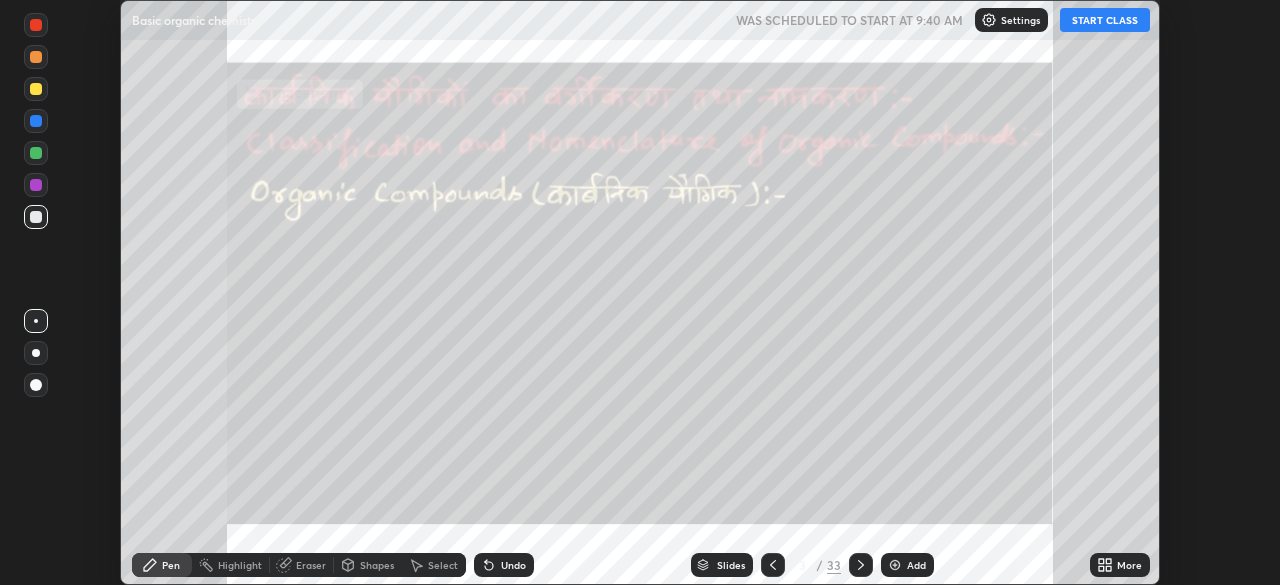 click on "More" at bounding box center (1129, 565) 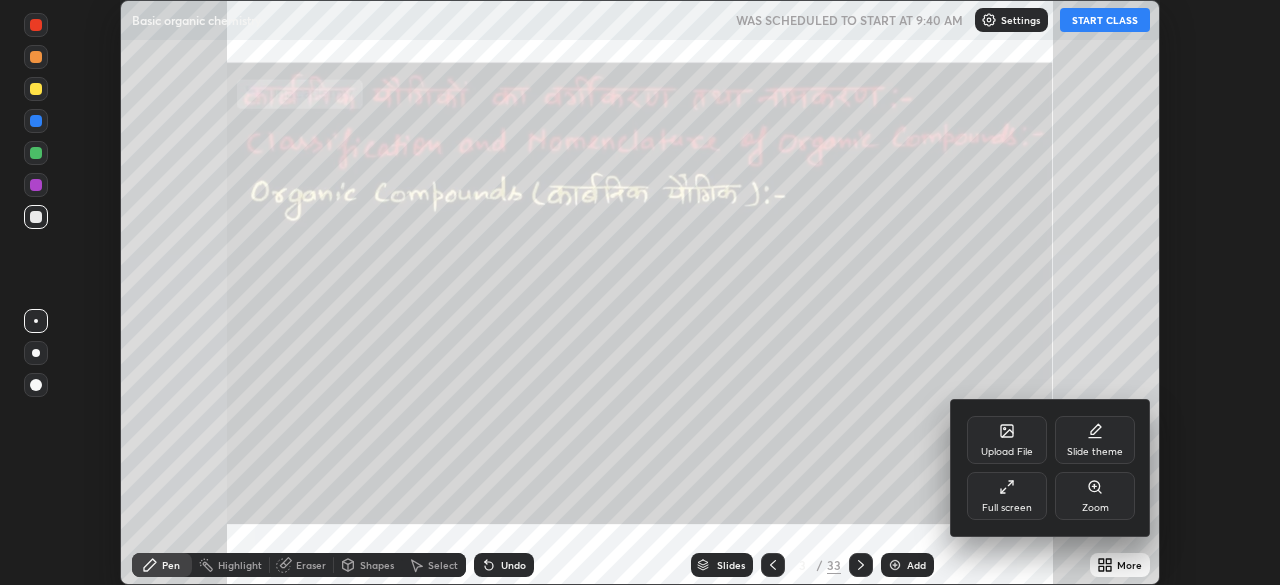 click on "Full screen" at bounding box center (1007, 496) 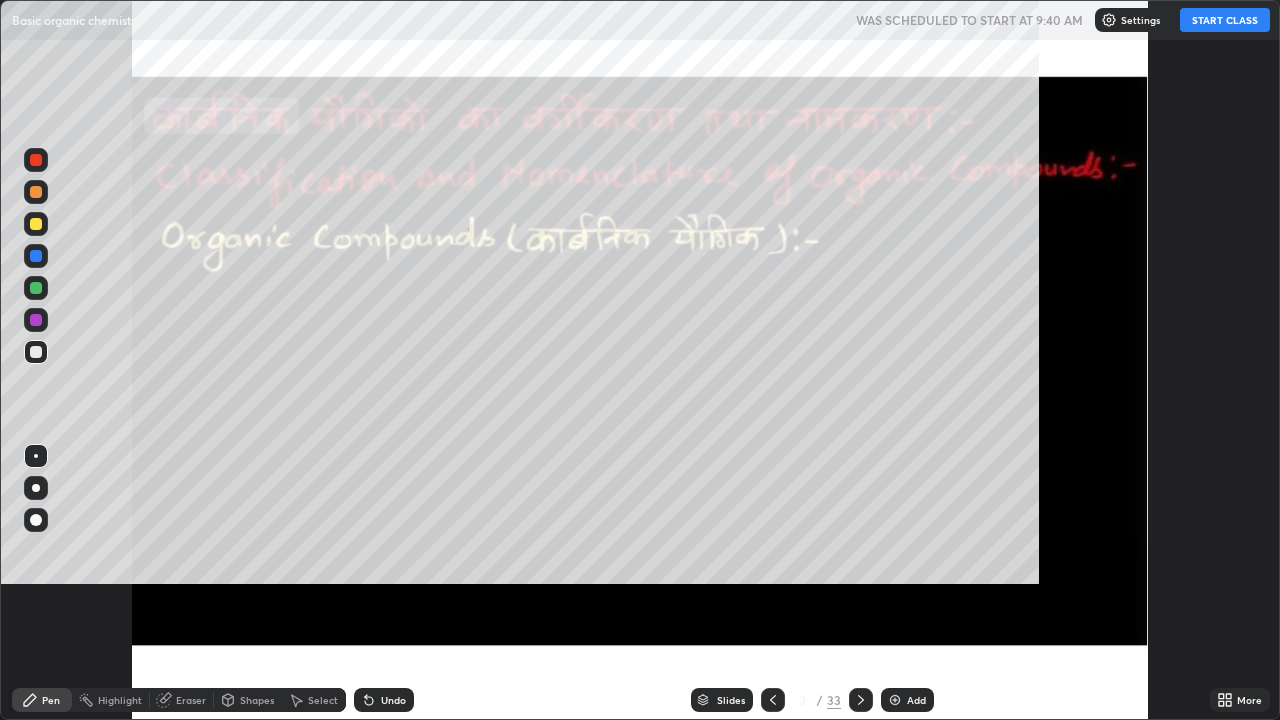 scroll, scrollTop: 99280, scrollLeft: 98720, axis: both 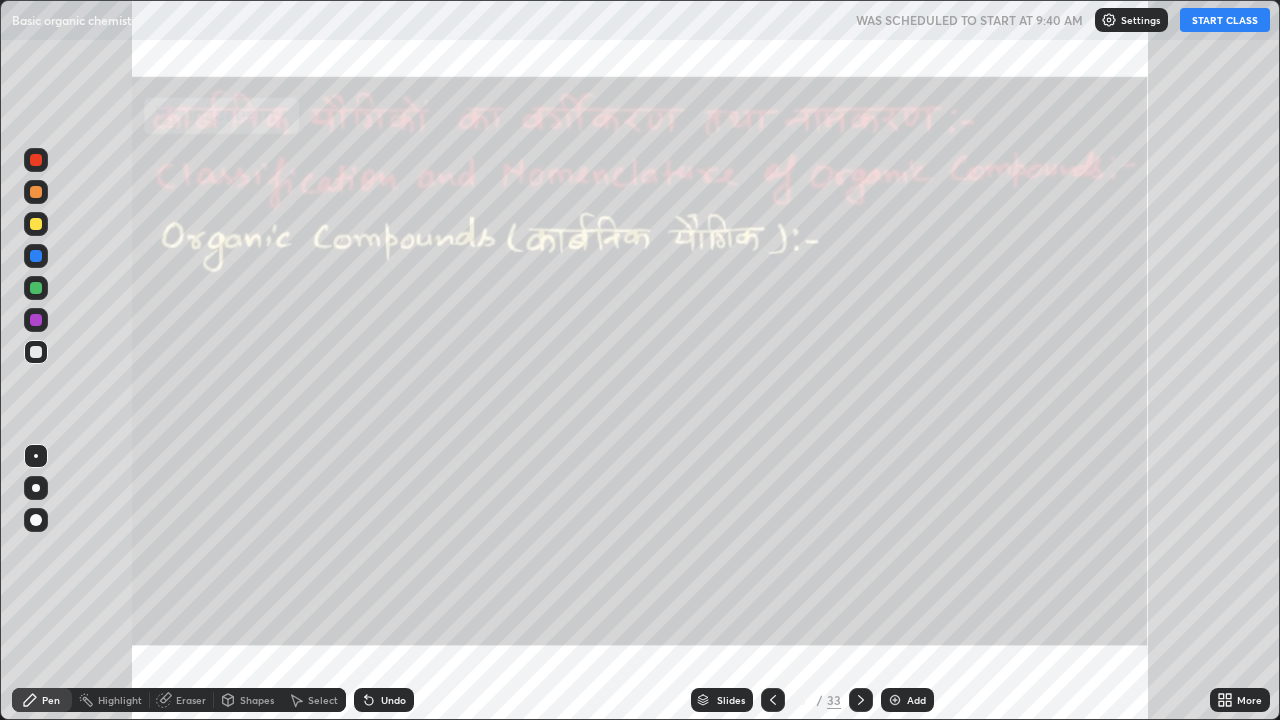 click on "Add" at bounding box center [916, 700] 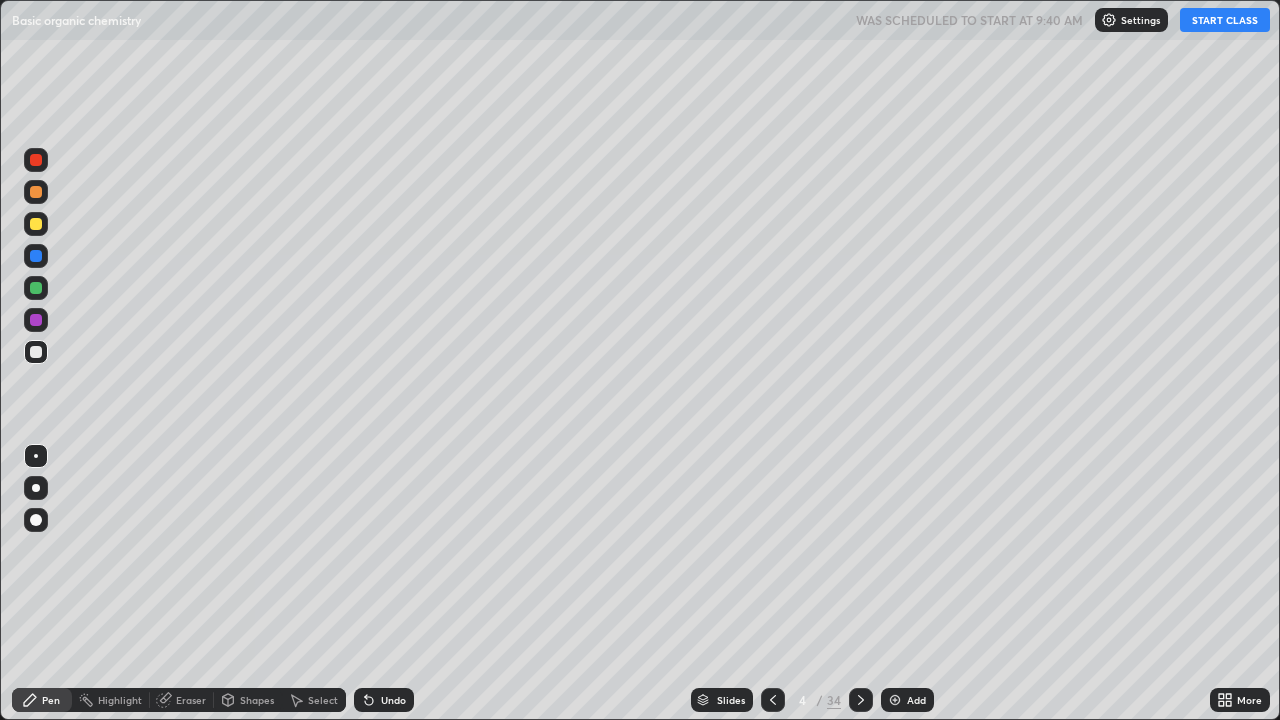 click 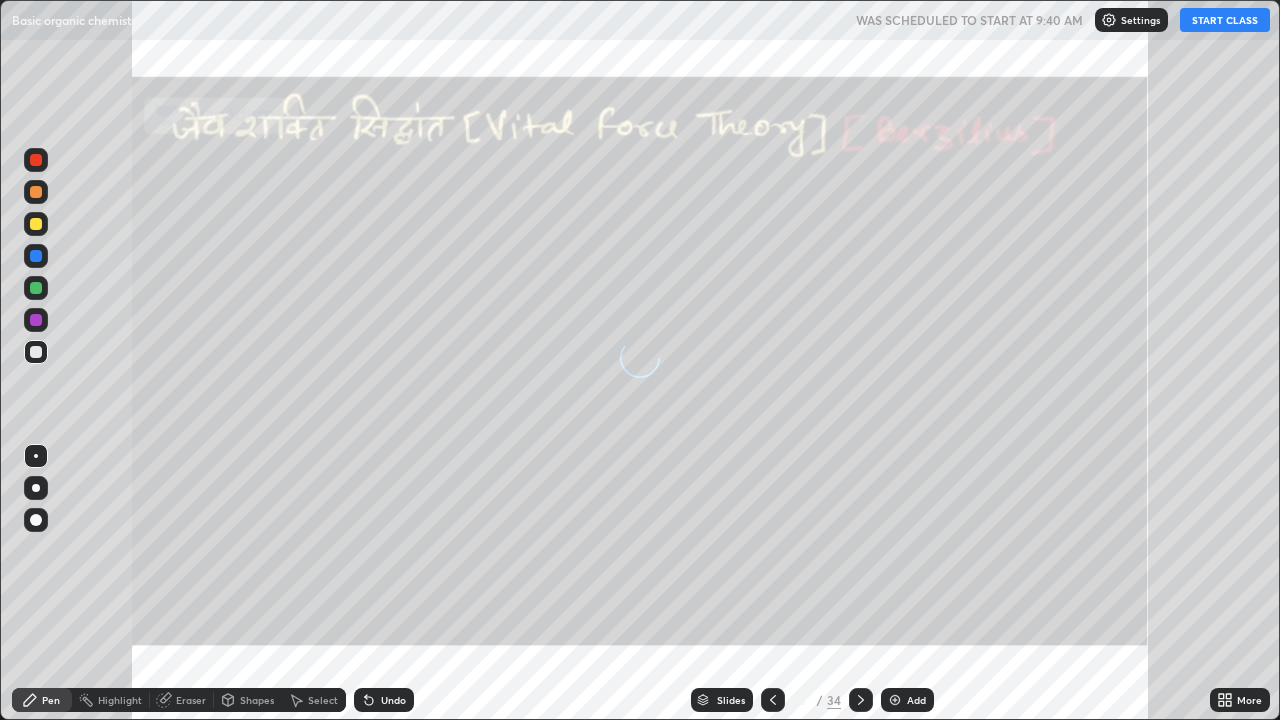 click 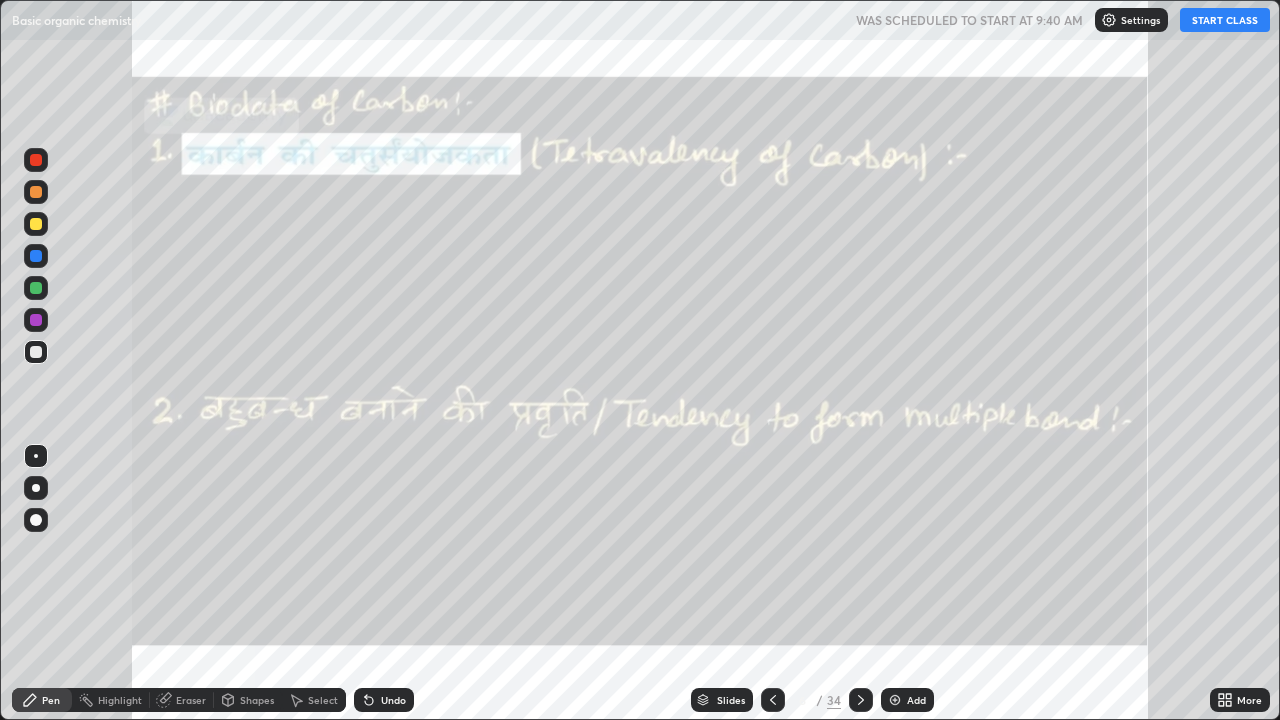 click on "Slides" at bounding box center [731, 700] 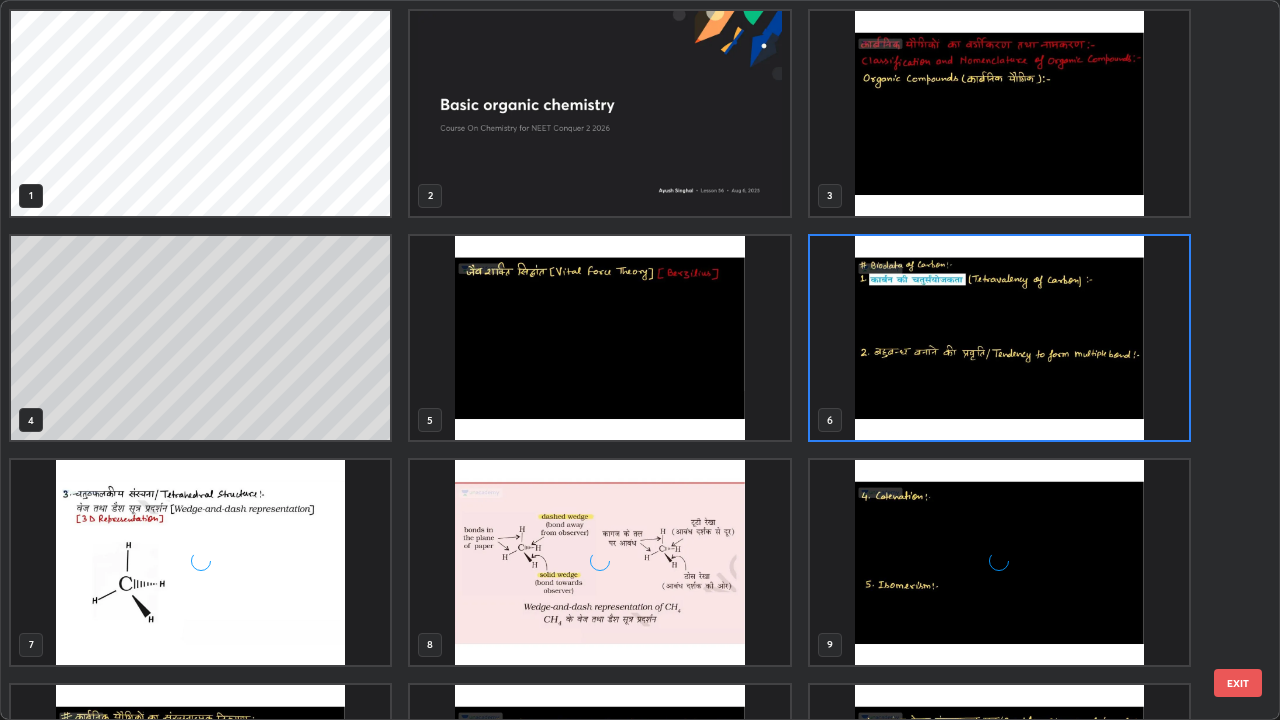 scroll, scrollTop: 7, scrollLeft: 11, axis: both 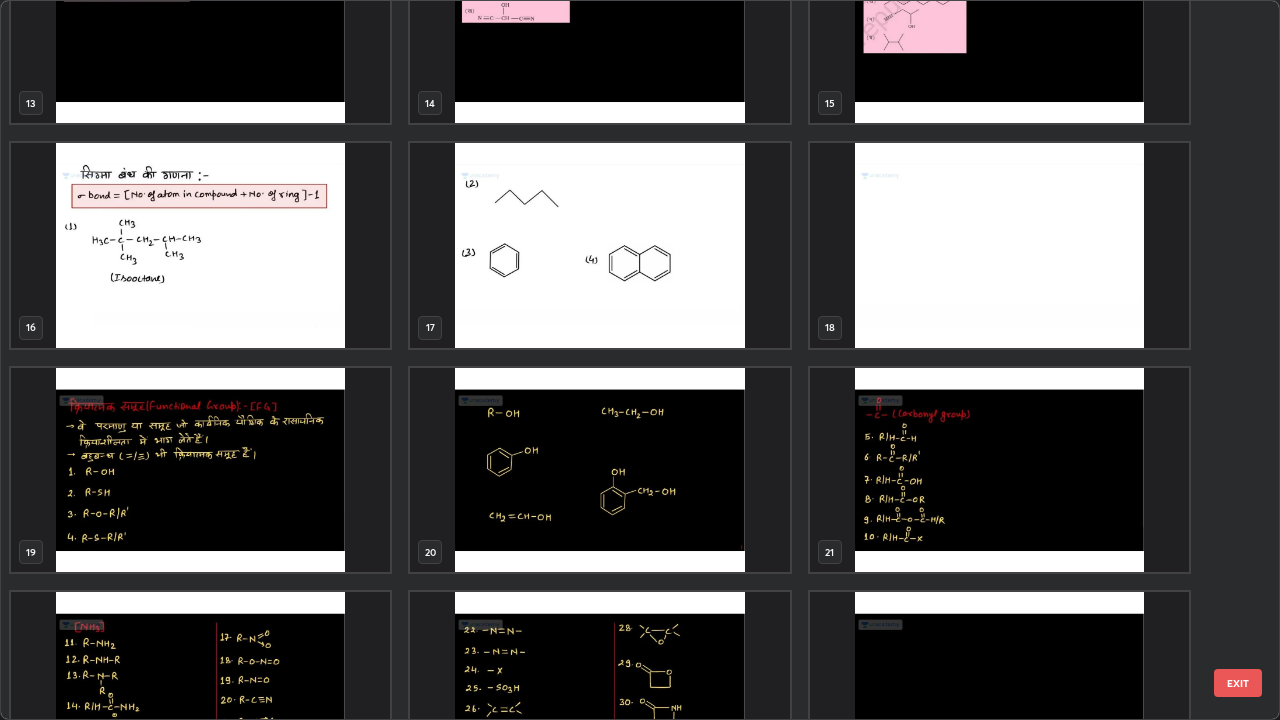 click at bounding box center [200, 470] 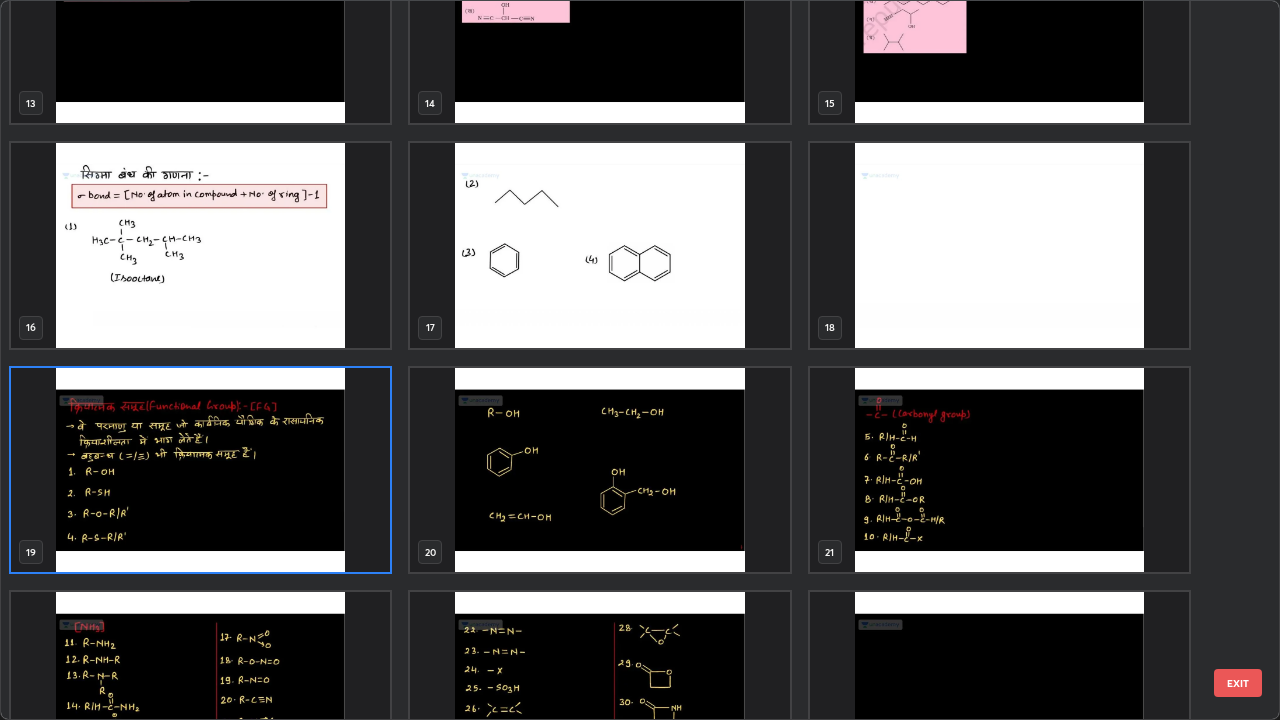 click at bounding box center (200, 470) 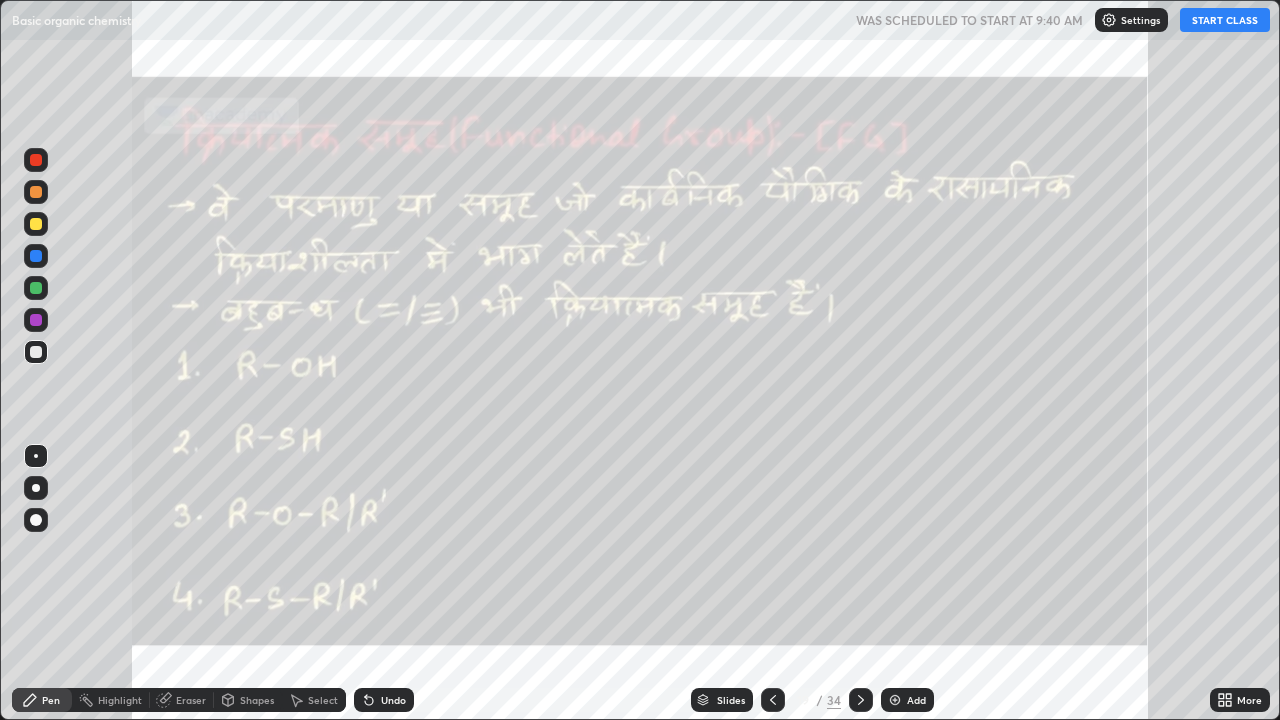 click on "START CLASS" at bounding box center [1225, 20] 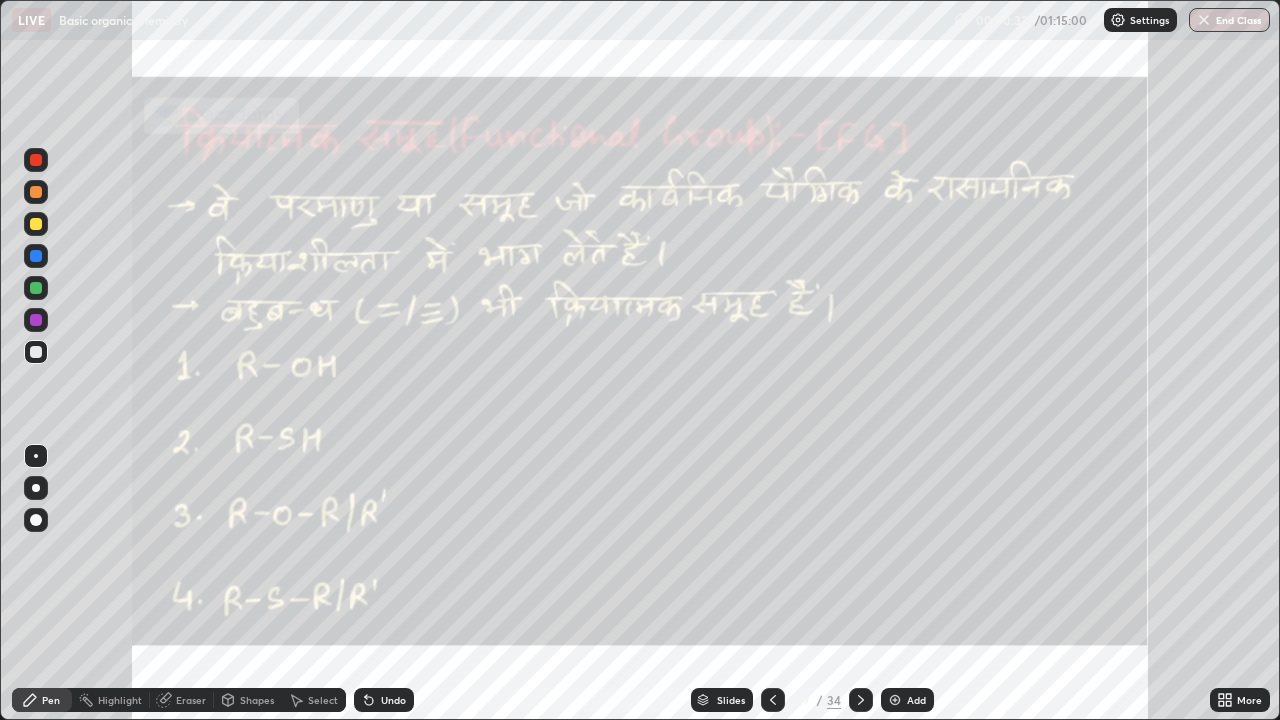 click at bounding box center (36, 352) 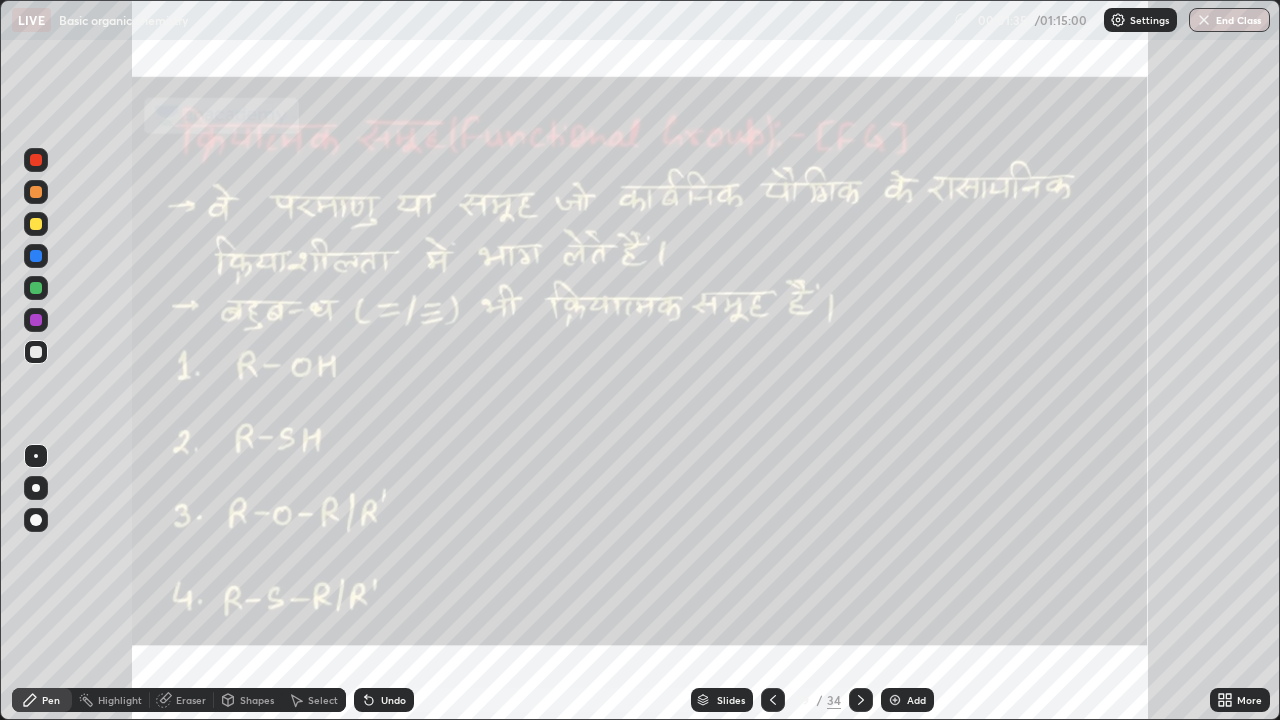 click at bounding box center (861, 700) 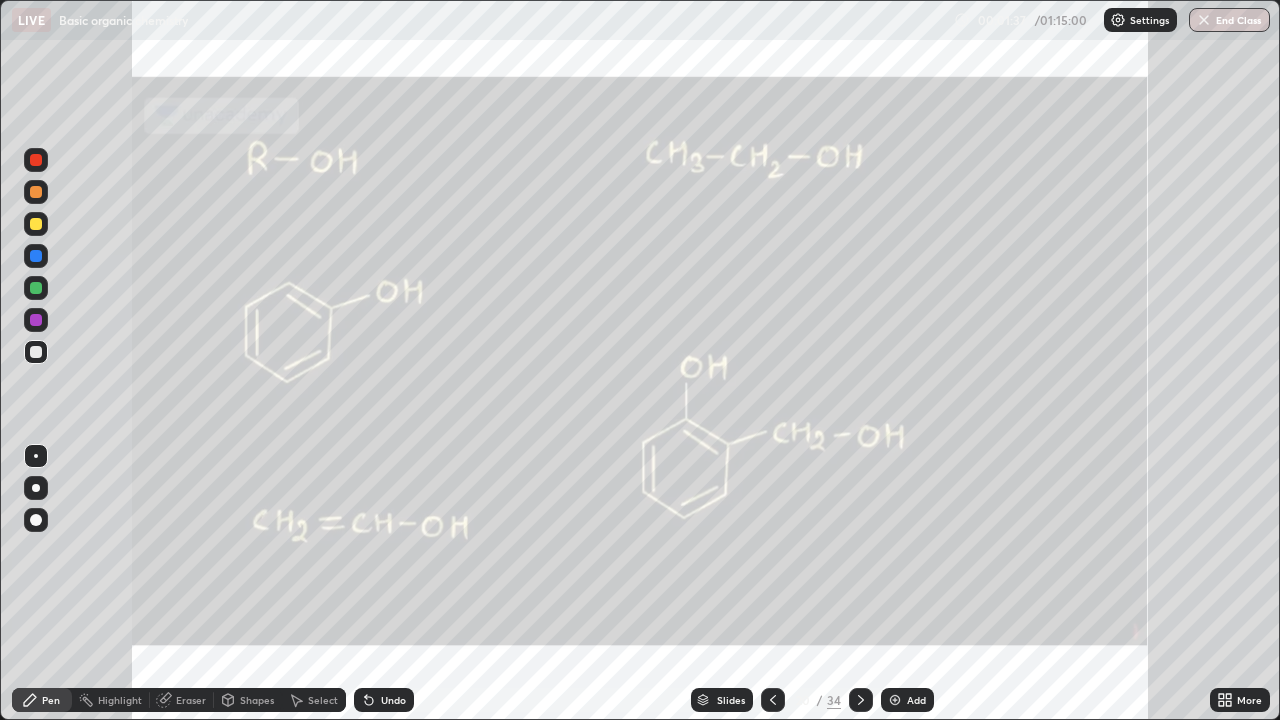 click 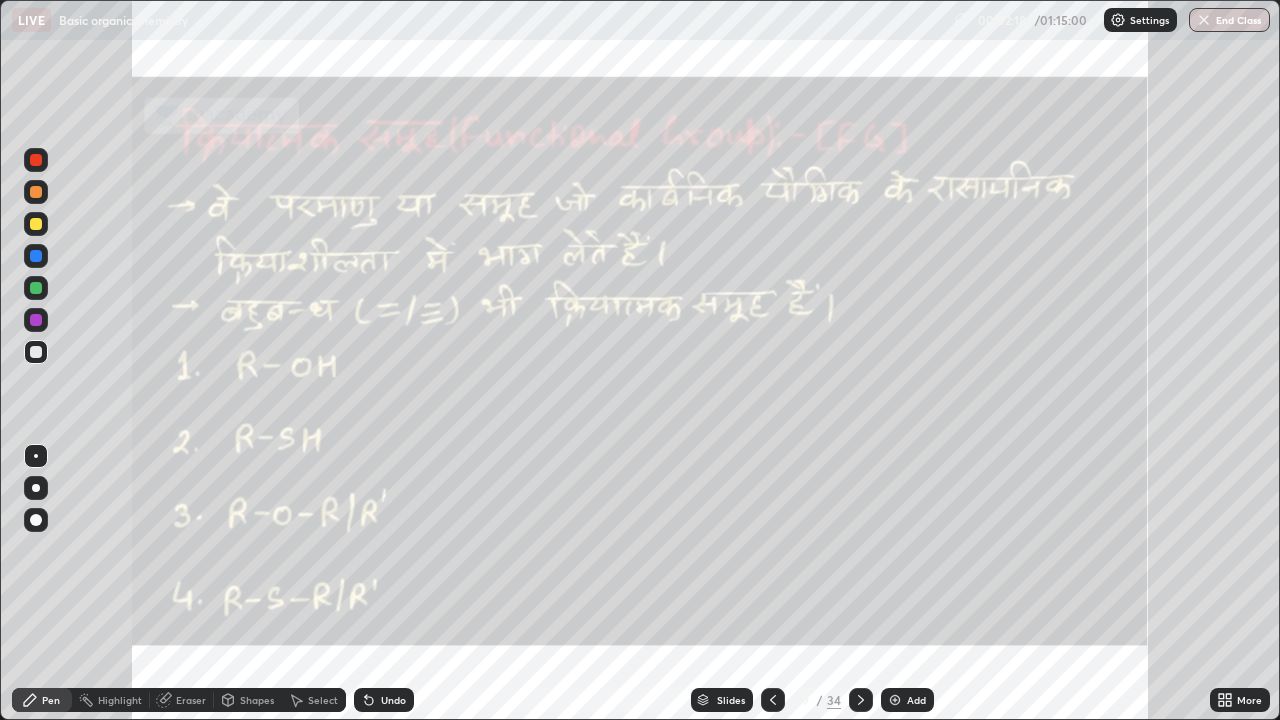 click 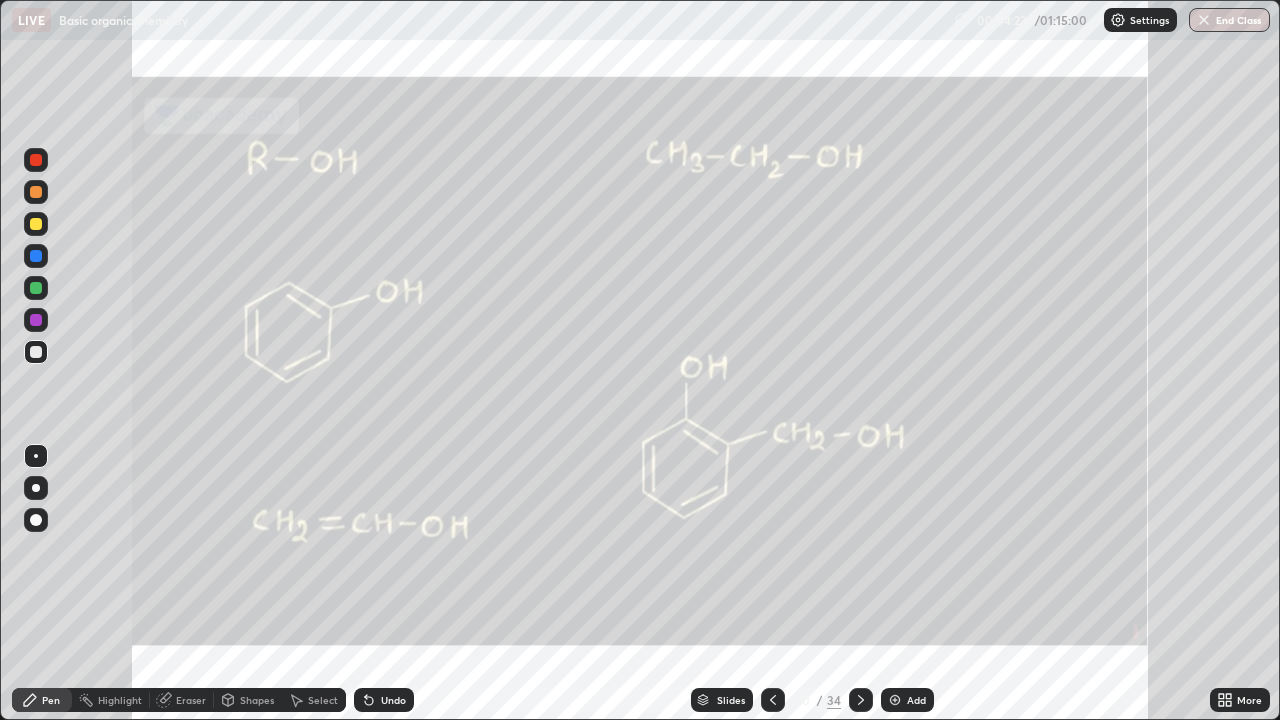 click at bounding box center (36, 320) 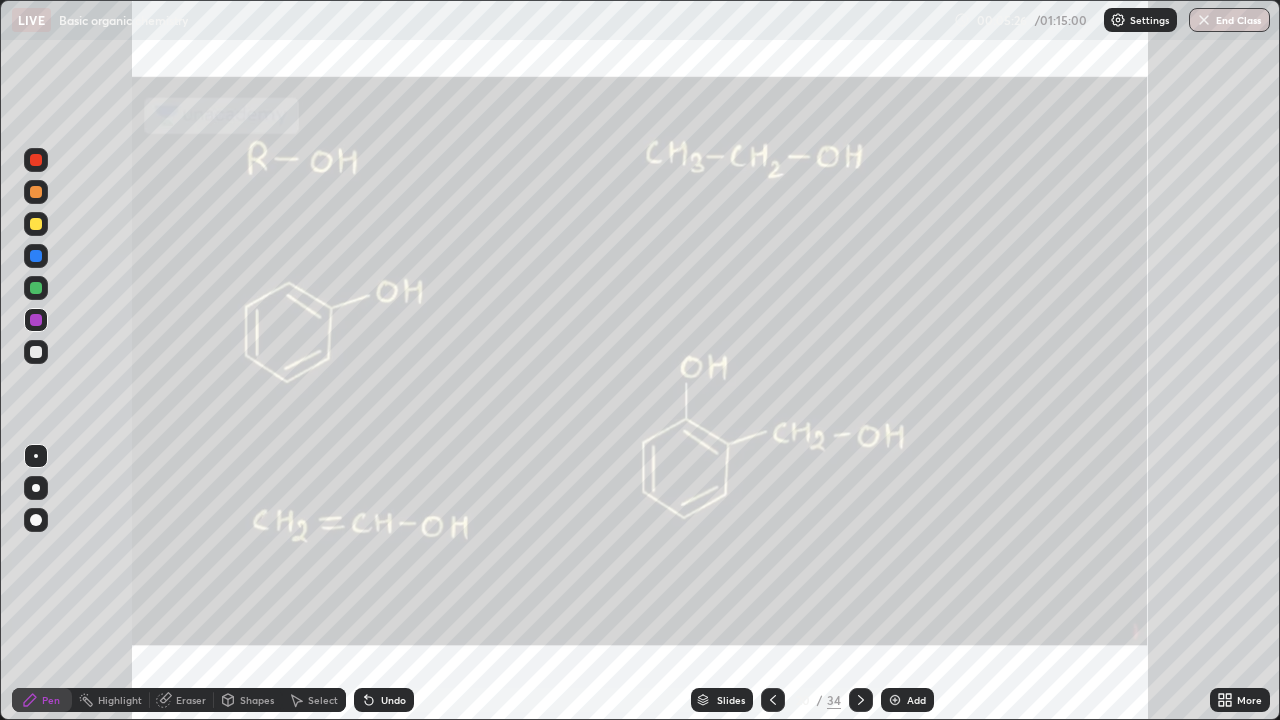 click on "Eraser" at bounding box center [191, 700] 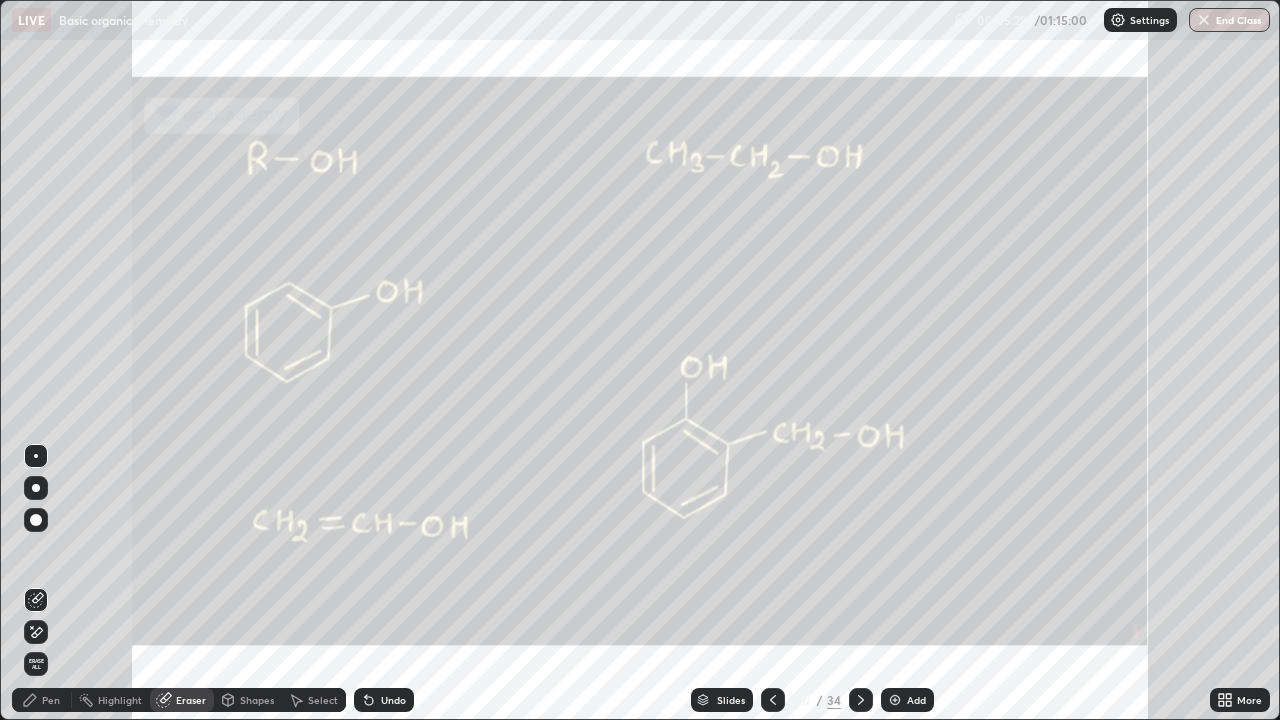 click on "Pen" at bounding box center [51, 700] 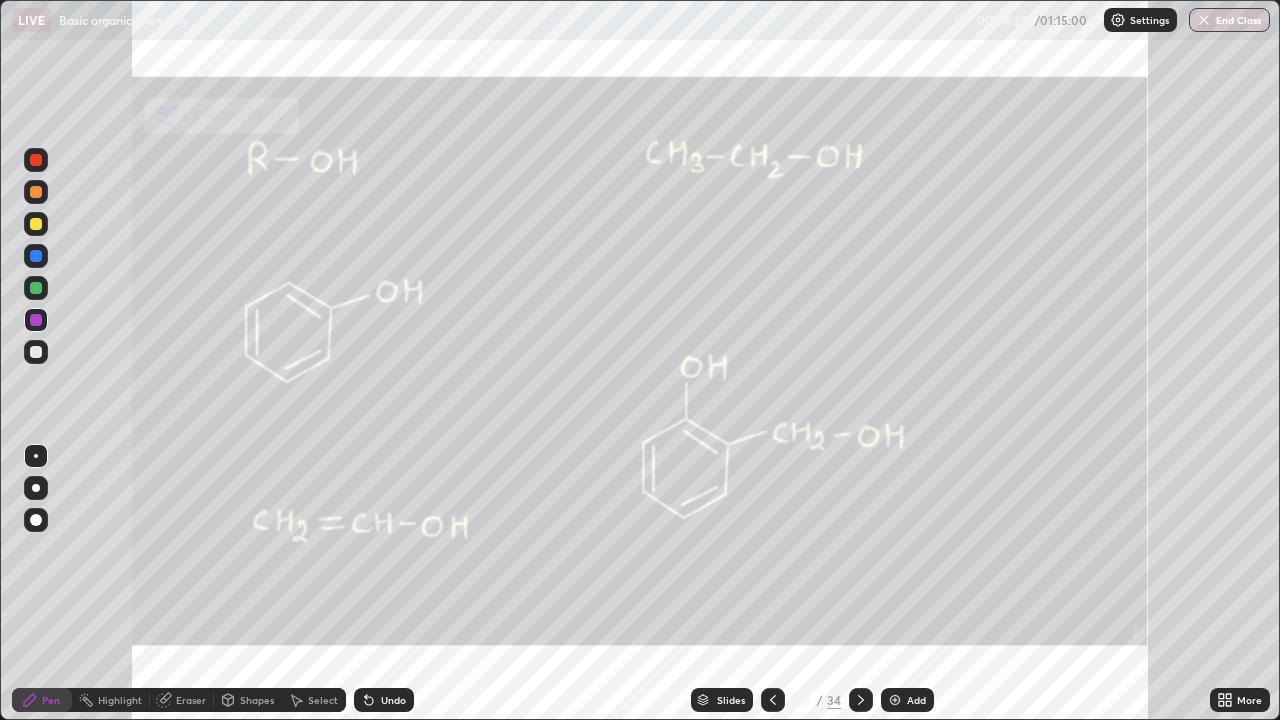 click at bounding box center (861, 700) 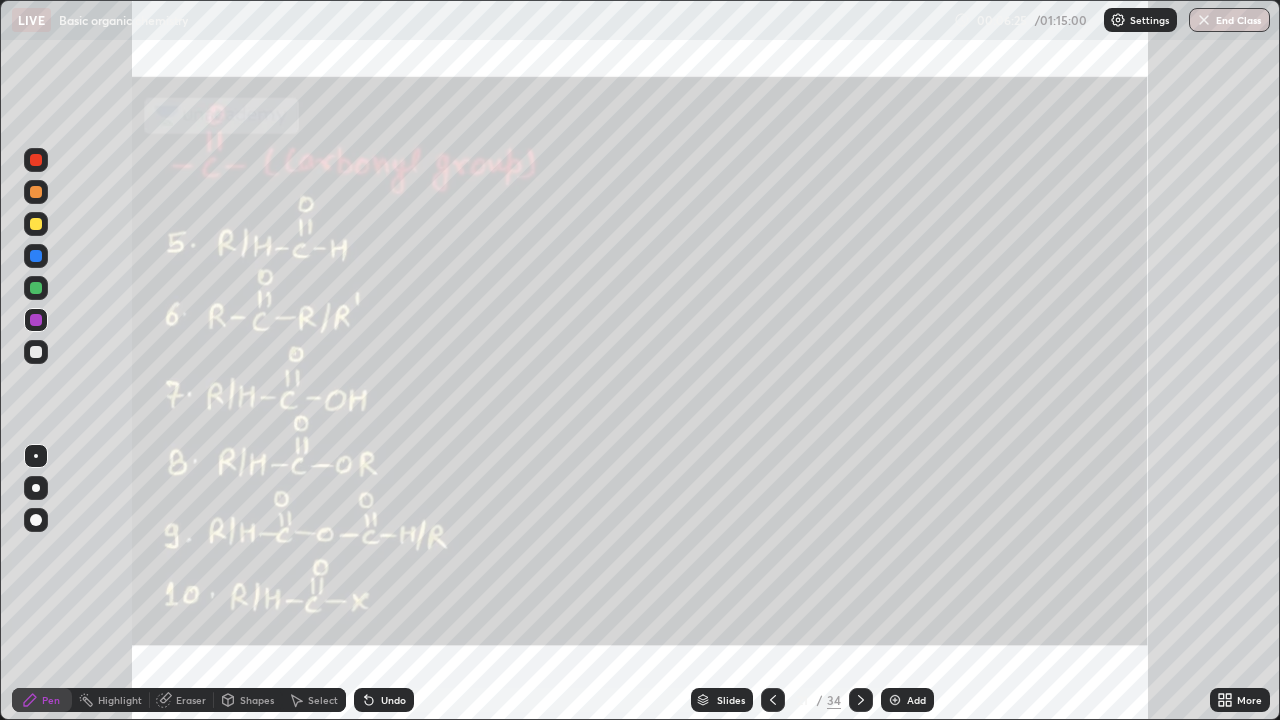 click 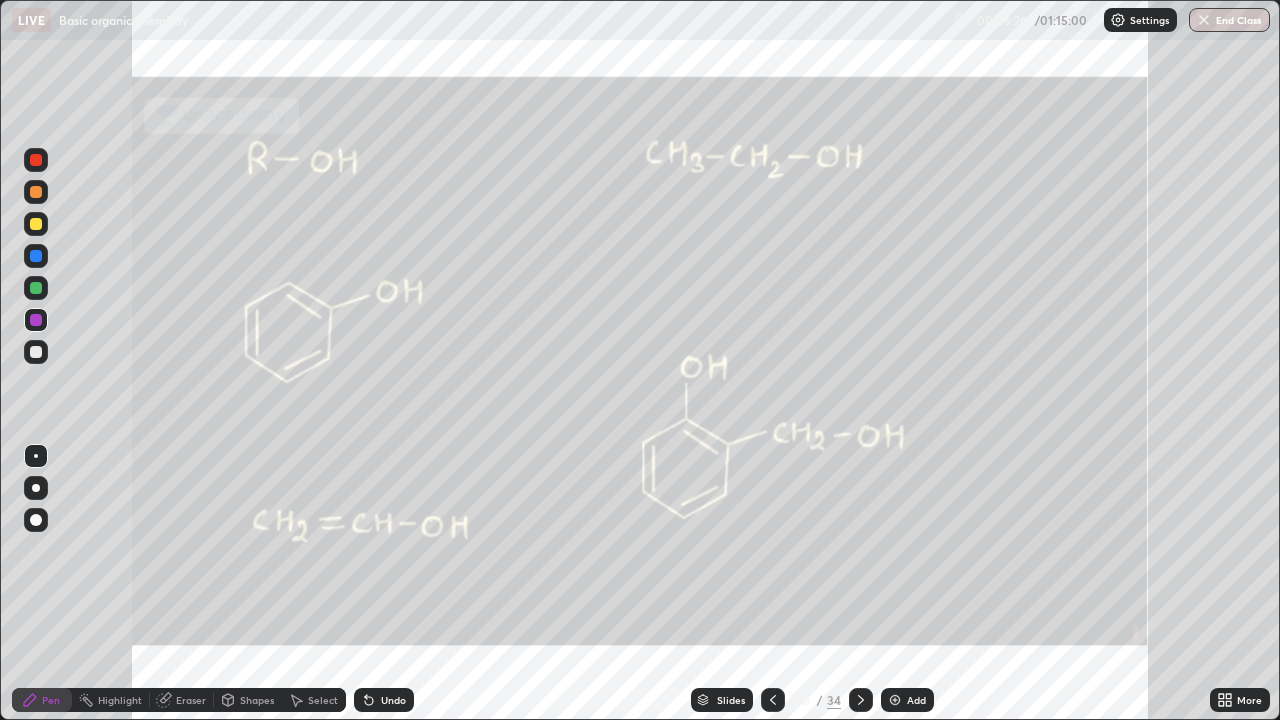 click 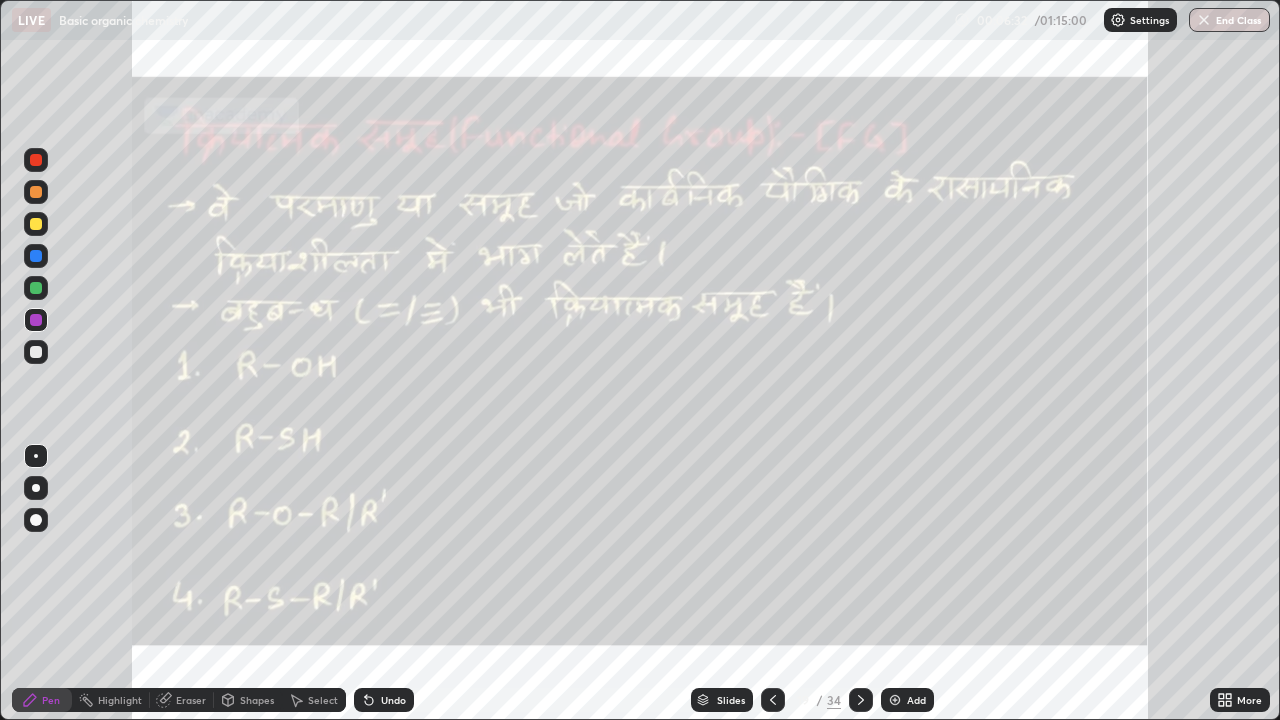 click 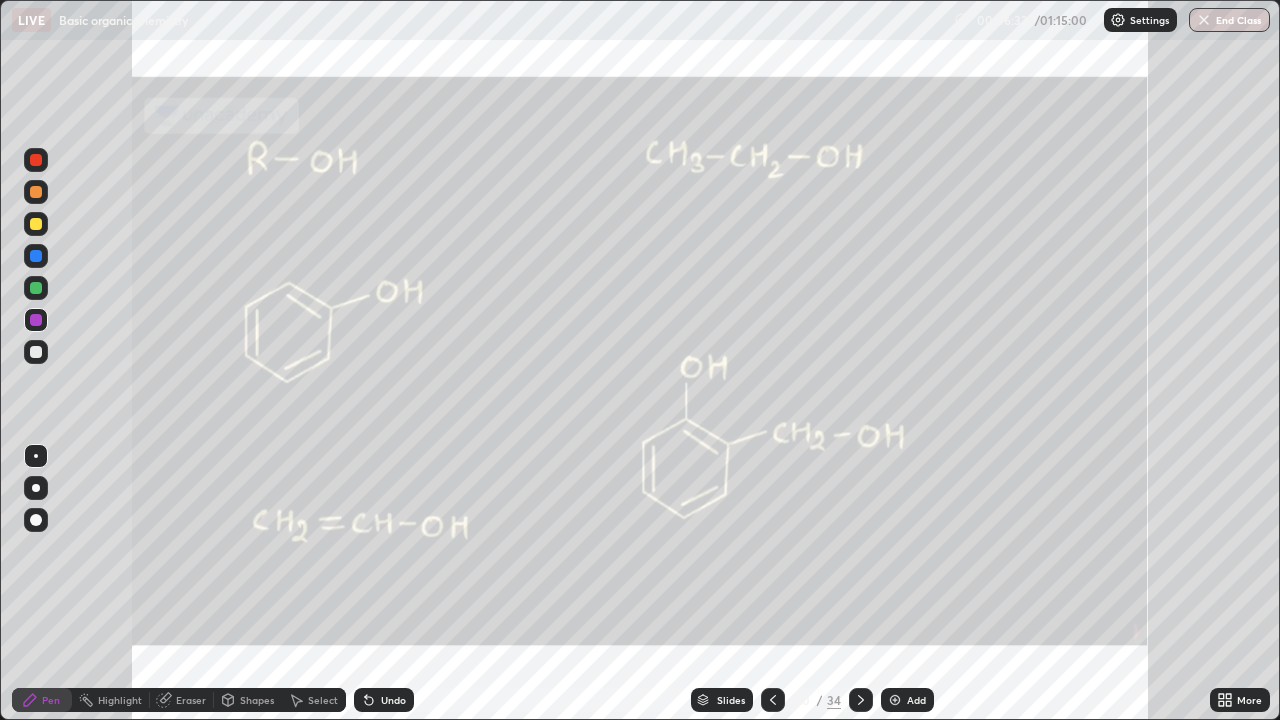 click 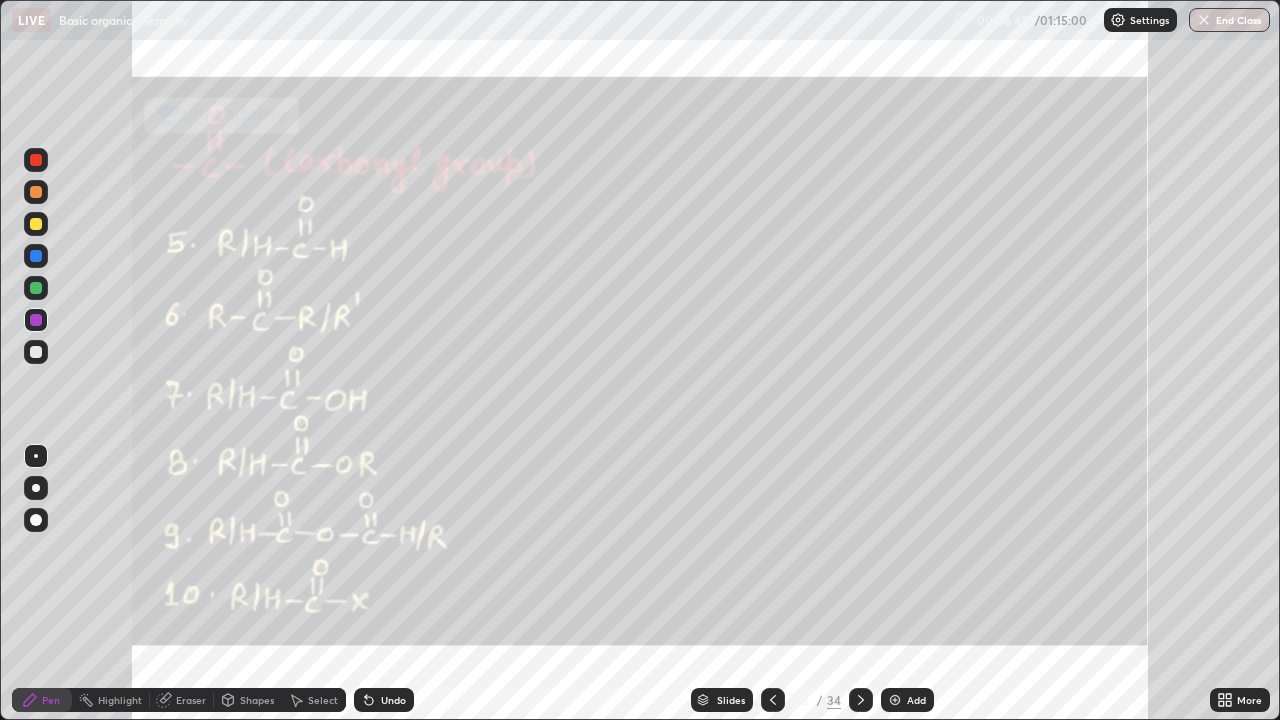 click at bounding box center [36, 352] 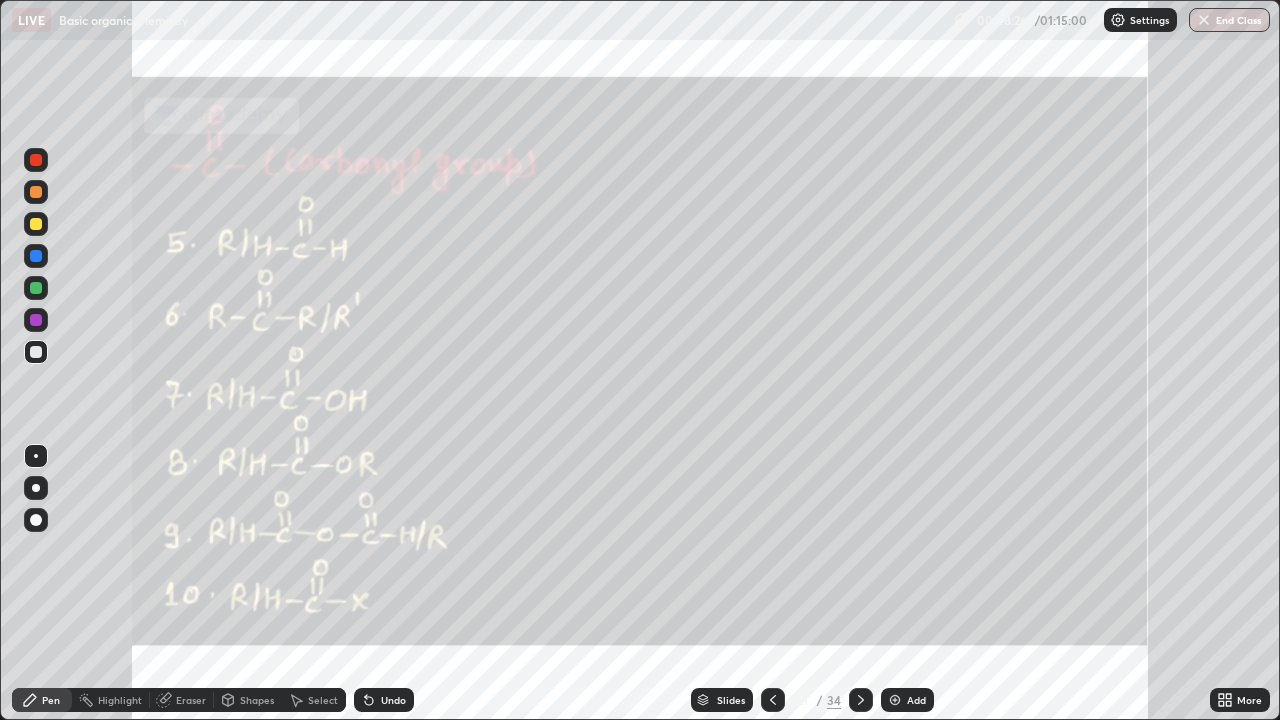 click on "Undo" at bounding box center (384, 700) 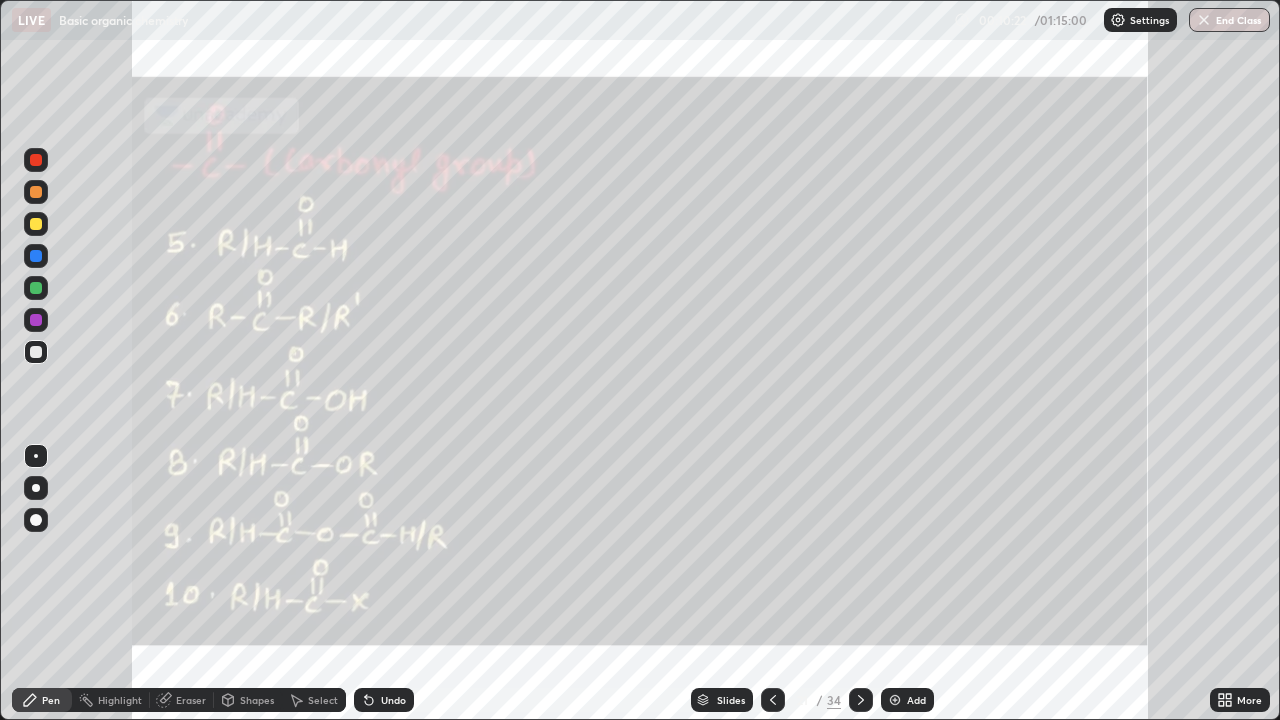 click on "Undo" at bounding box center [393, 700] 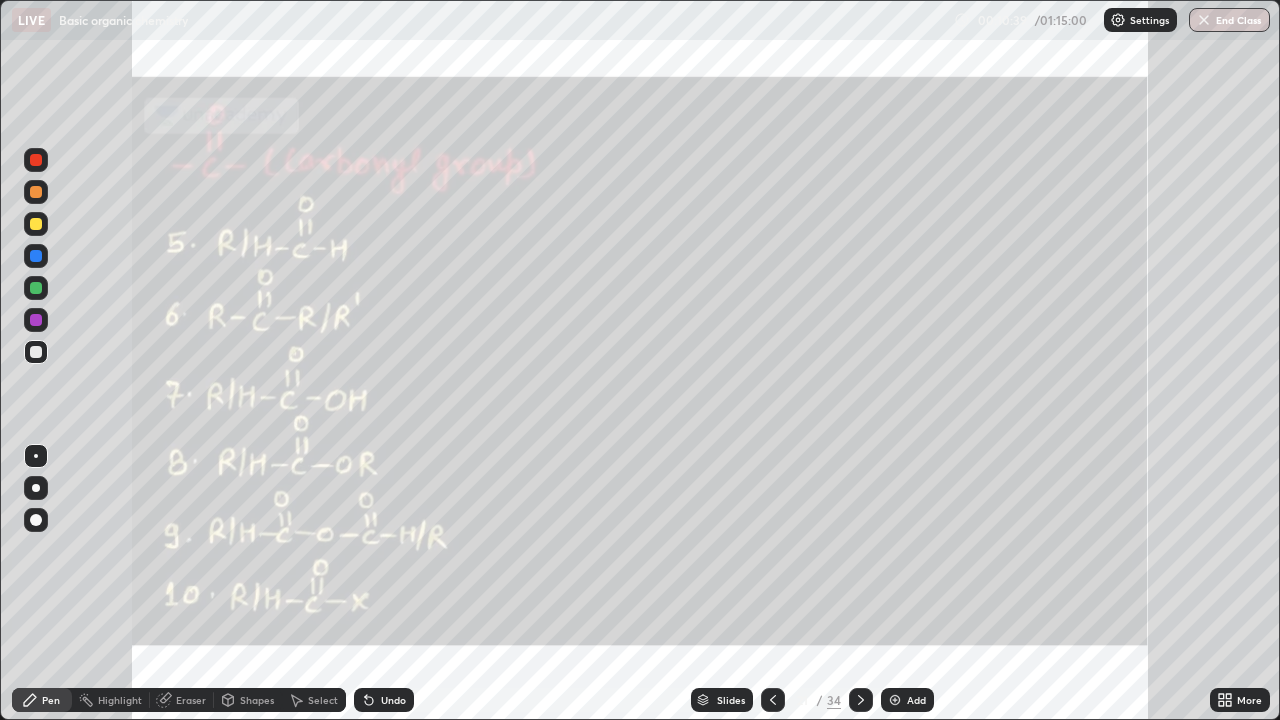 click at bounding box center [861, 700] 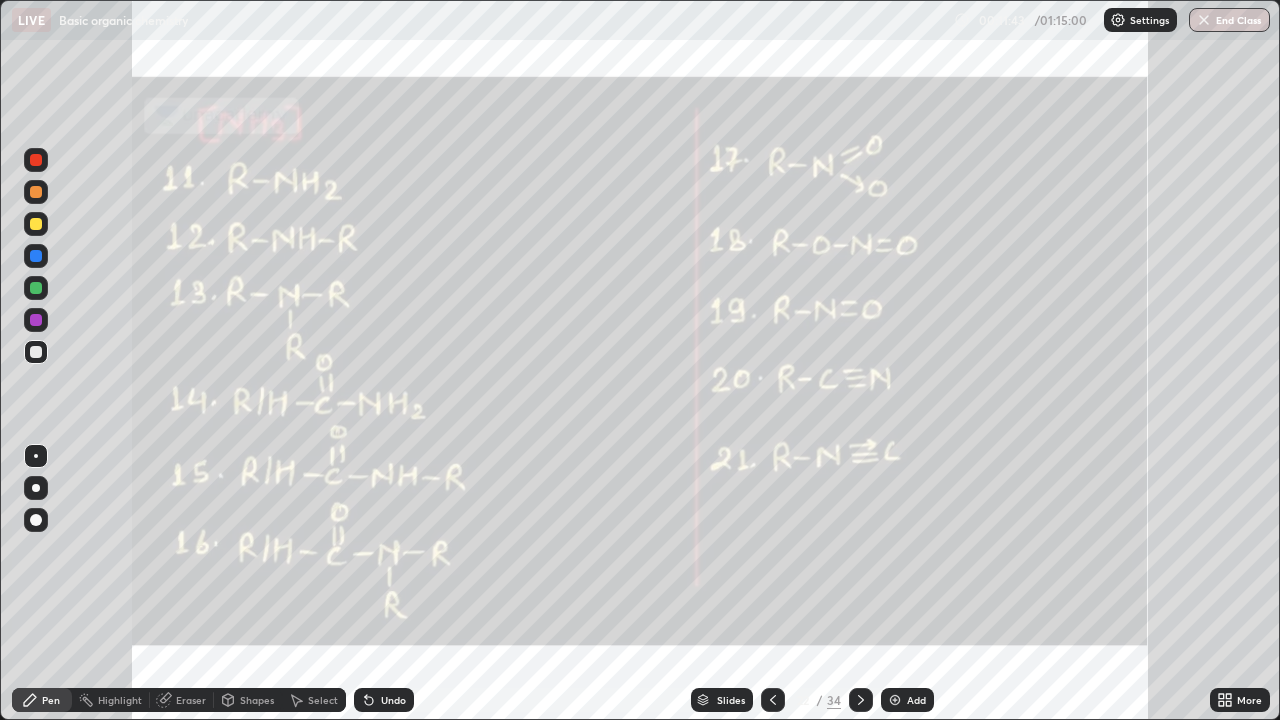 click on "Eraser" at bounding box center [182, 700] 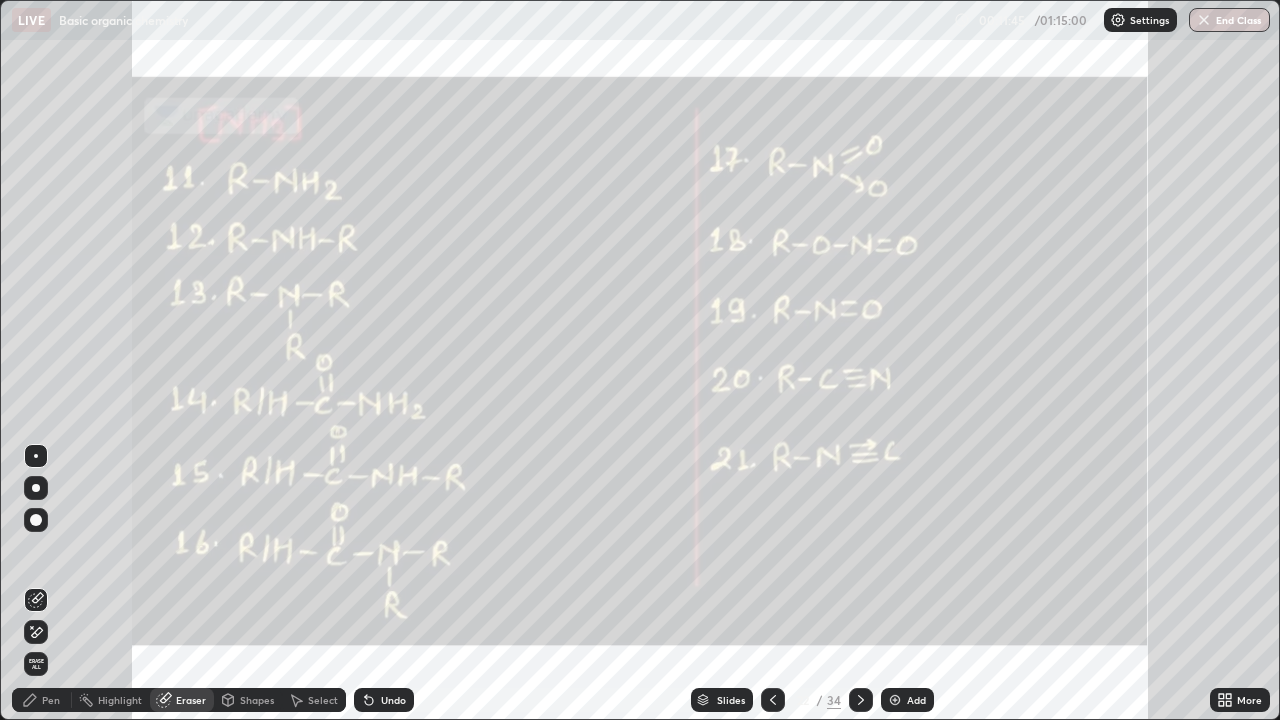 click 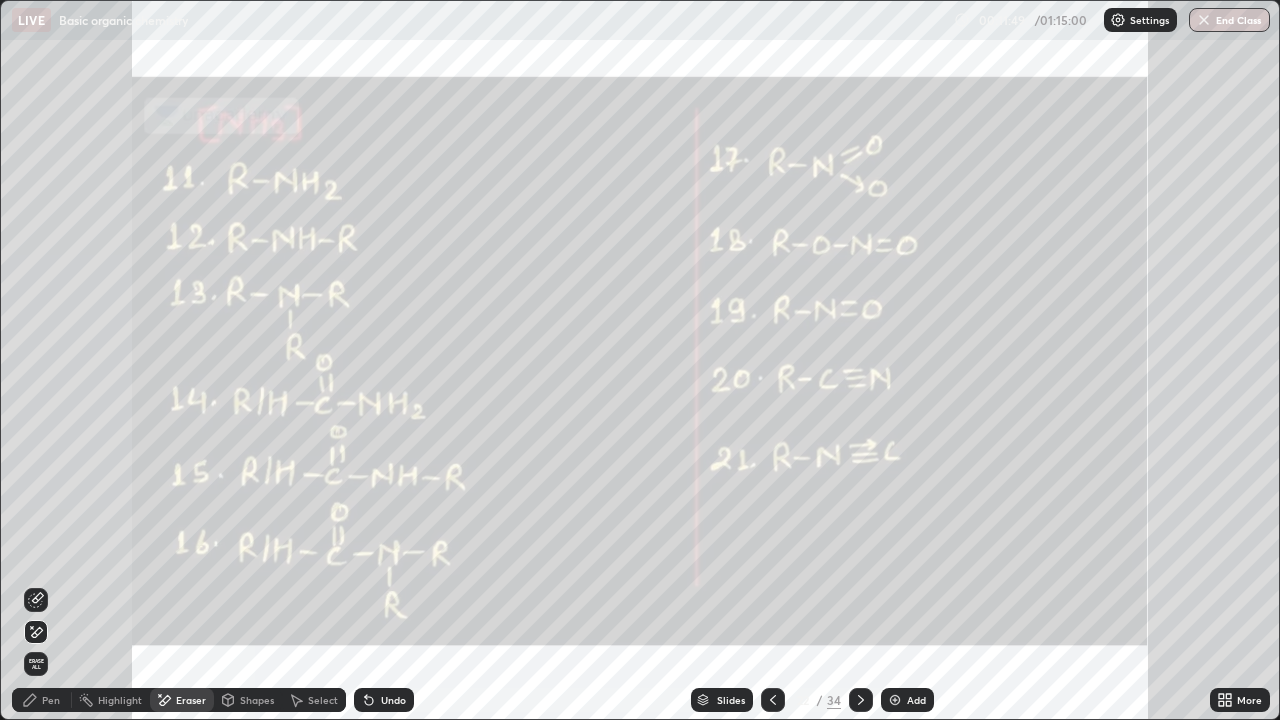 click on "Pen" at bounding box center (42, 700) 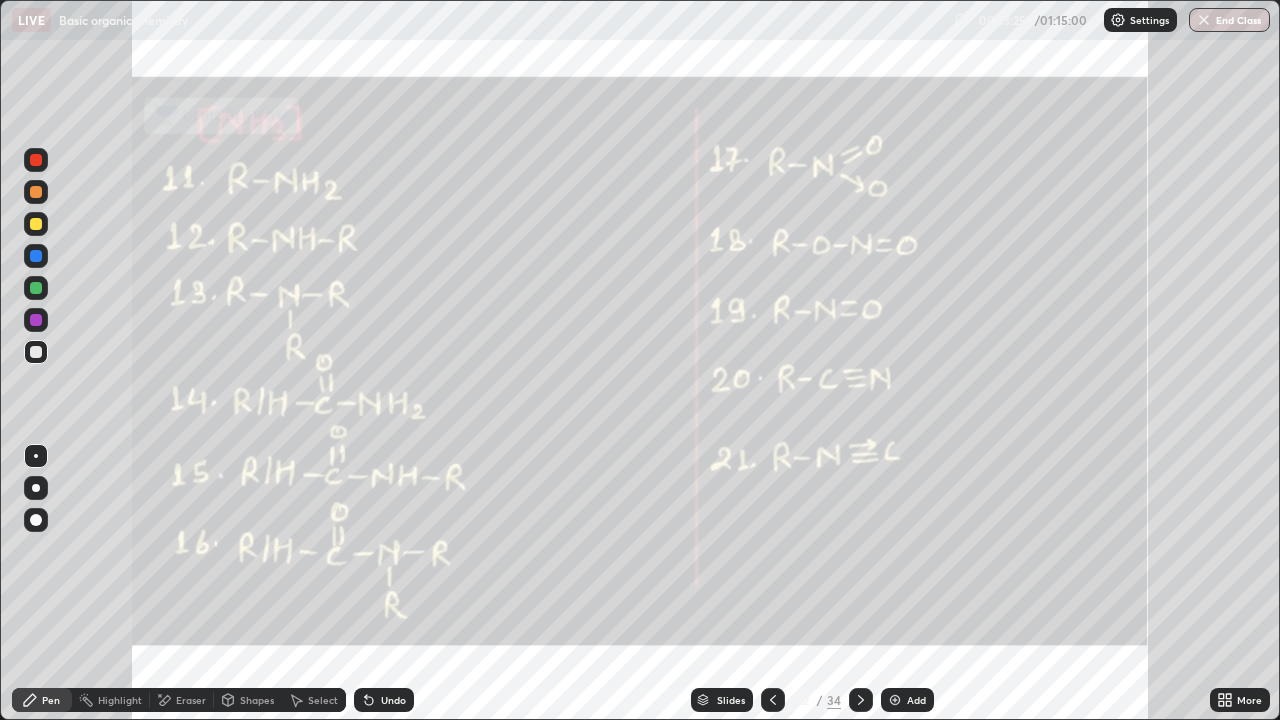 click on "Undo" at bounding box center (384, 700) 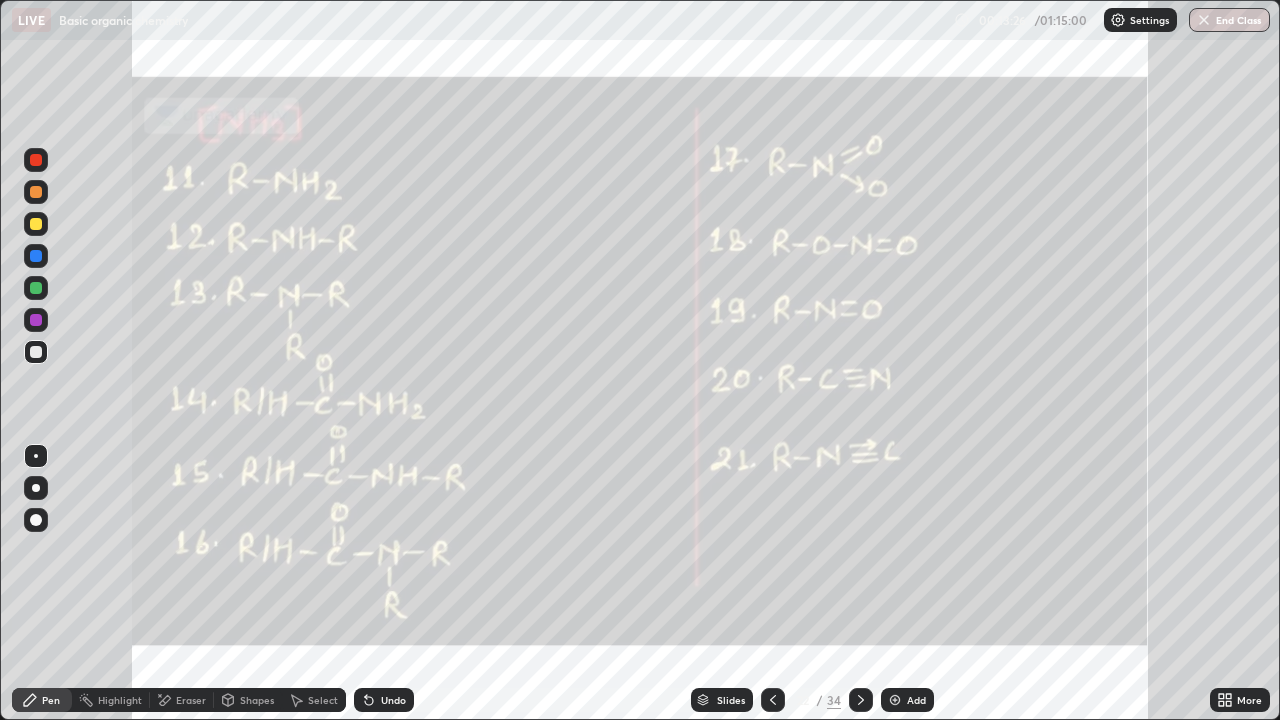 click on "Undo" at bounding box center (384, 700) 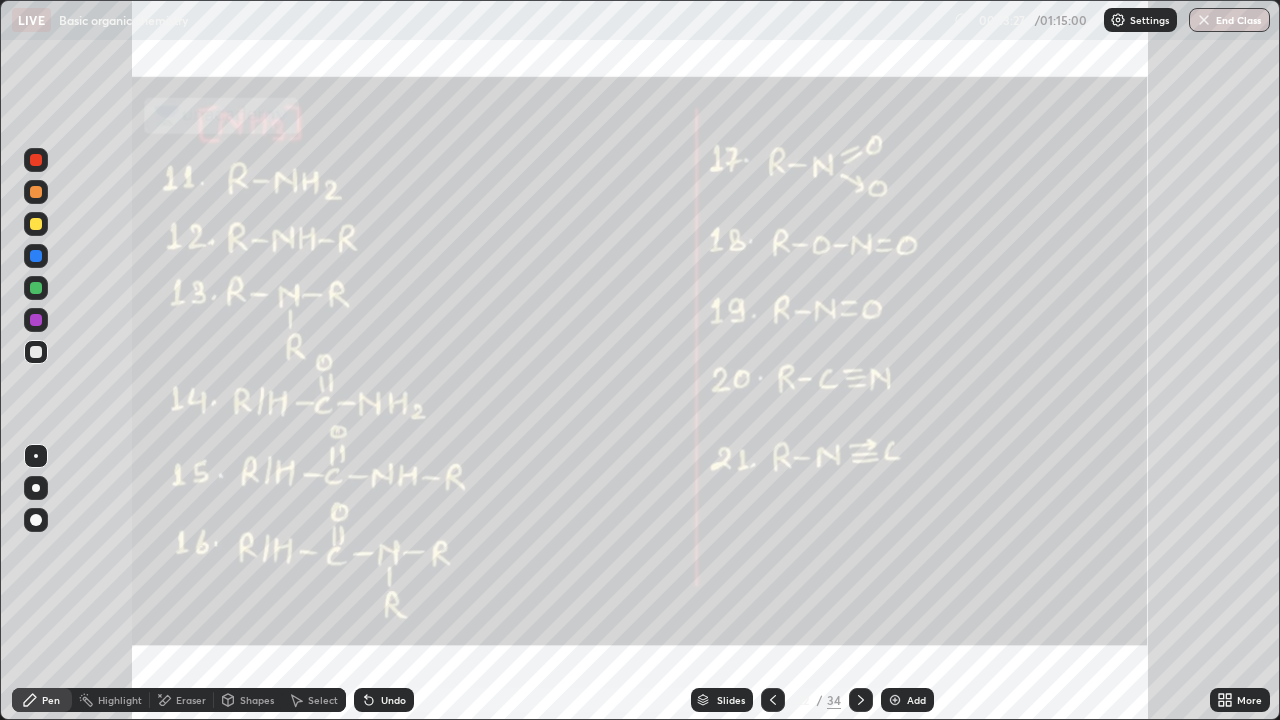 click on "Undo" at bounding box center (380, 700) 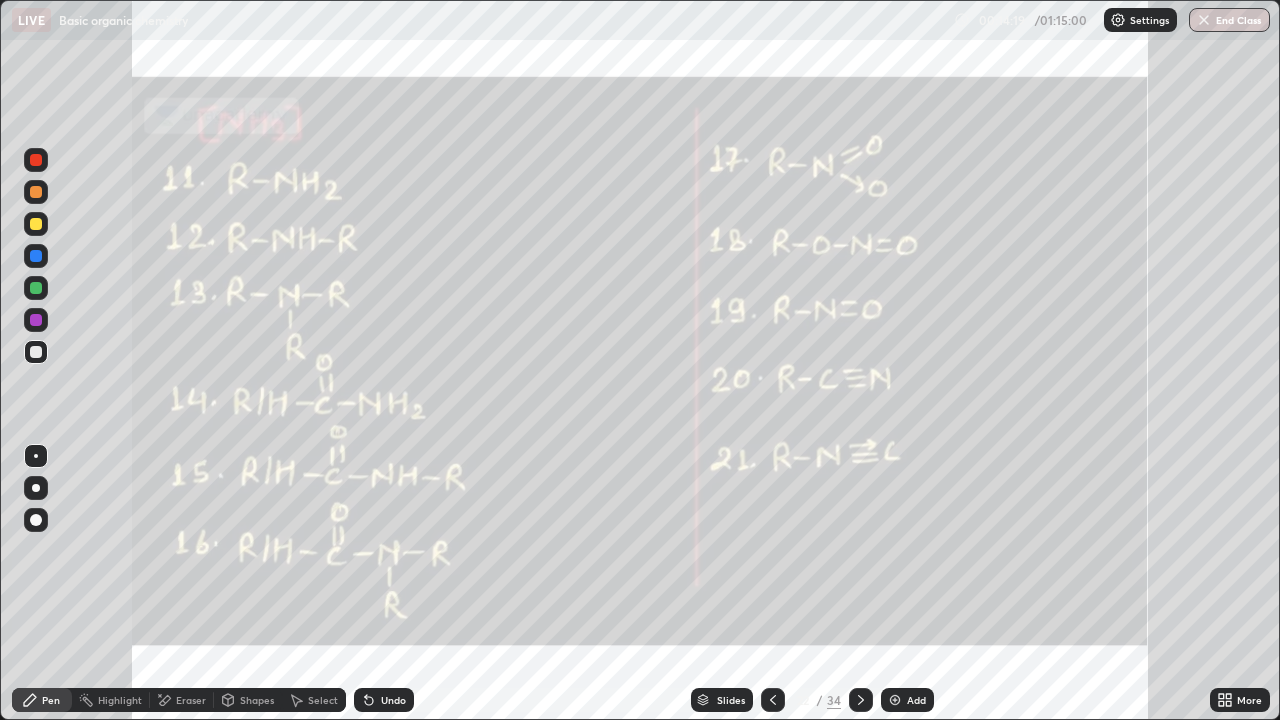 click at bounding box center (36, 288) 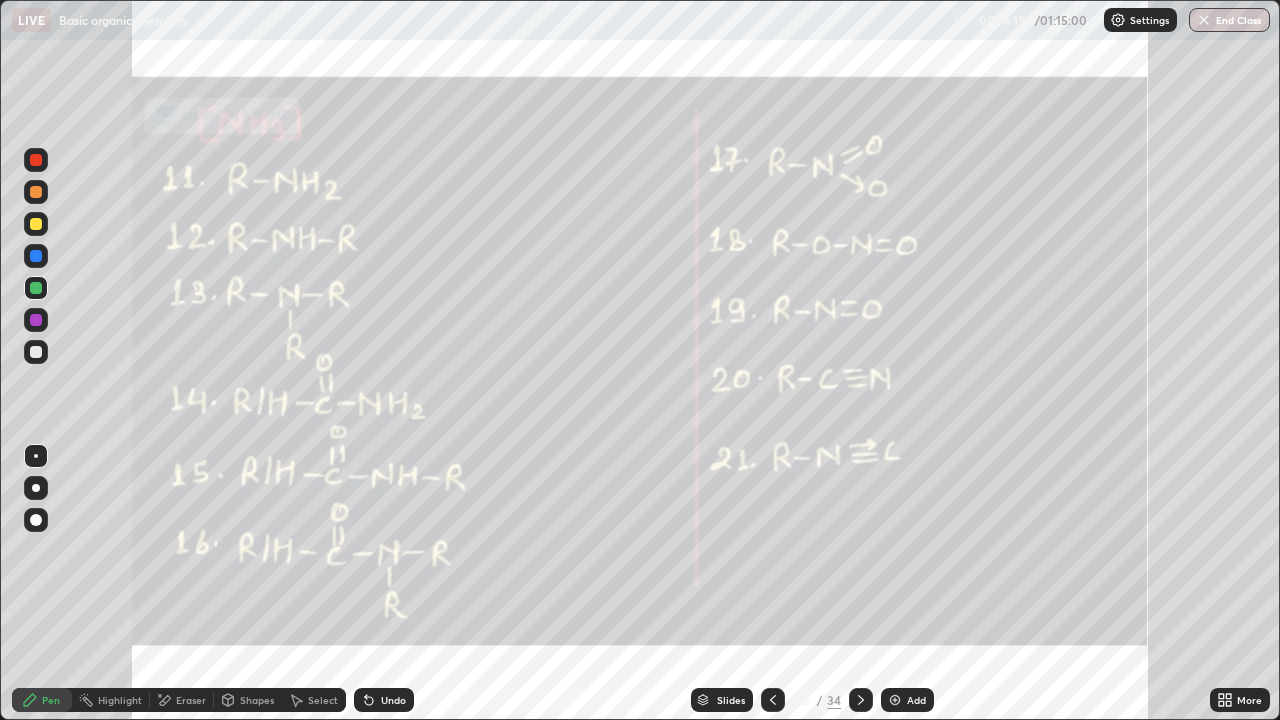 click at bounding box center (36, 352) 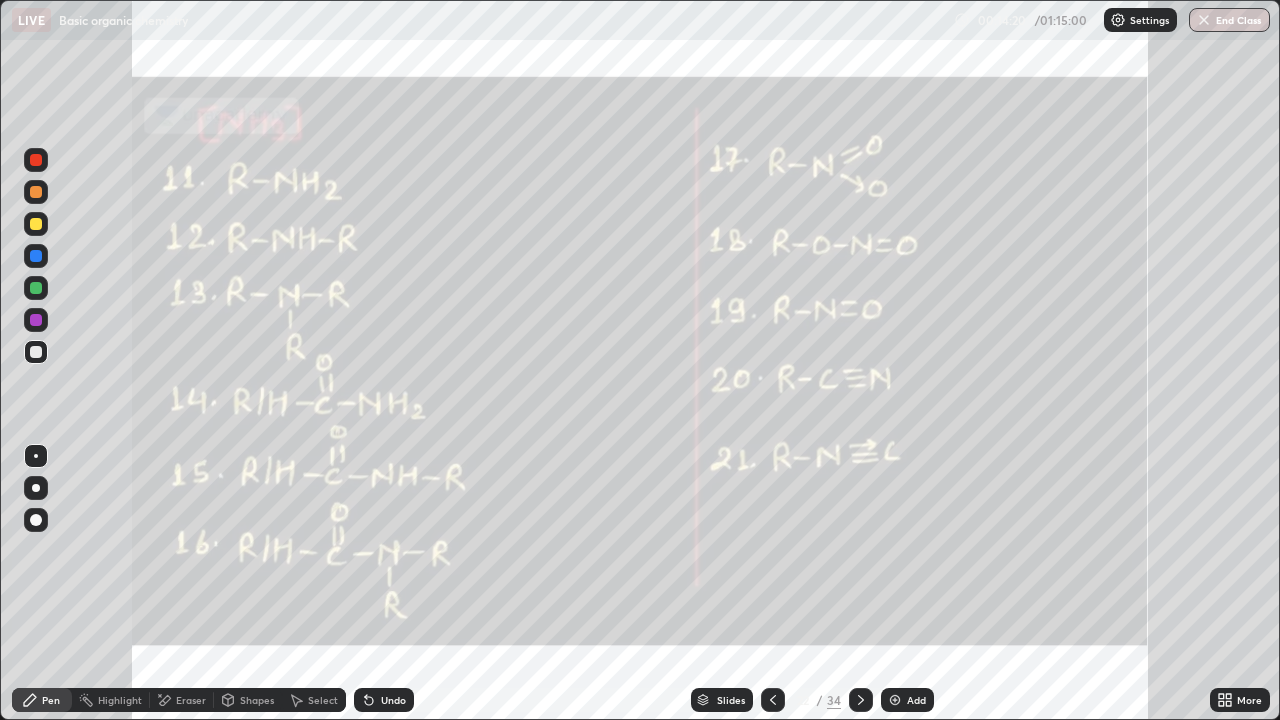click at bounding box center (36, 488) 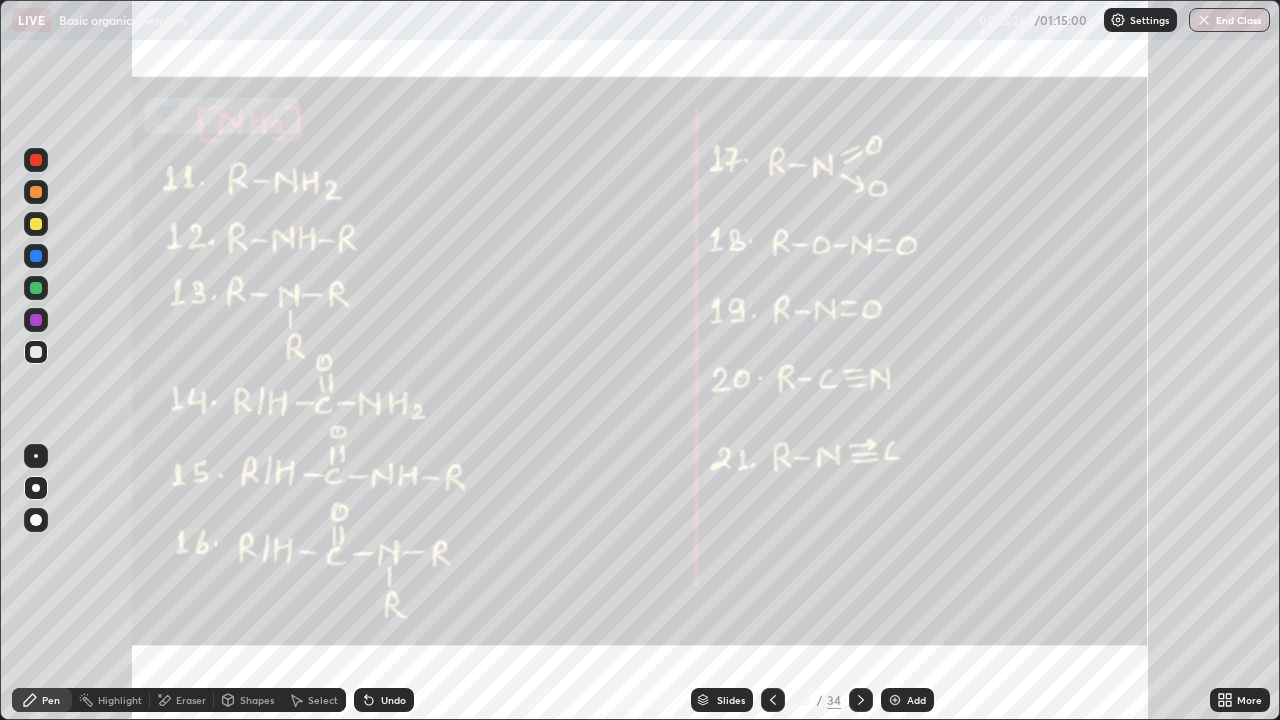 click at bounding box center (36, 456) 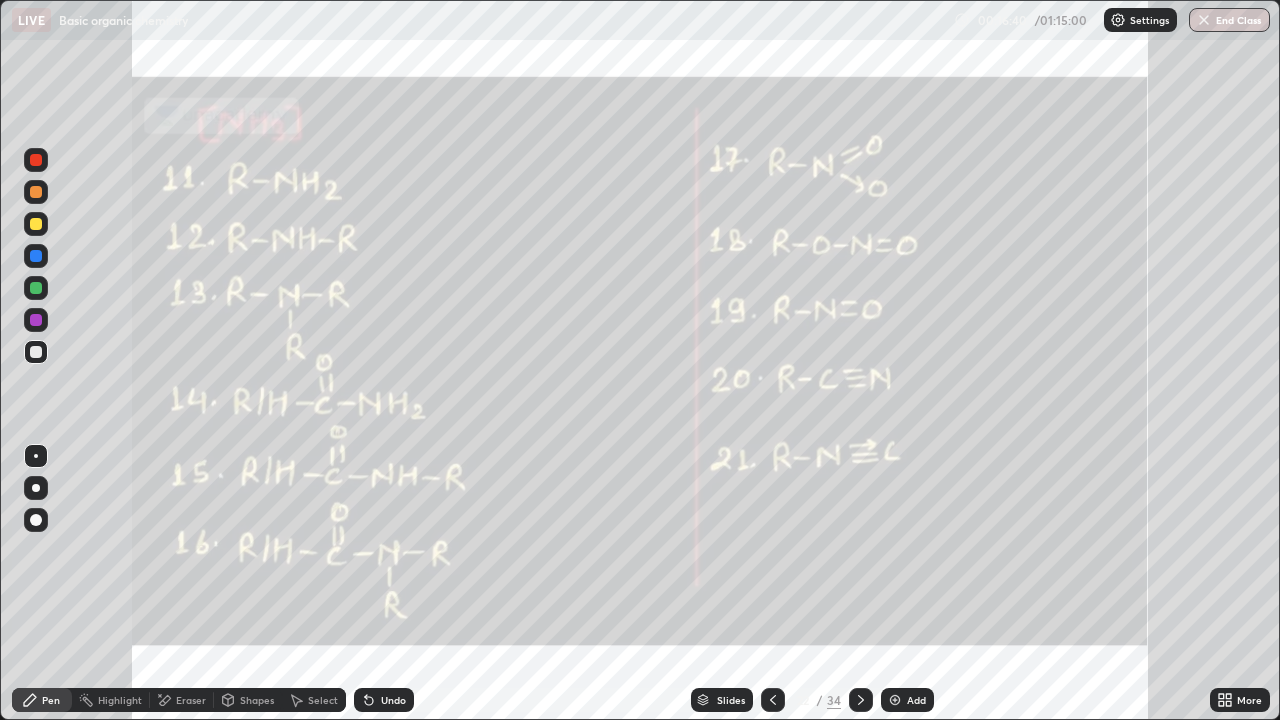 click 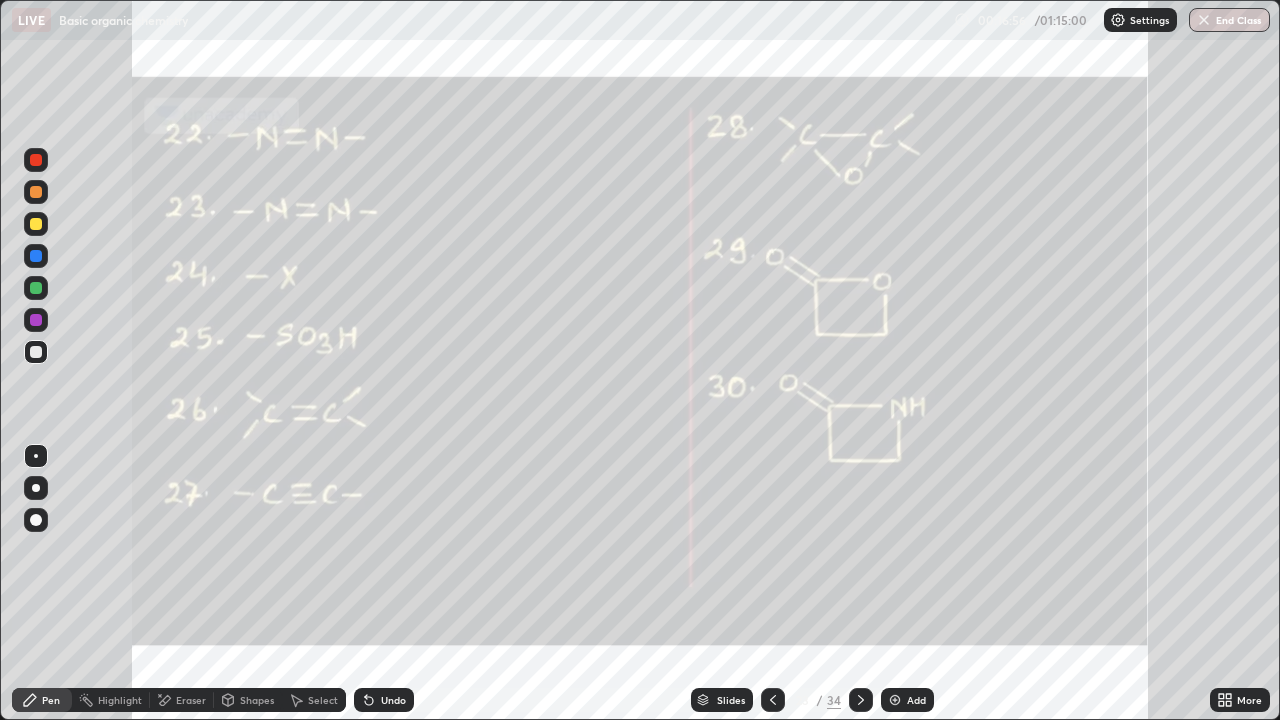 click on "Undo" at bounding box center (393, 700) 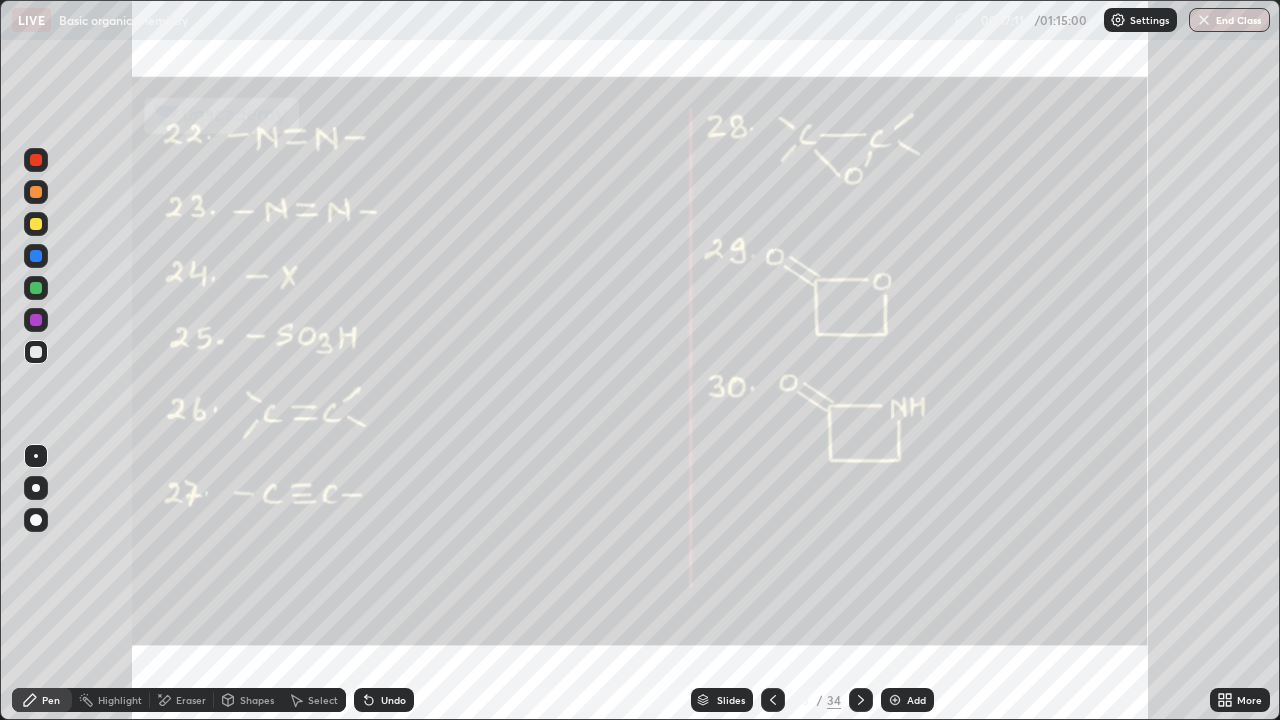 click on "Undo" at bounding box center (384, 700) 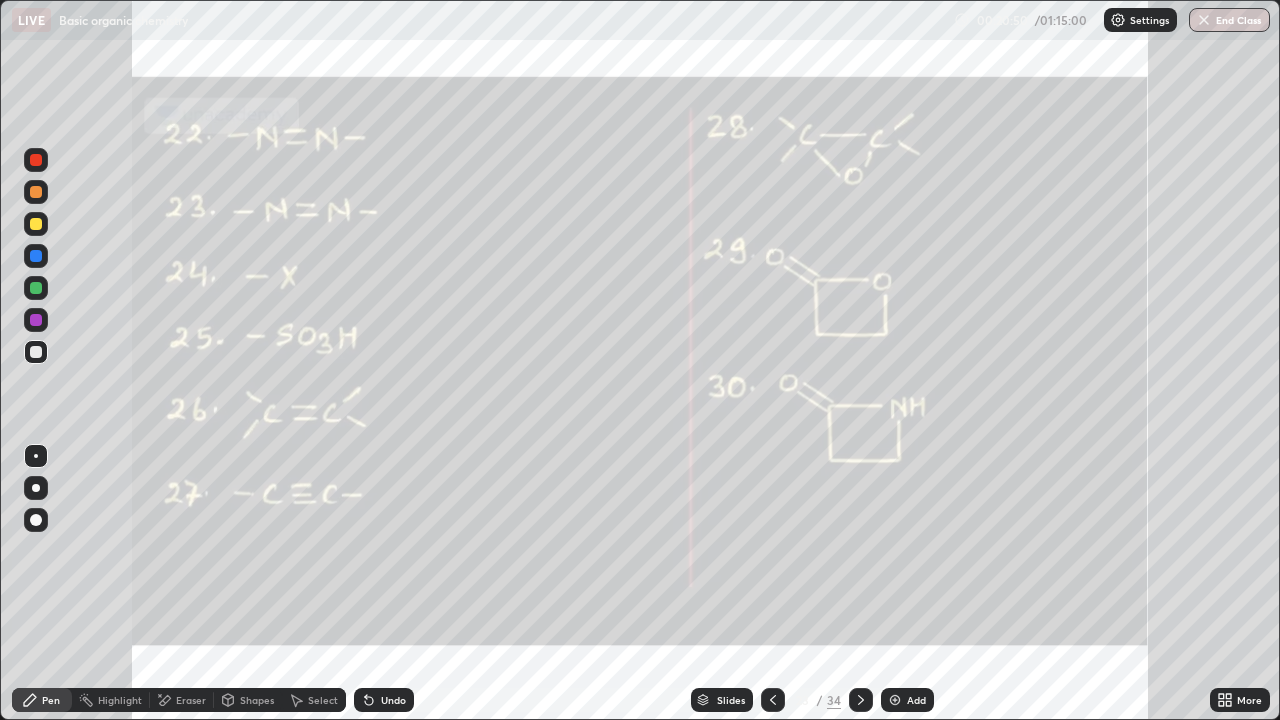 click 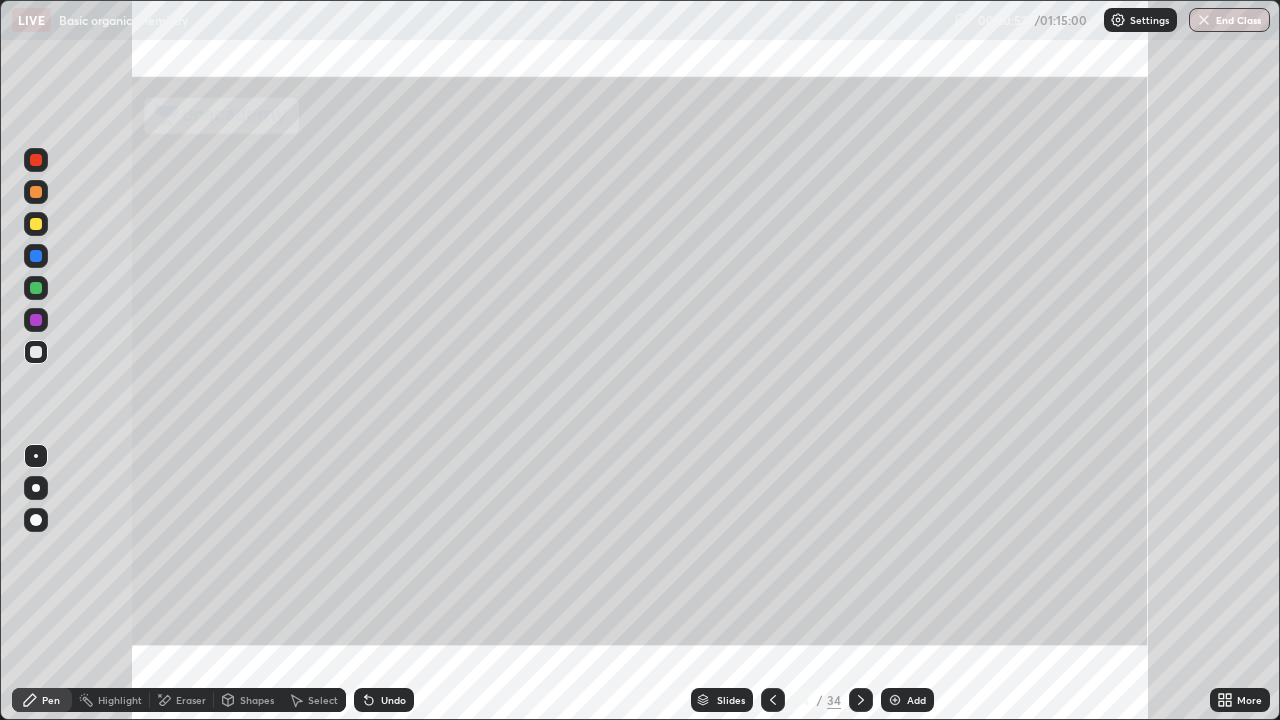 click 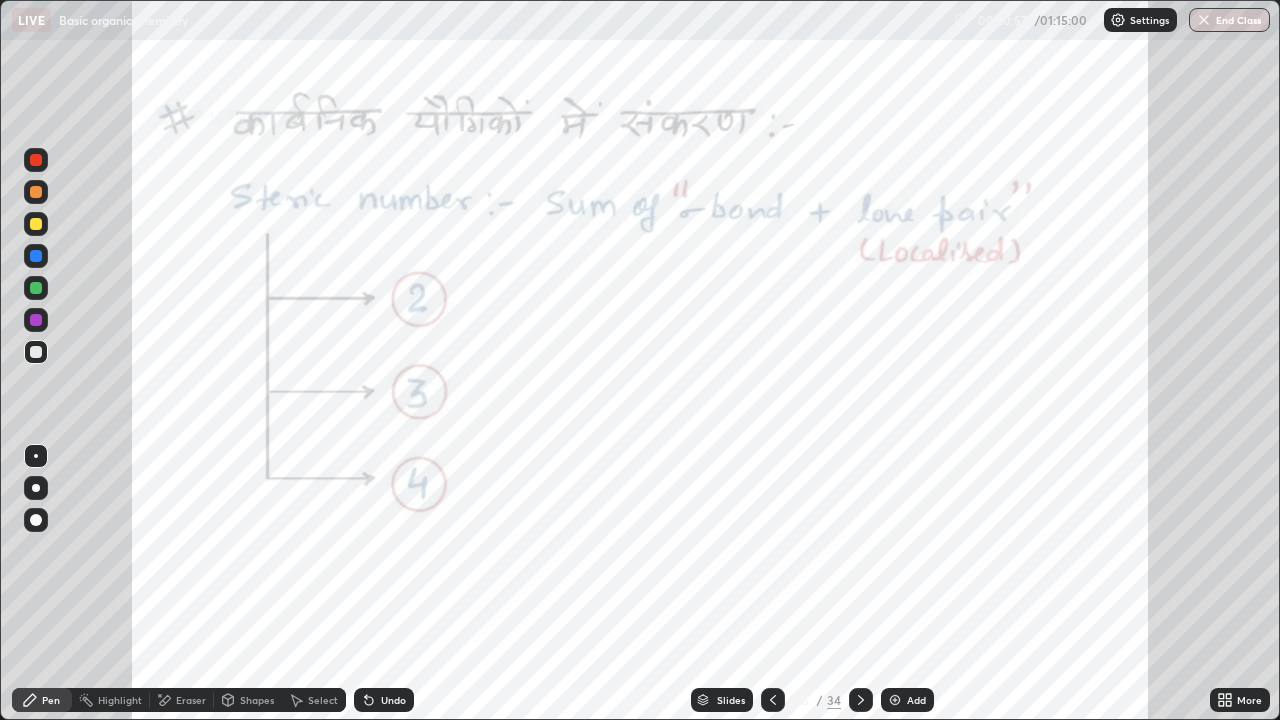 click 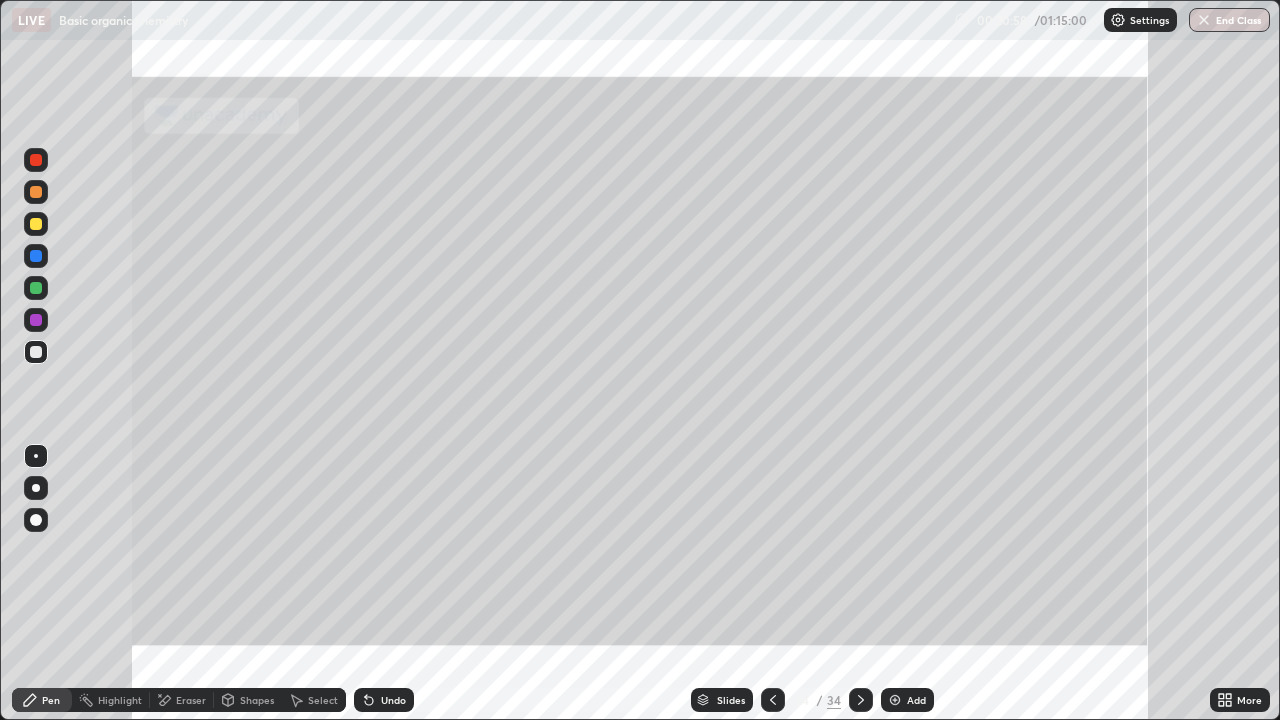 click 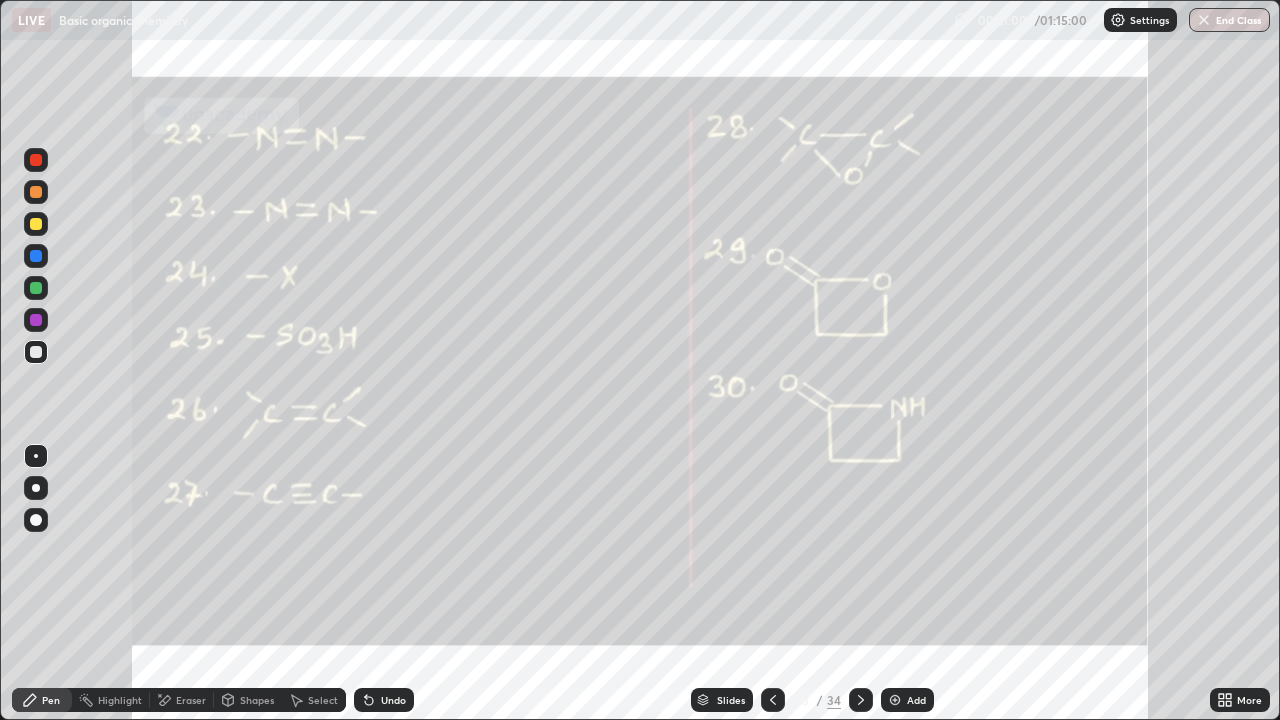 click 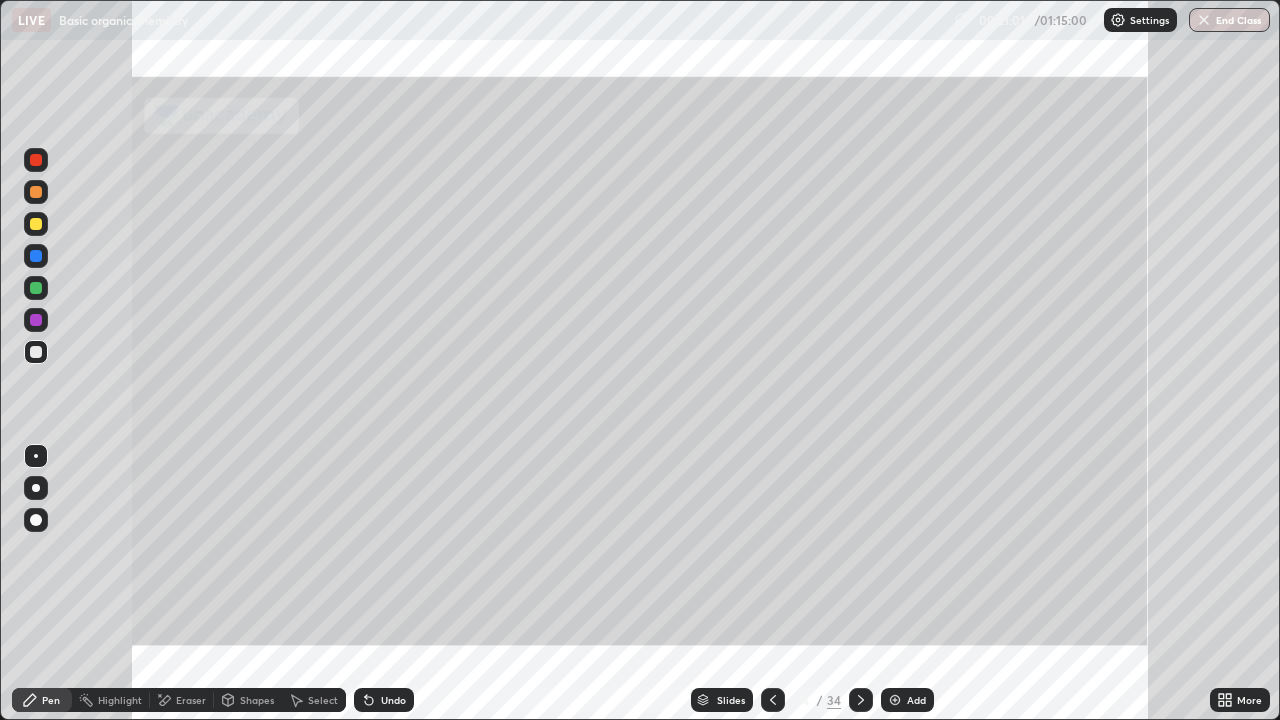 click at bounding box center (36, 352) 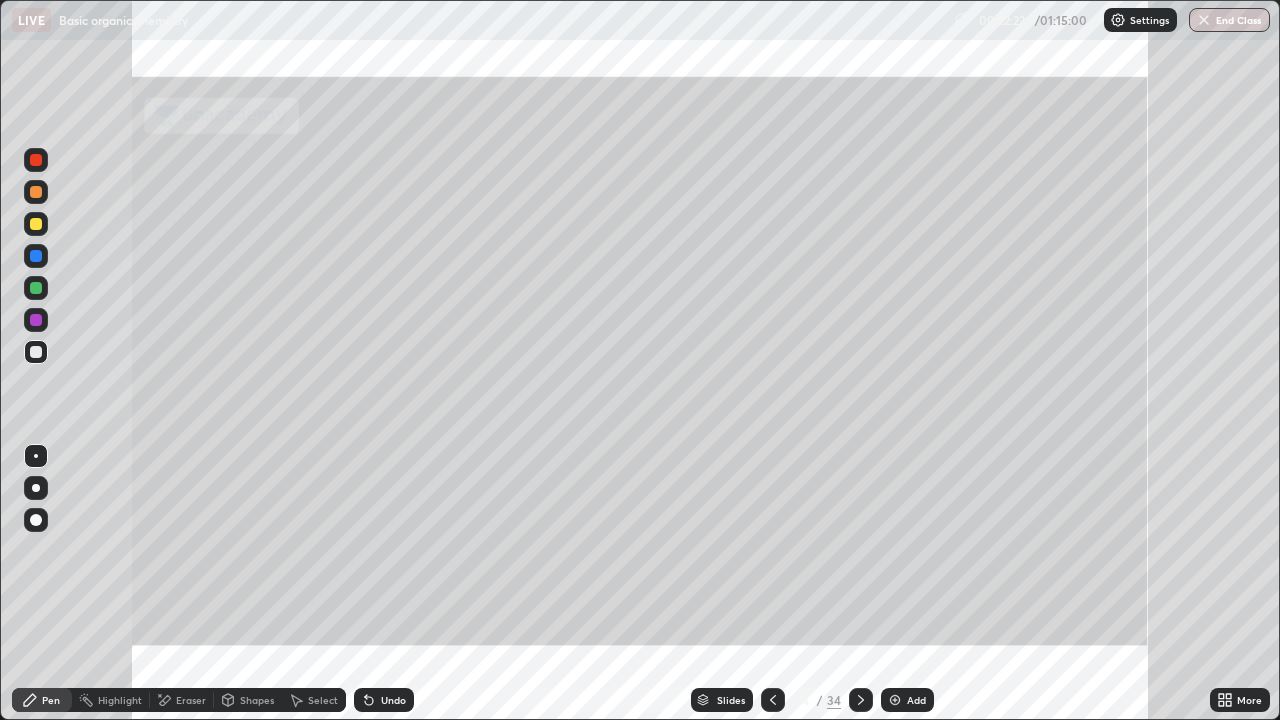 click at bounding box center (36, 288) 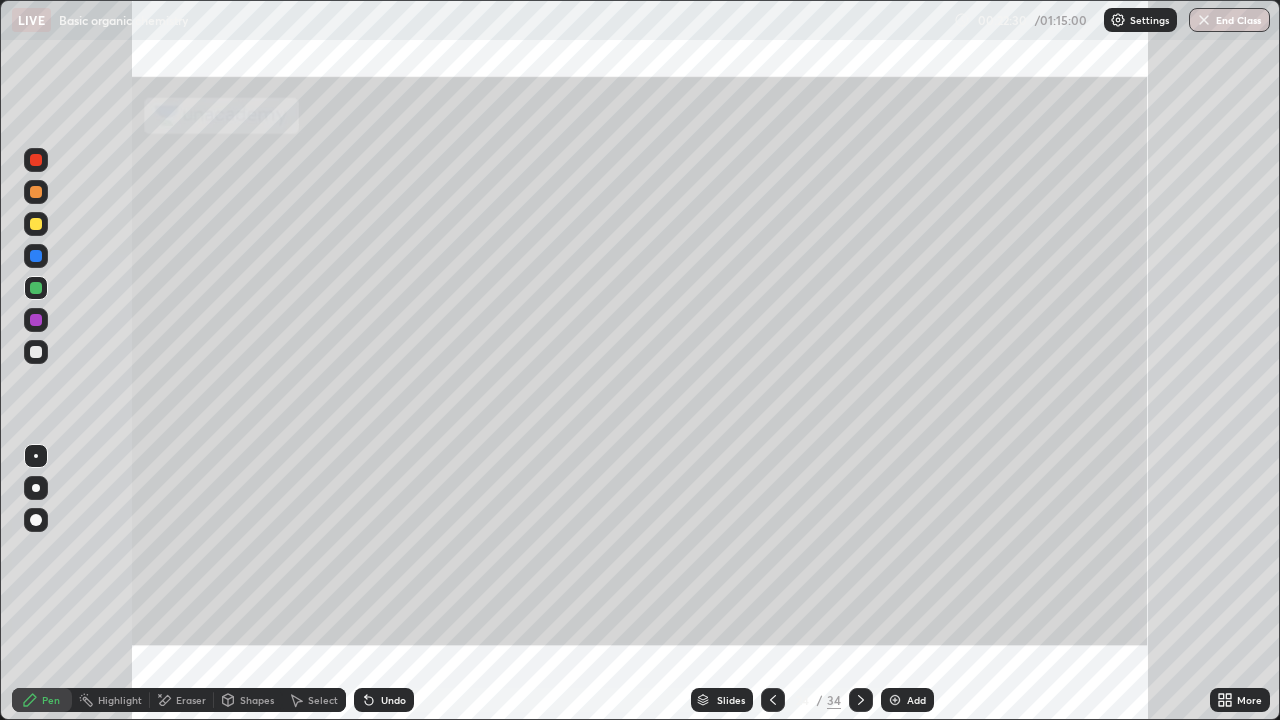 click on "Highlight" at bounding box center (120, 700) 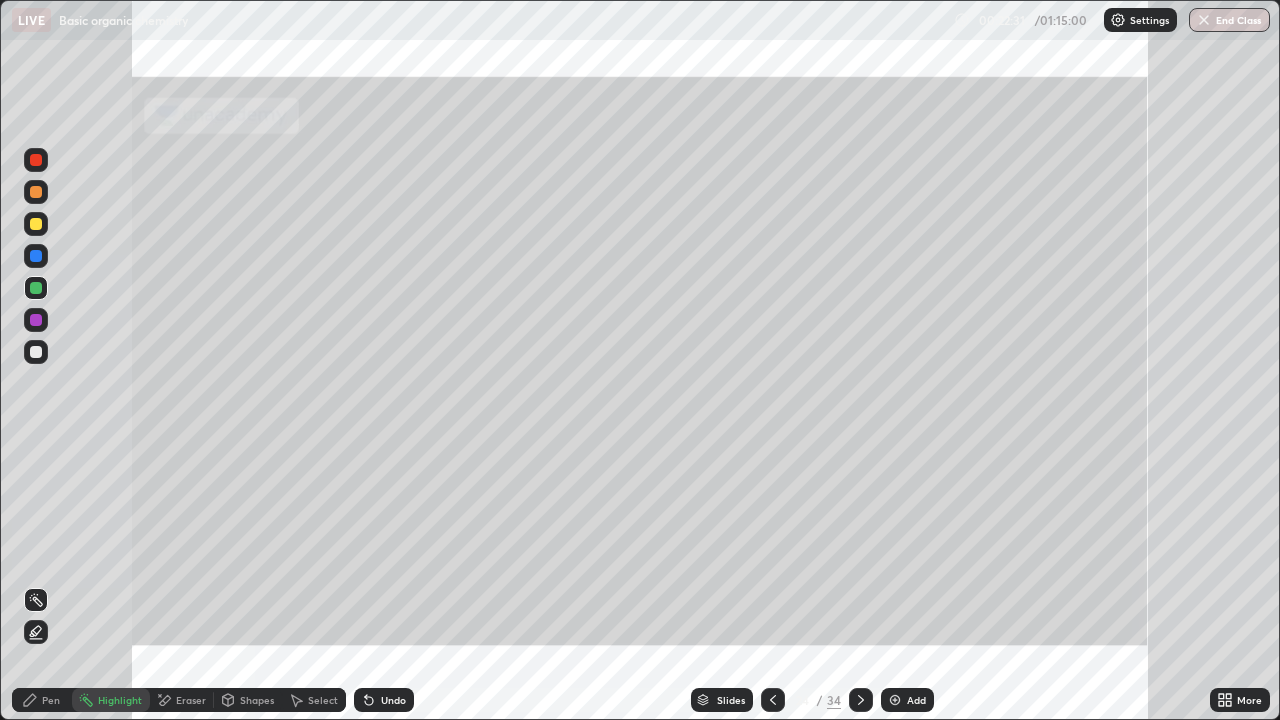 click 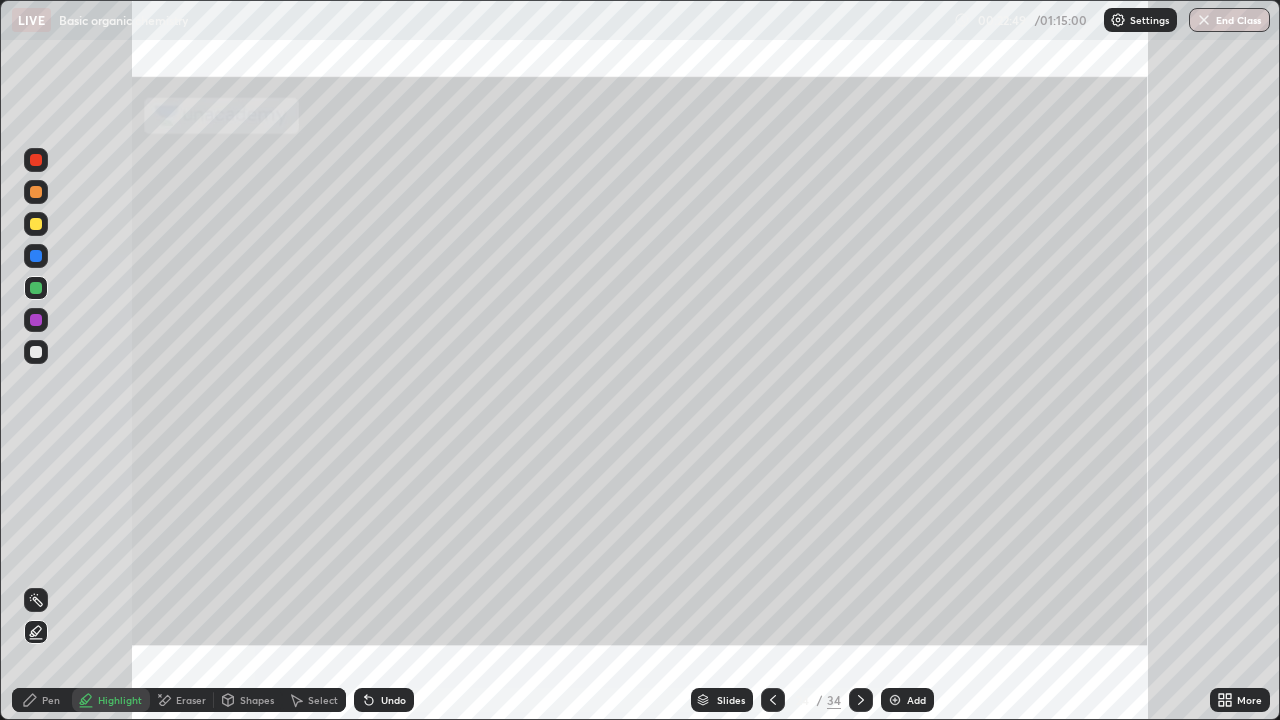 click on "Undo" at bounding box center [393, 700] 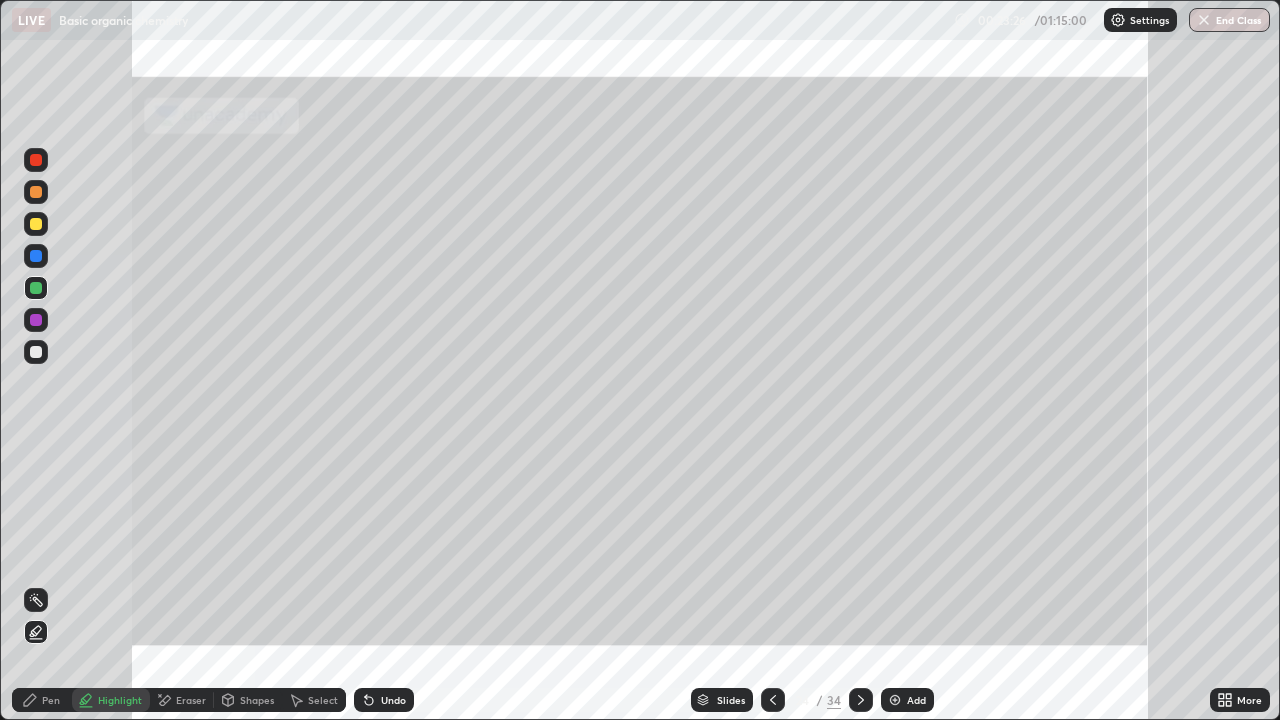 click at bounding box center (36, 352) 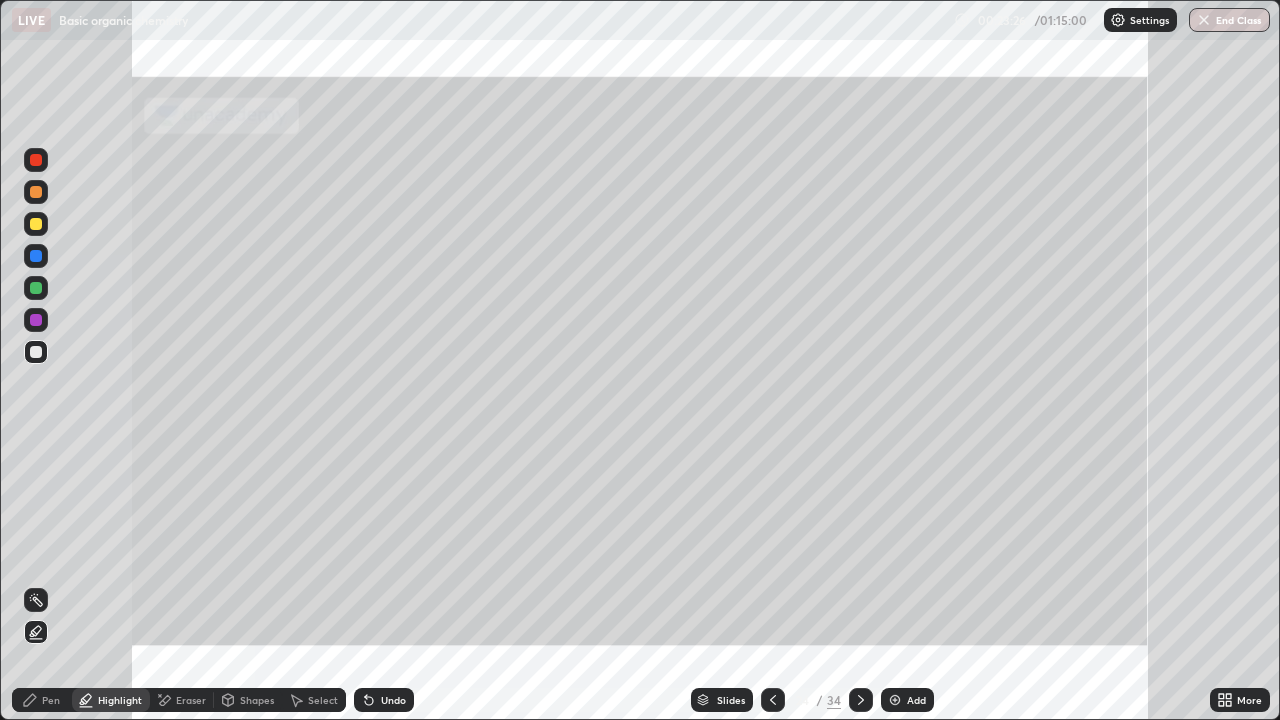 click on "Pen" at bounding box center [42, 700] 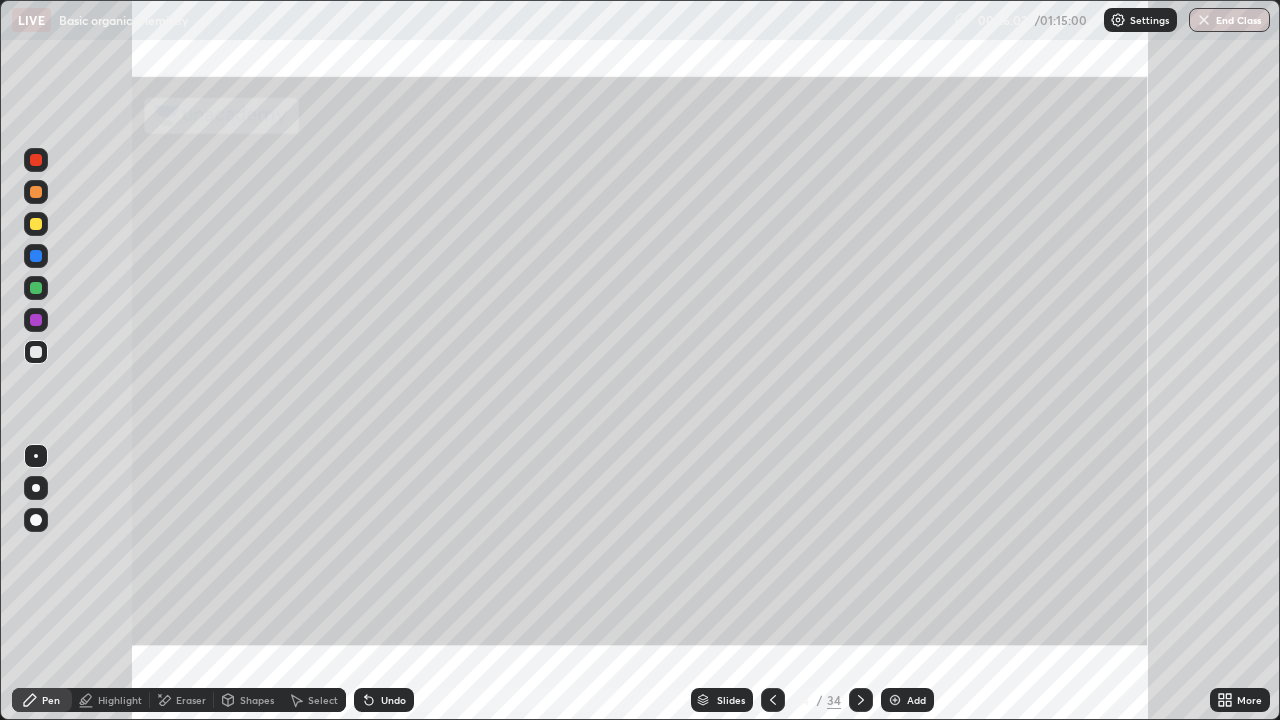 click 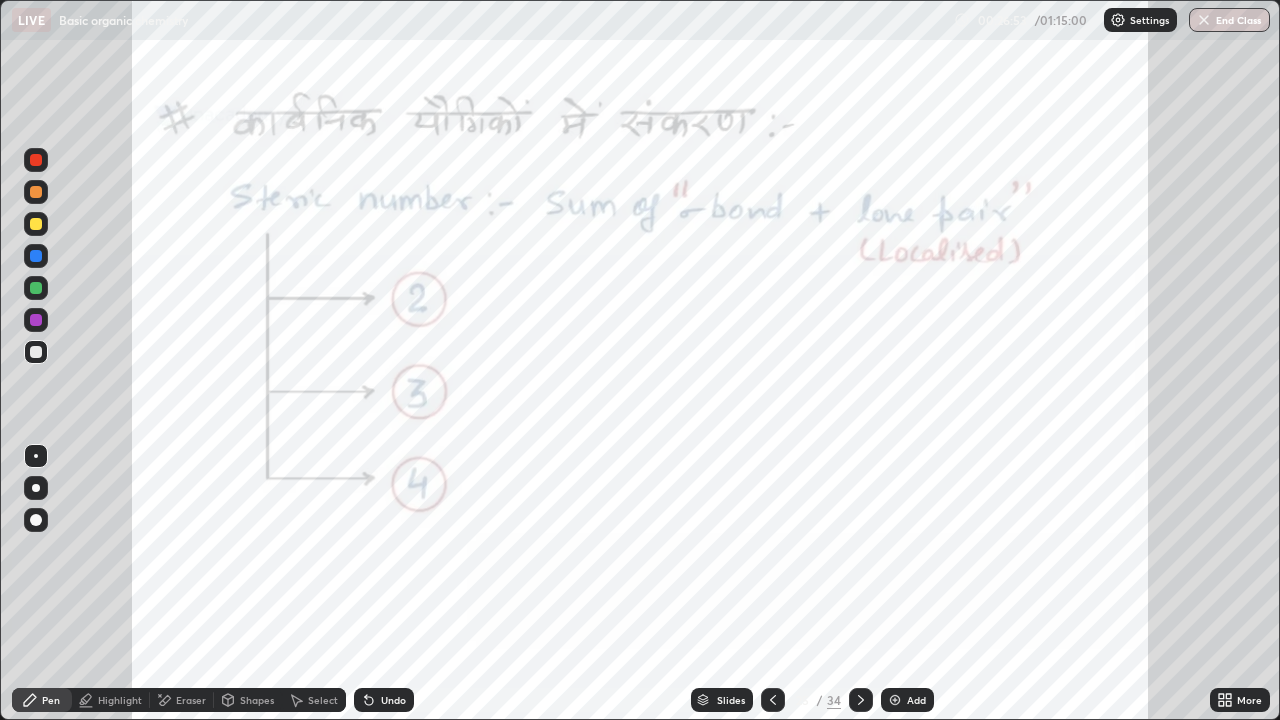 click at bounding box center [36, 320] 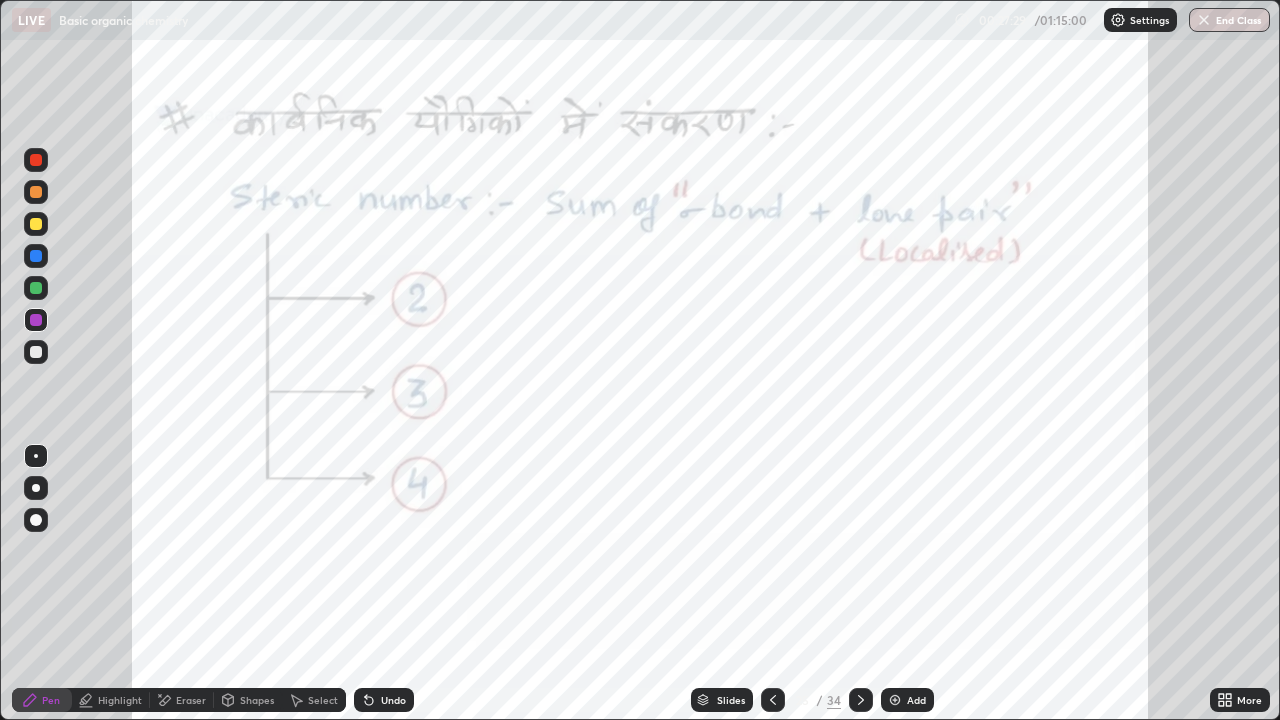click on "Undo" at bounding box center [393, 700] 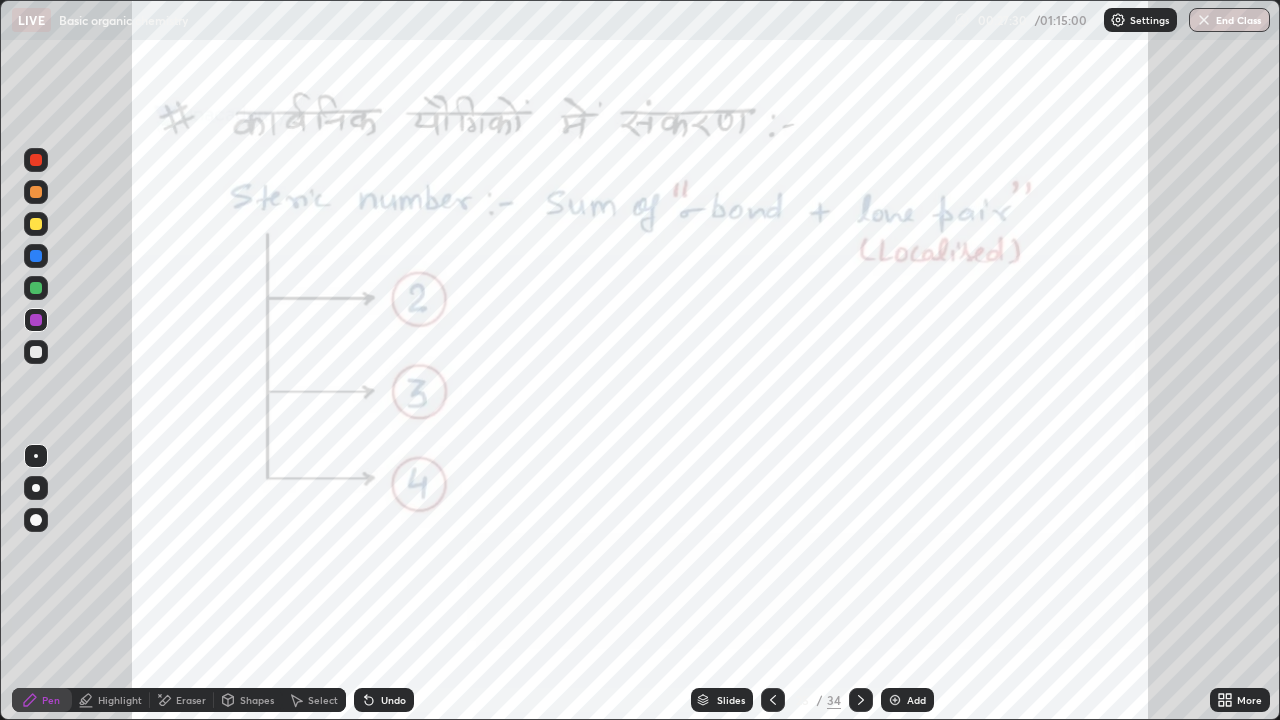 click on "Undo" at bounding box center [384, 700] 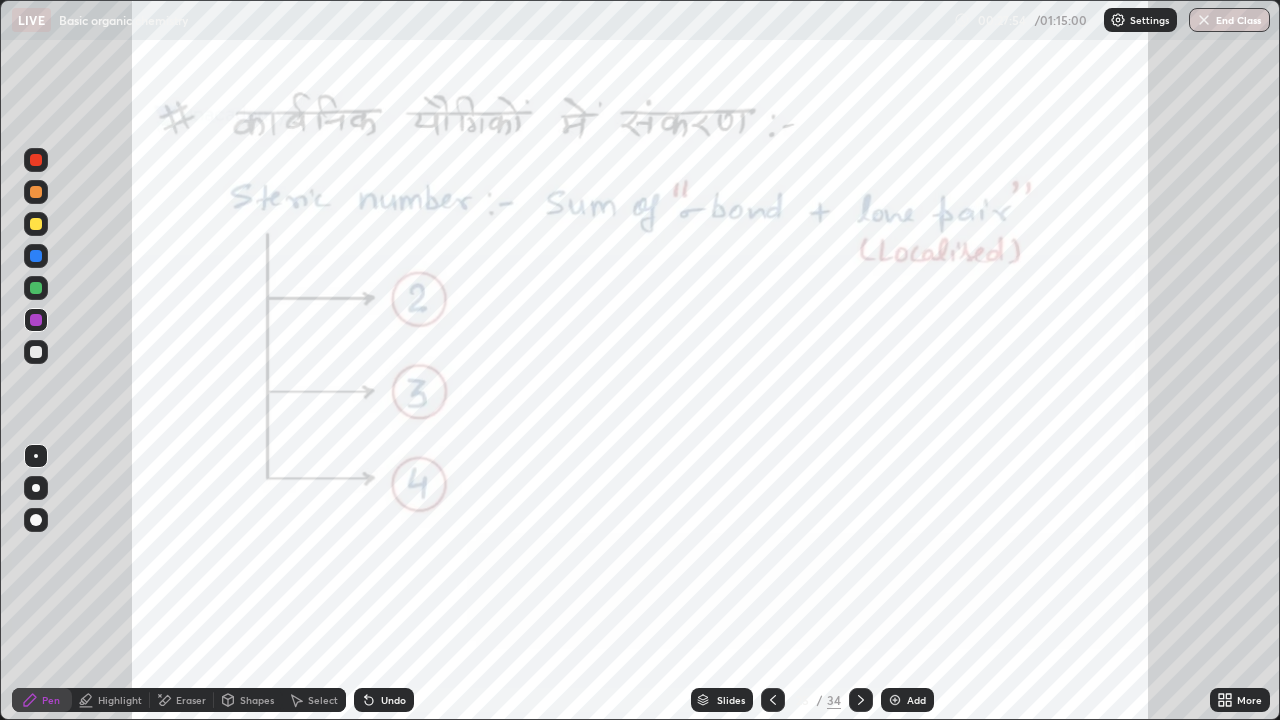 click on "Undo" at bounding box center (393, 700) 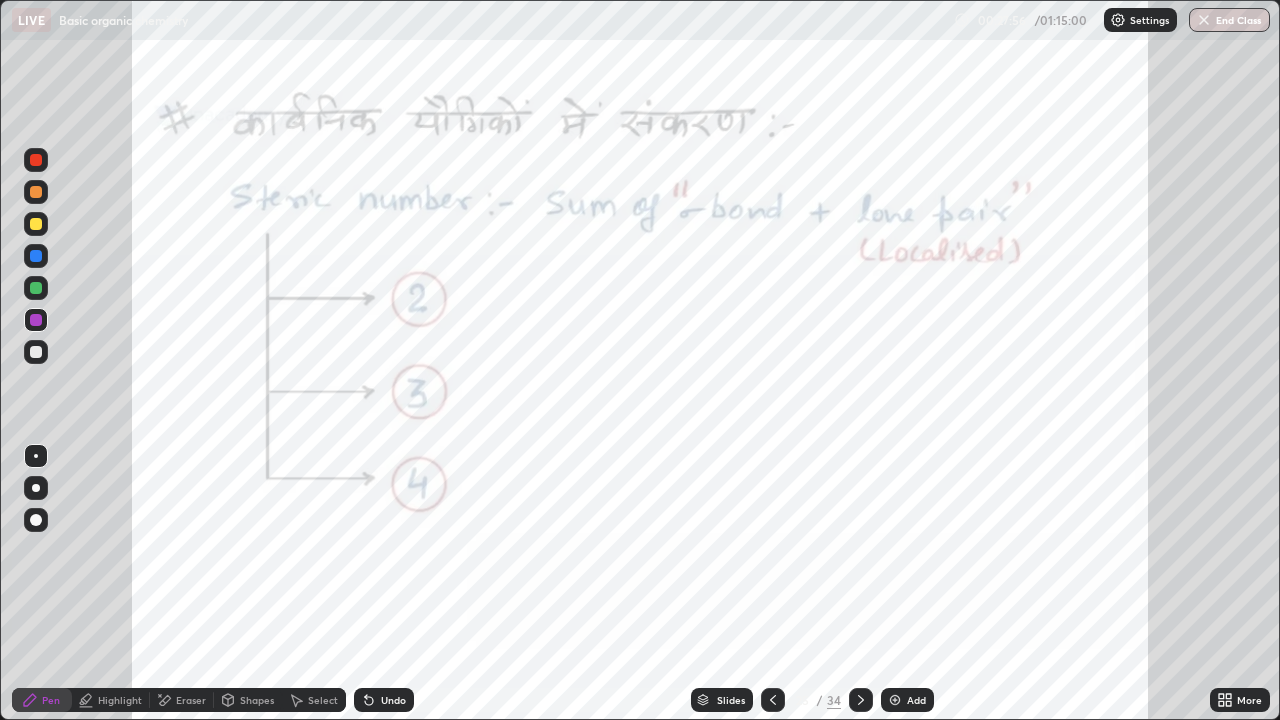 click at bounding box center (36, 352) 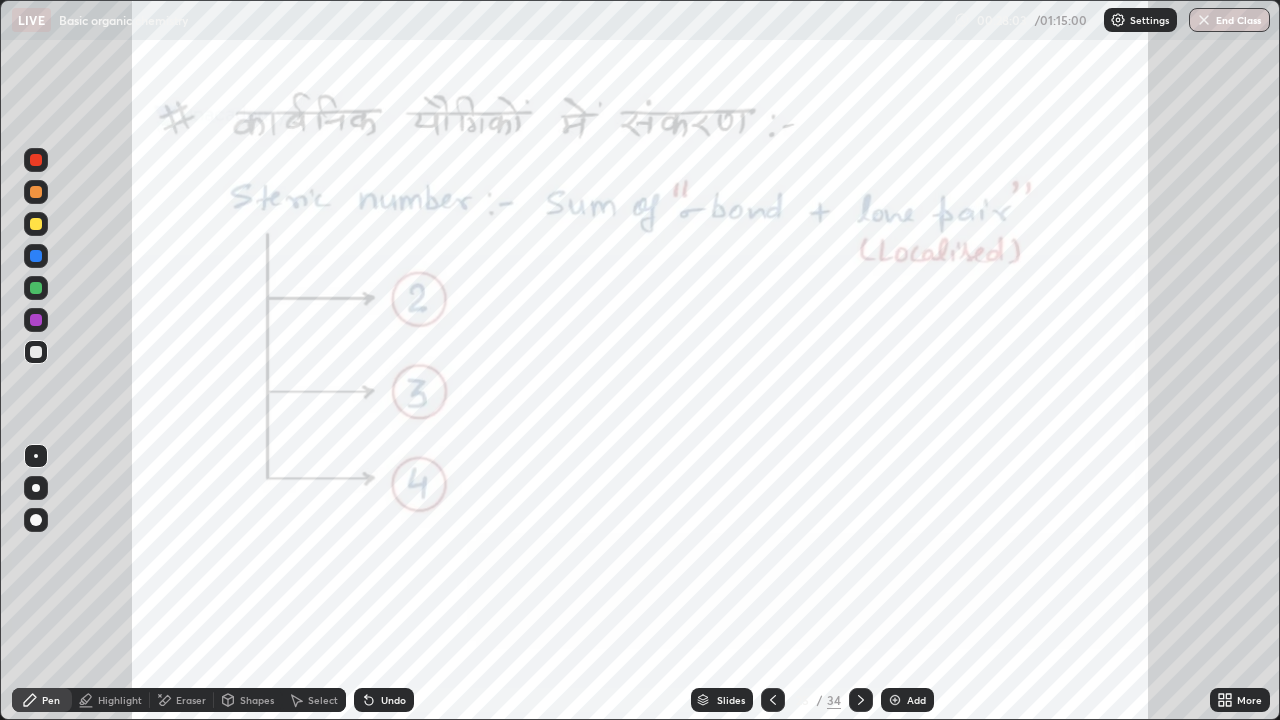 click at bounding box center (36, 320) 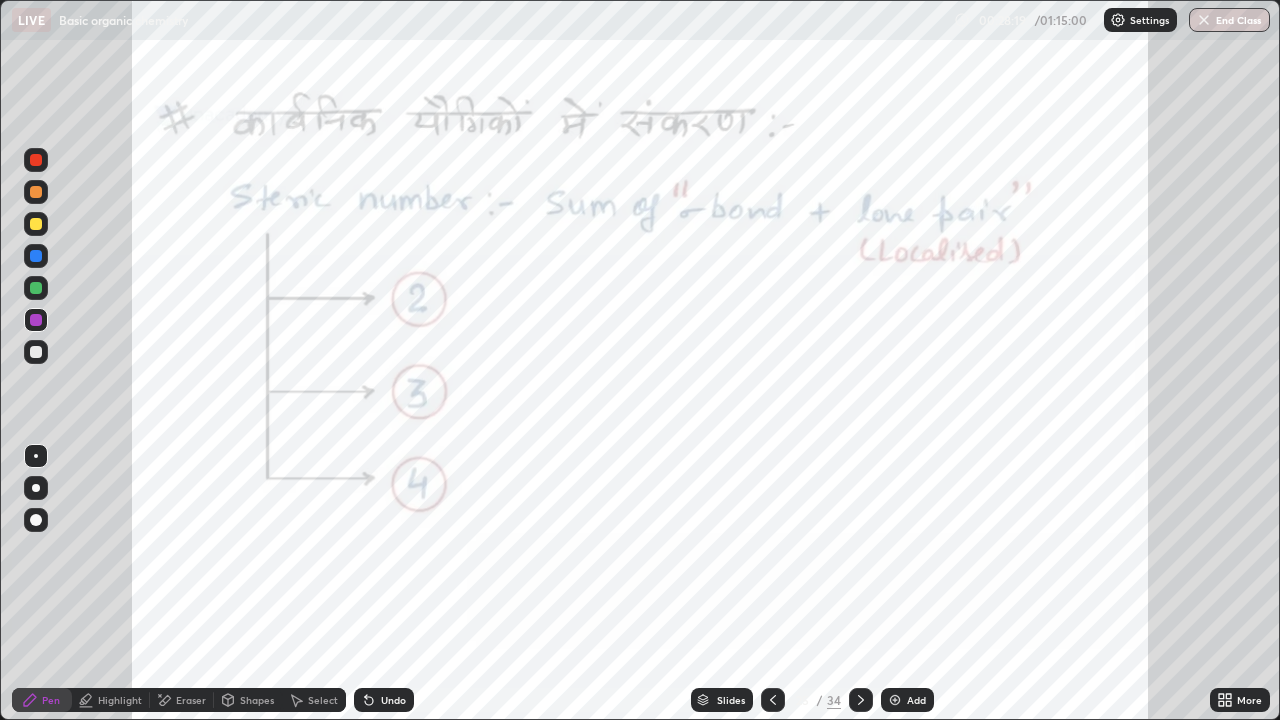 click on "Undo" at bounding box center [384, 700] 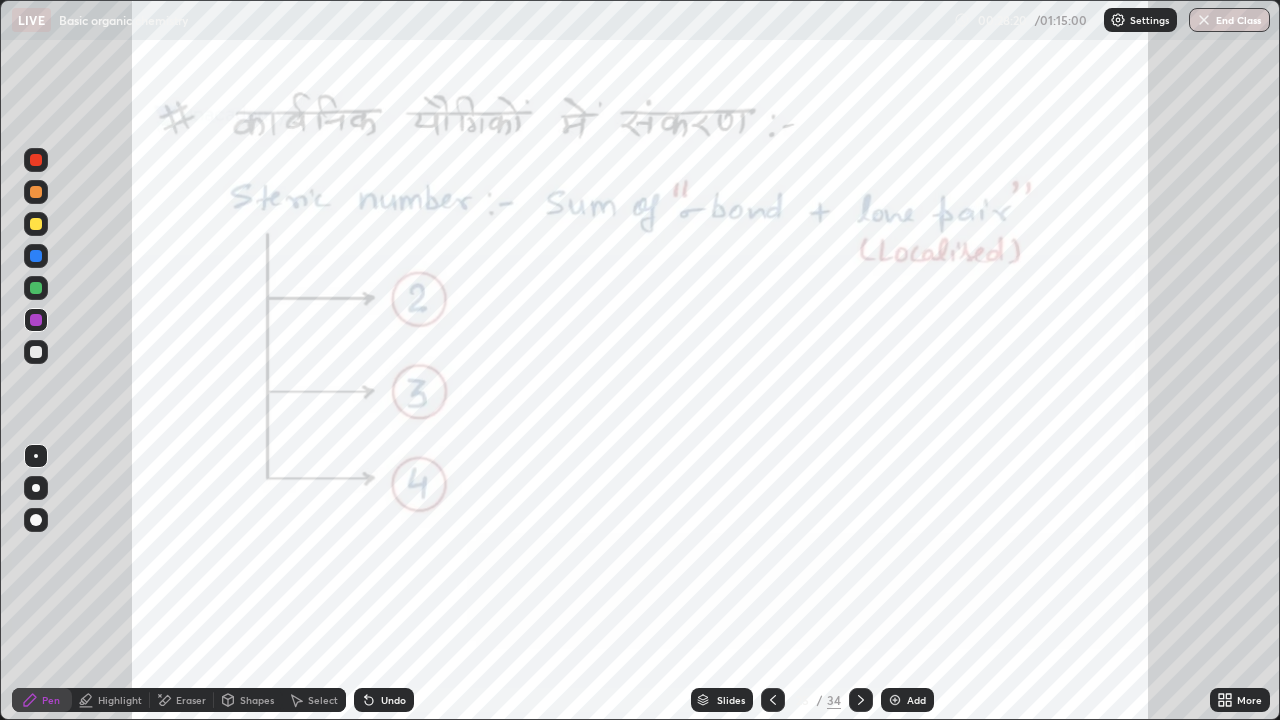 click at bounding box center (36, 160) 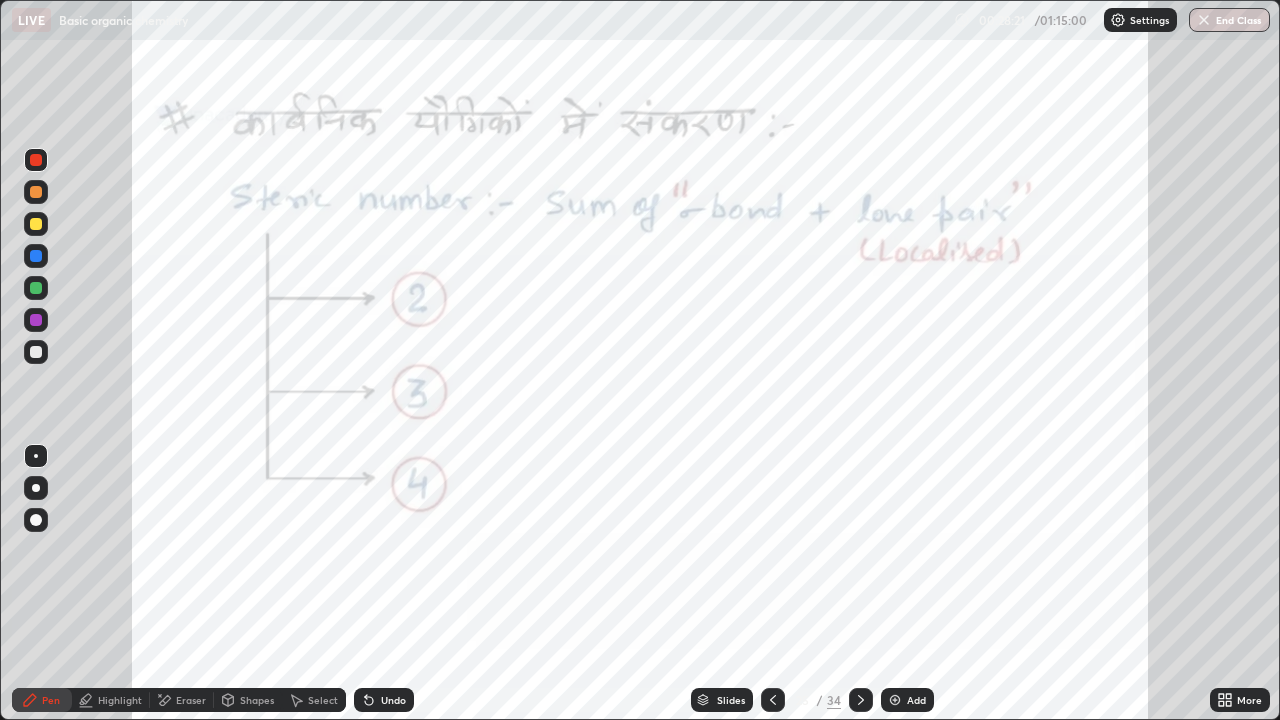 click at bounding box center [36, 488] 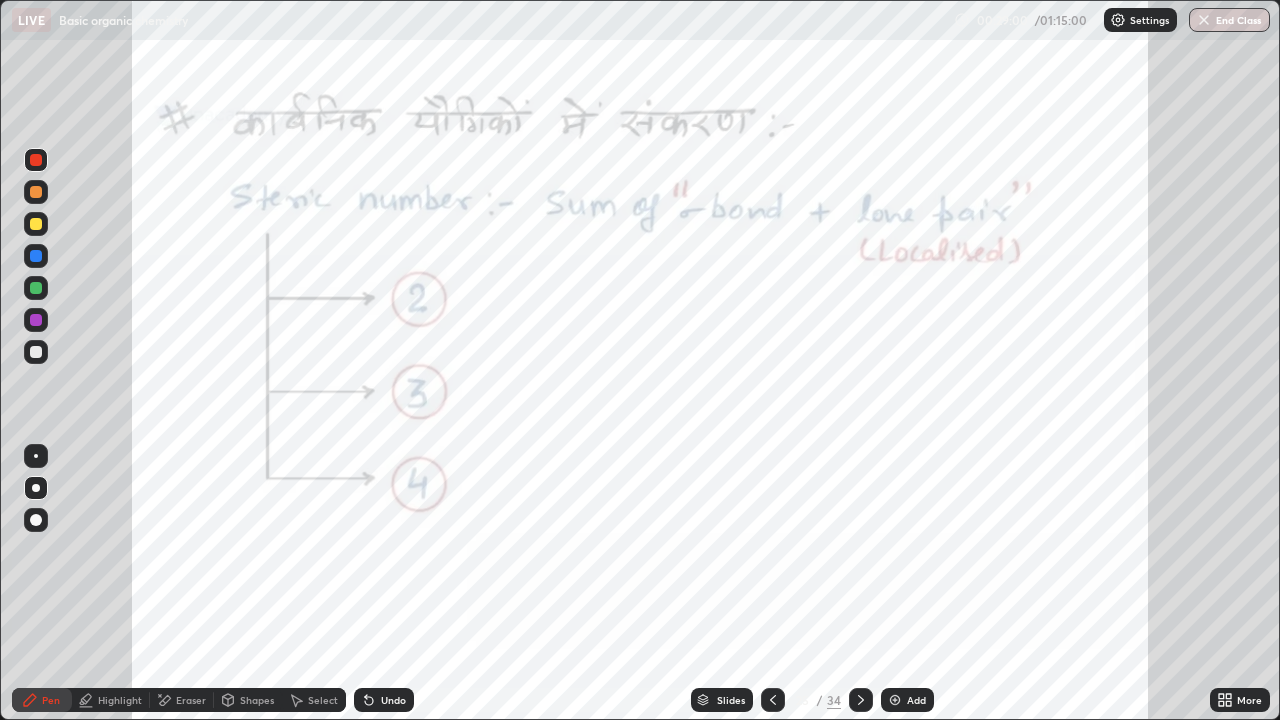 click at bounding box center [36, 456] 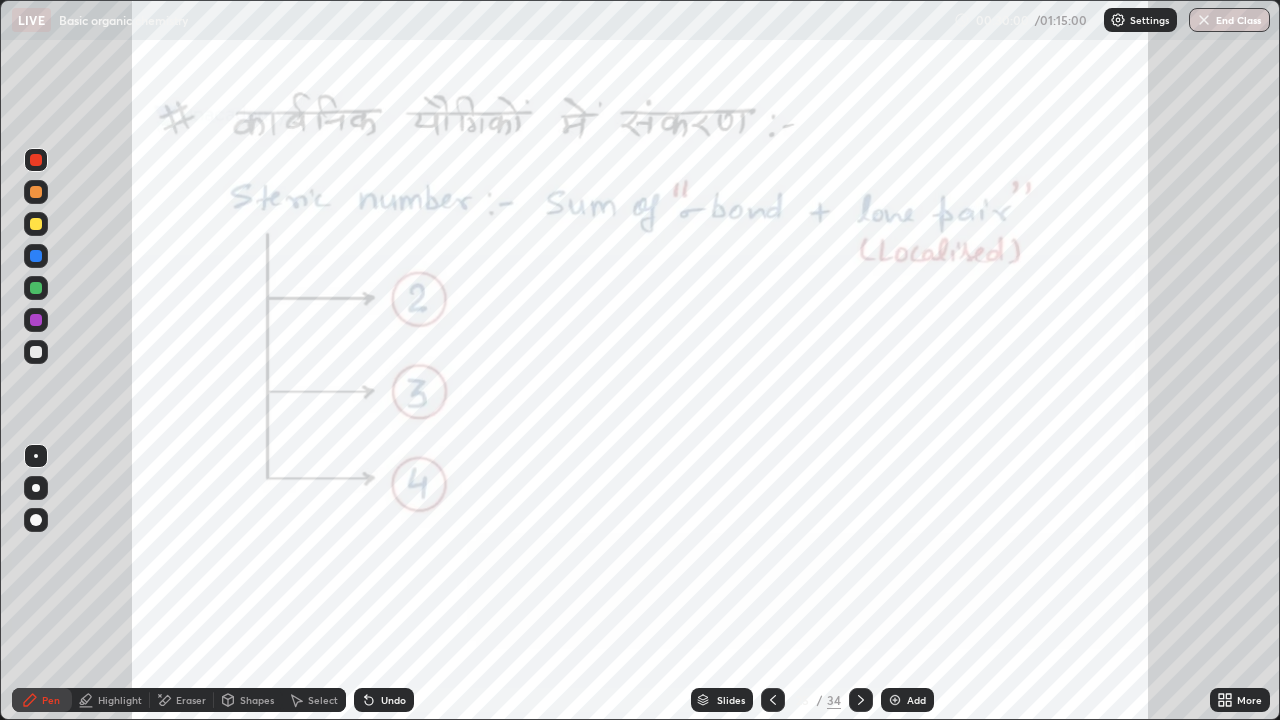 click at bounding box center (36, 320) 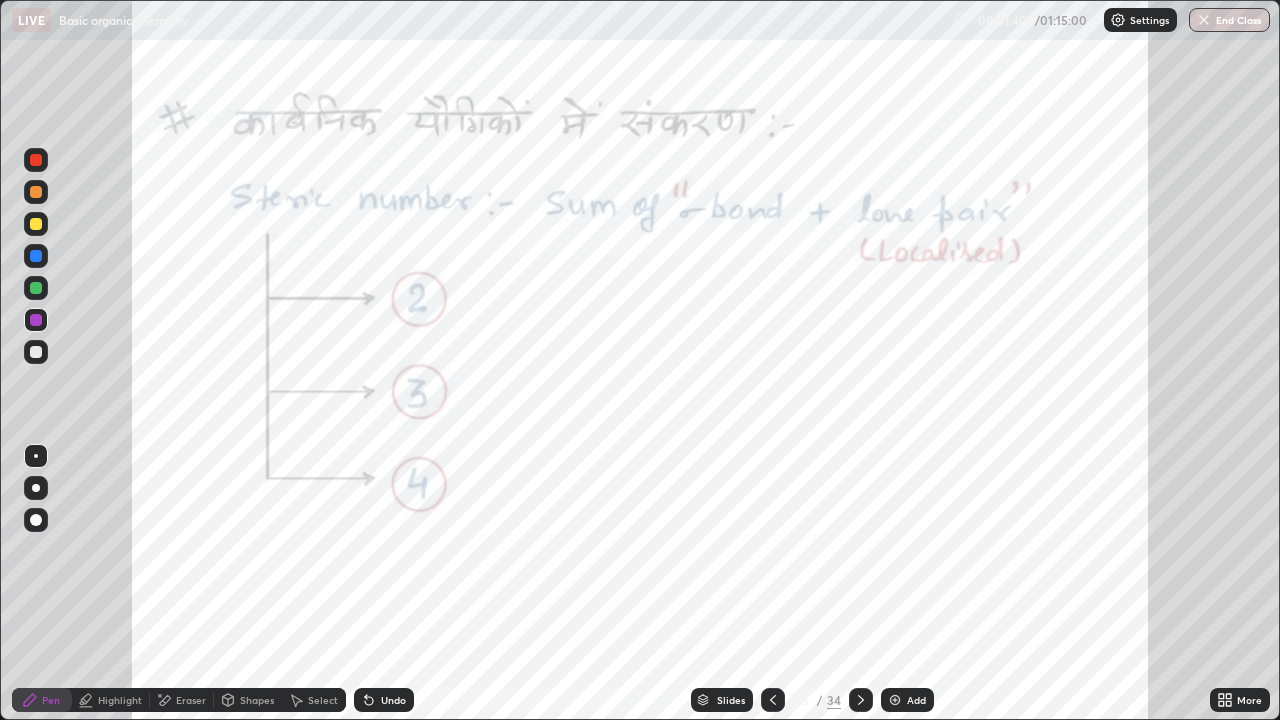 click 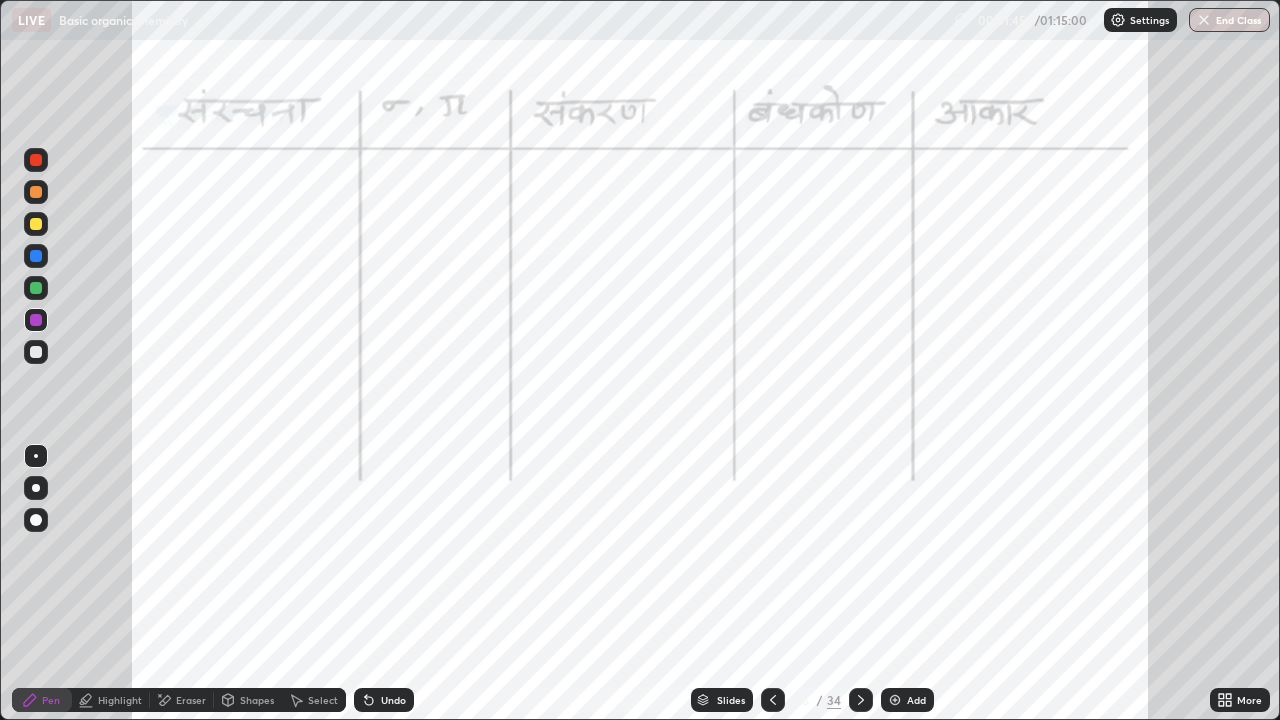 click 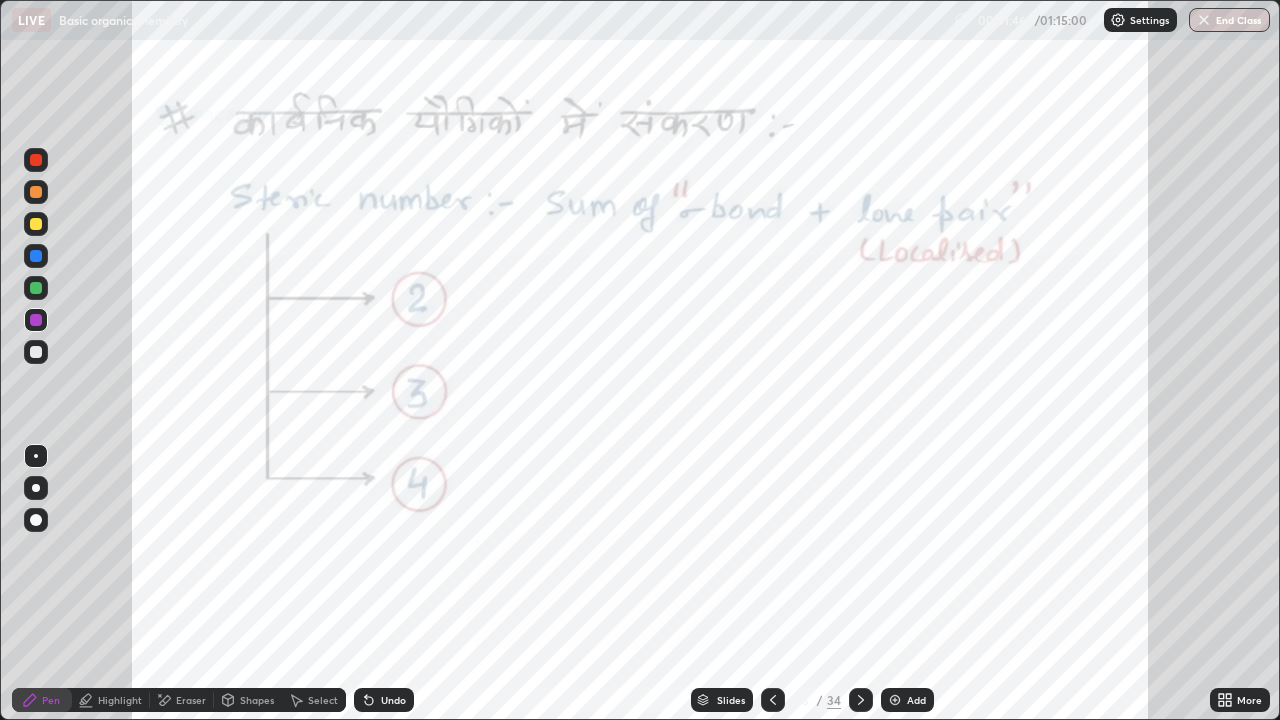 click 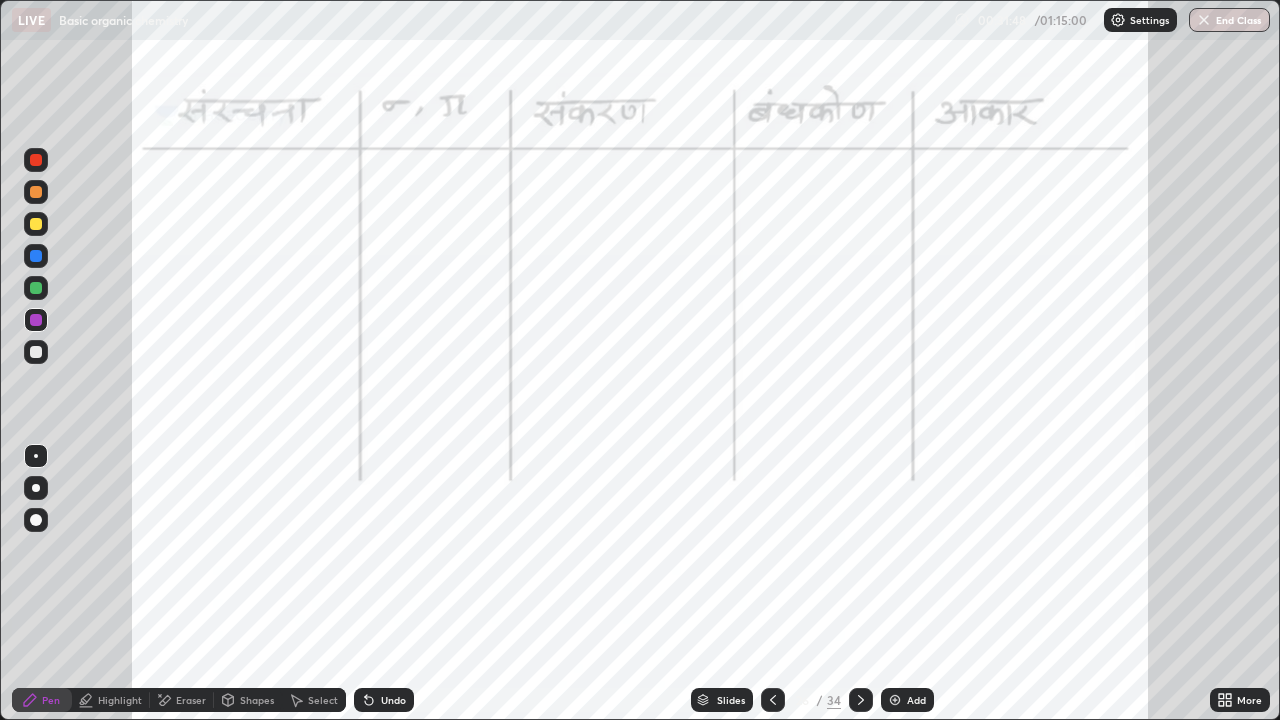 click 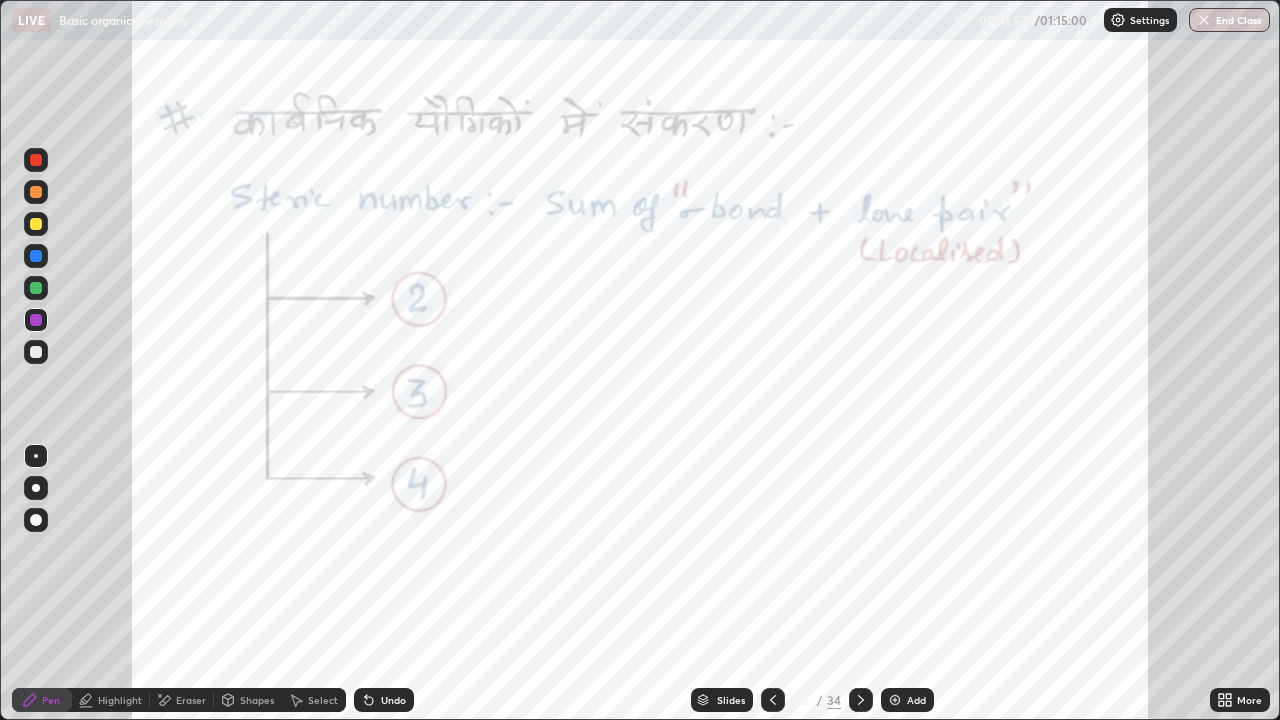 click at bounding box center (36, 288) 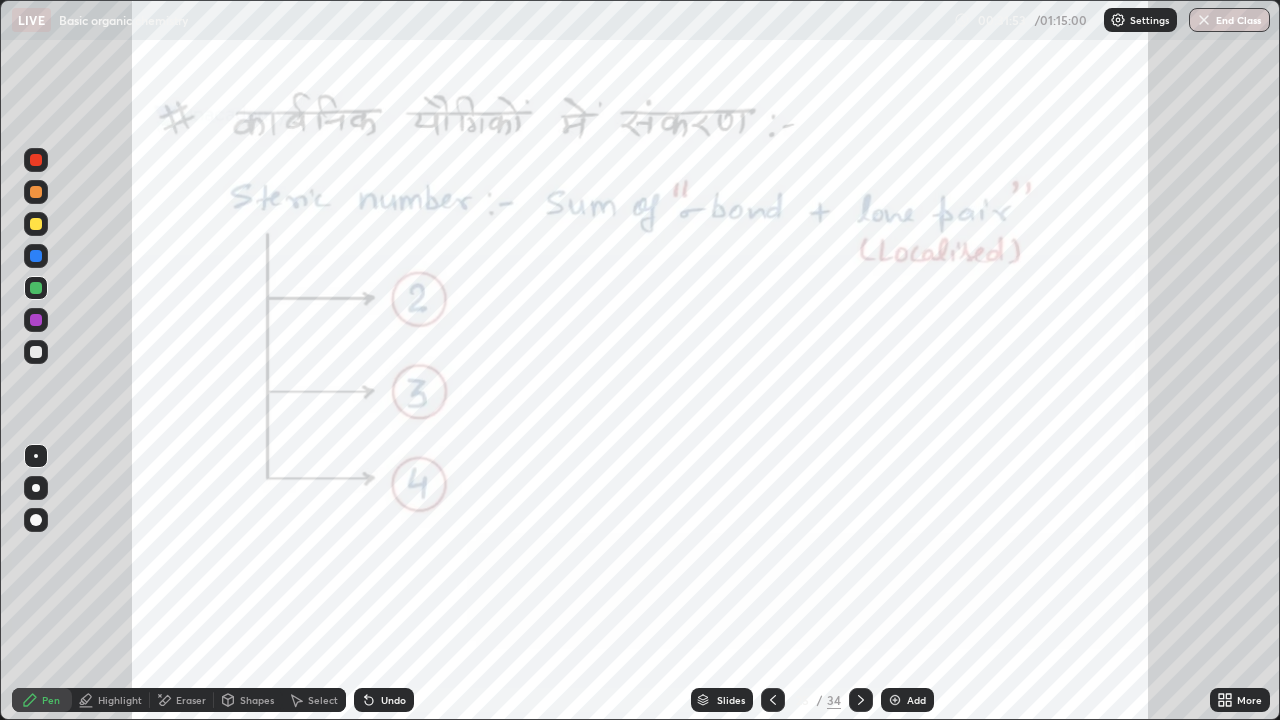 click at bounding box center (36, 488) 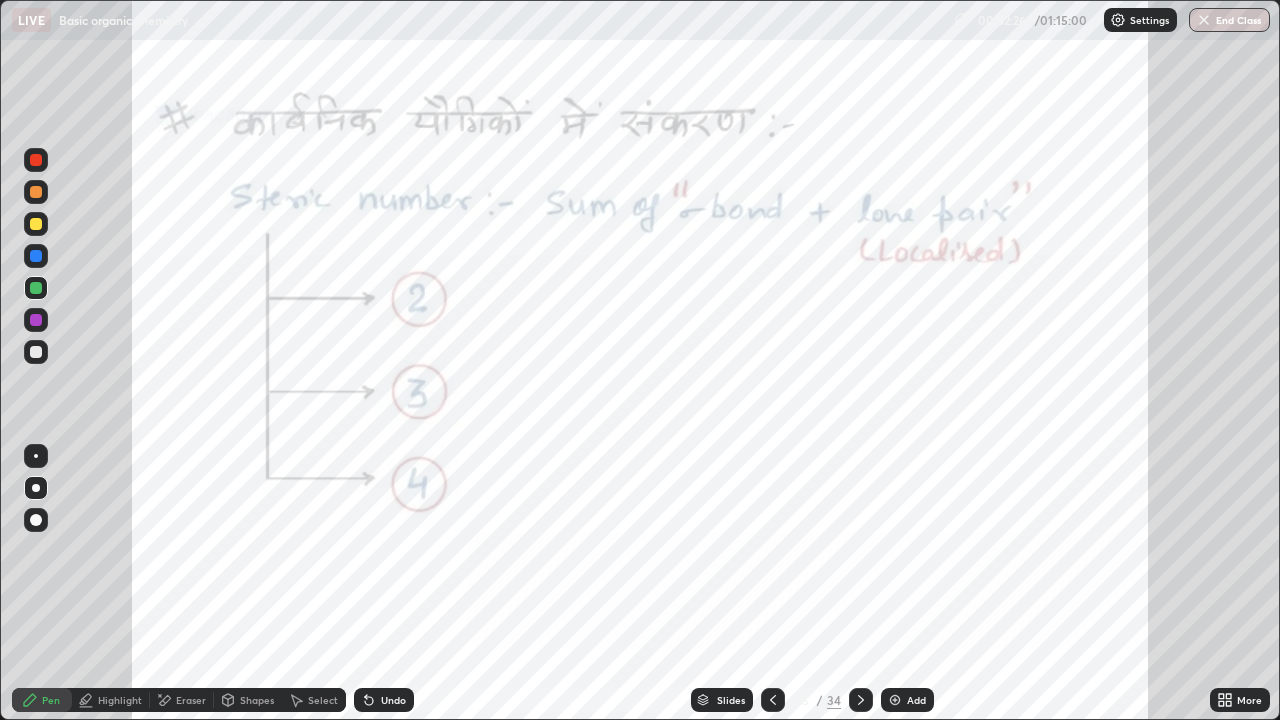 click 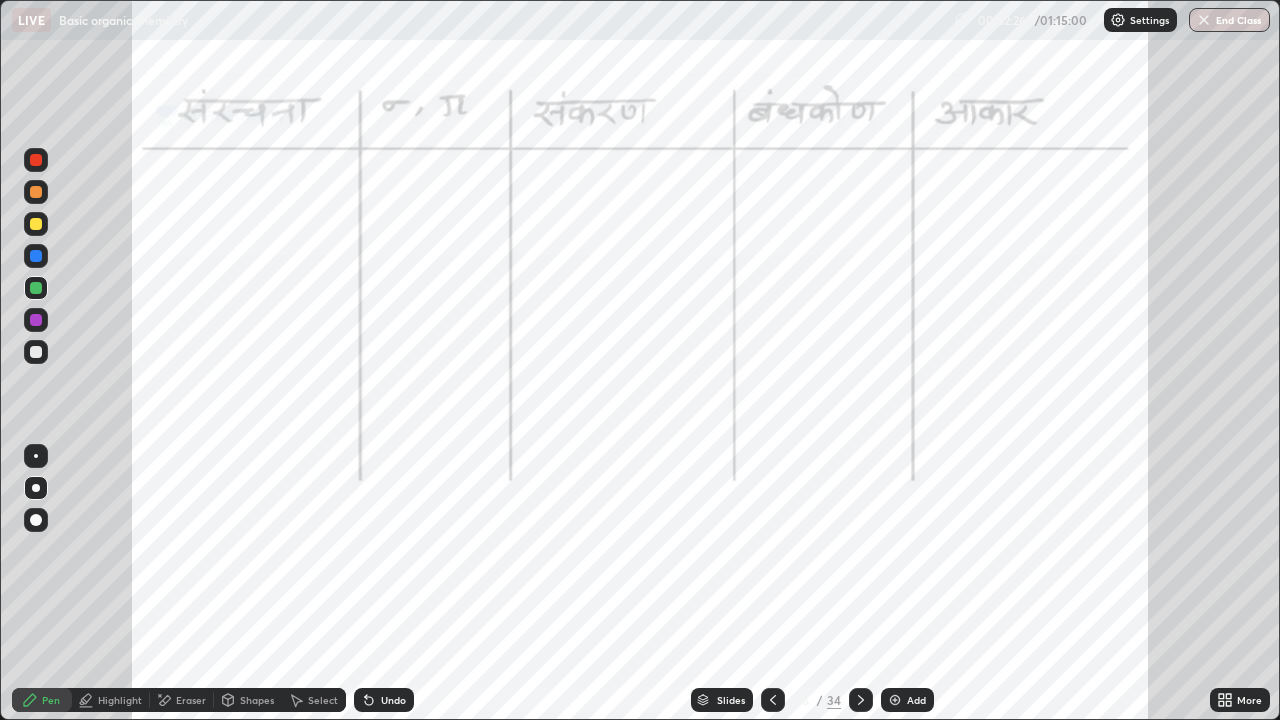 click at bounding box center [861, 700] 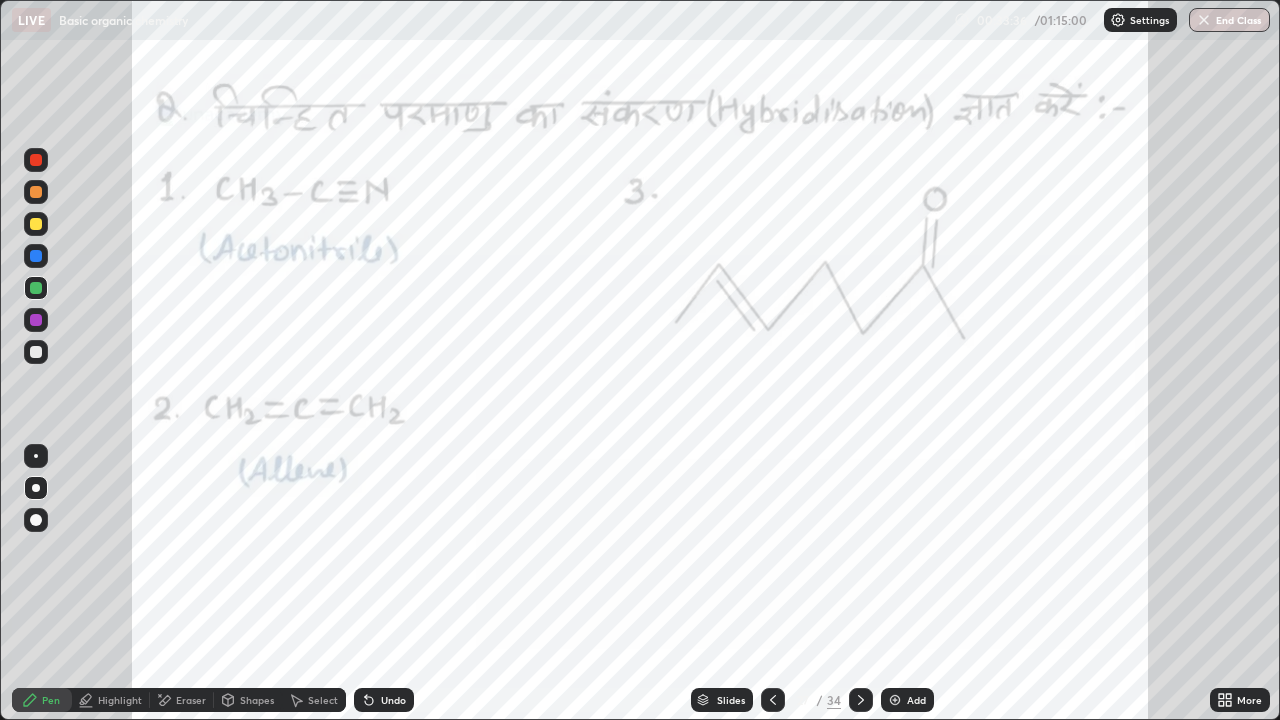 click at bounding box center (36, 224) 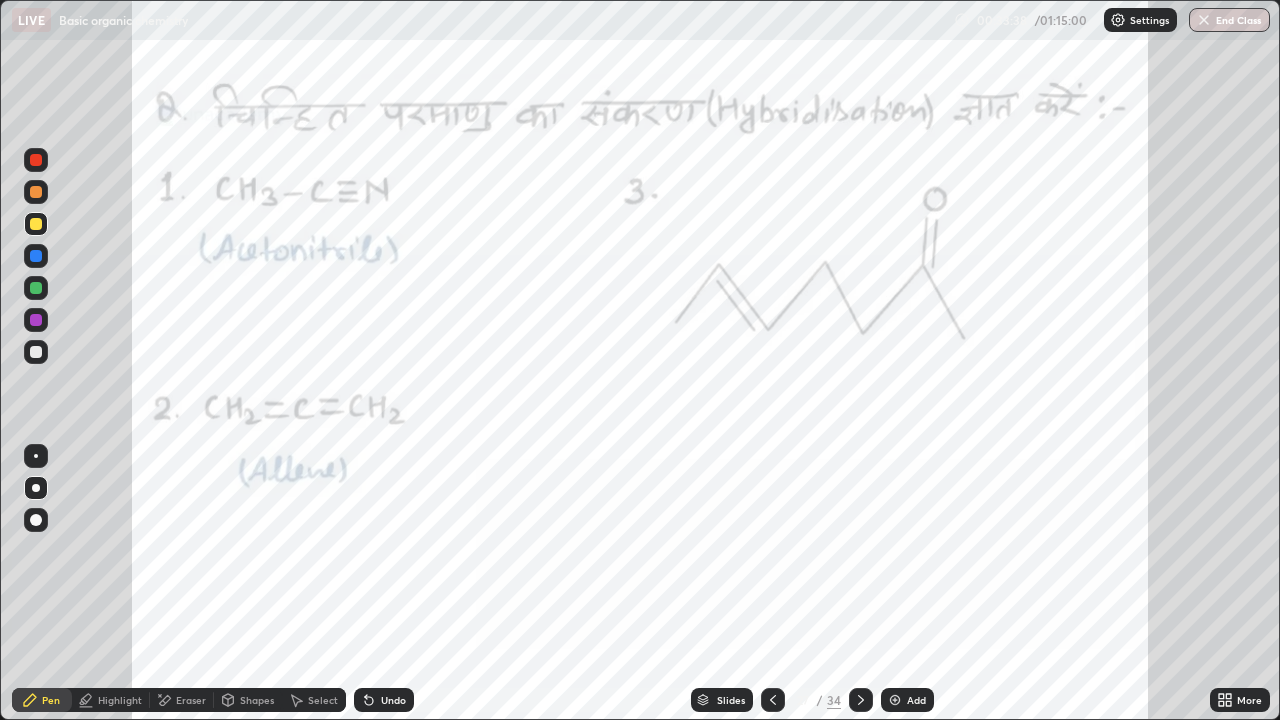 click at bounding box center [36, 160] 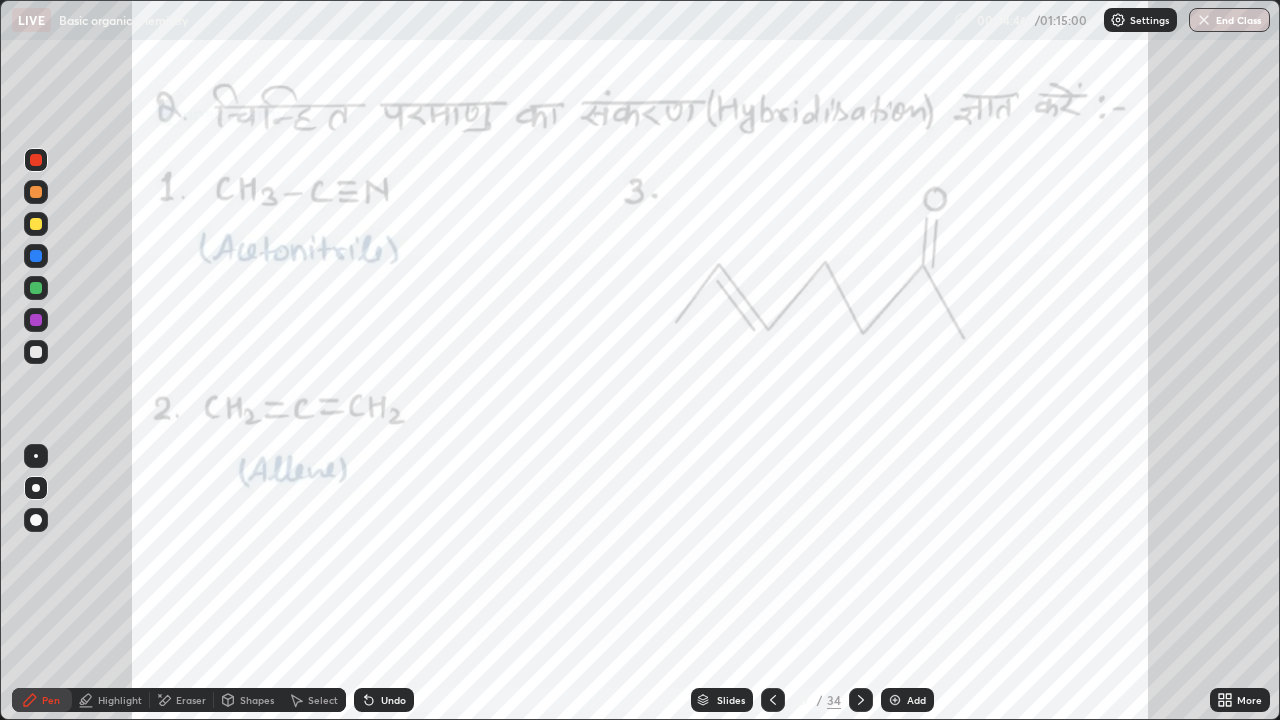 click at bounding box center [36, 160] 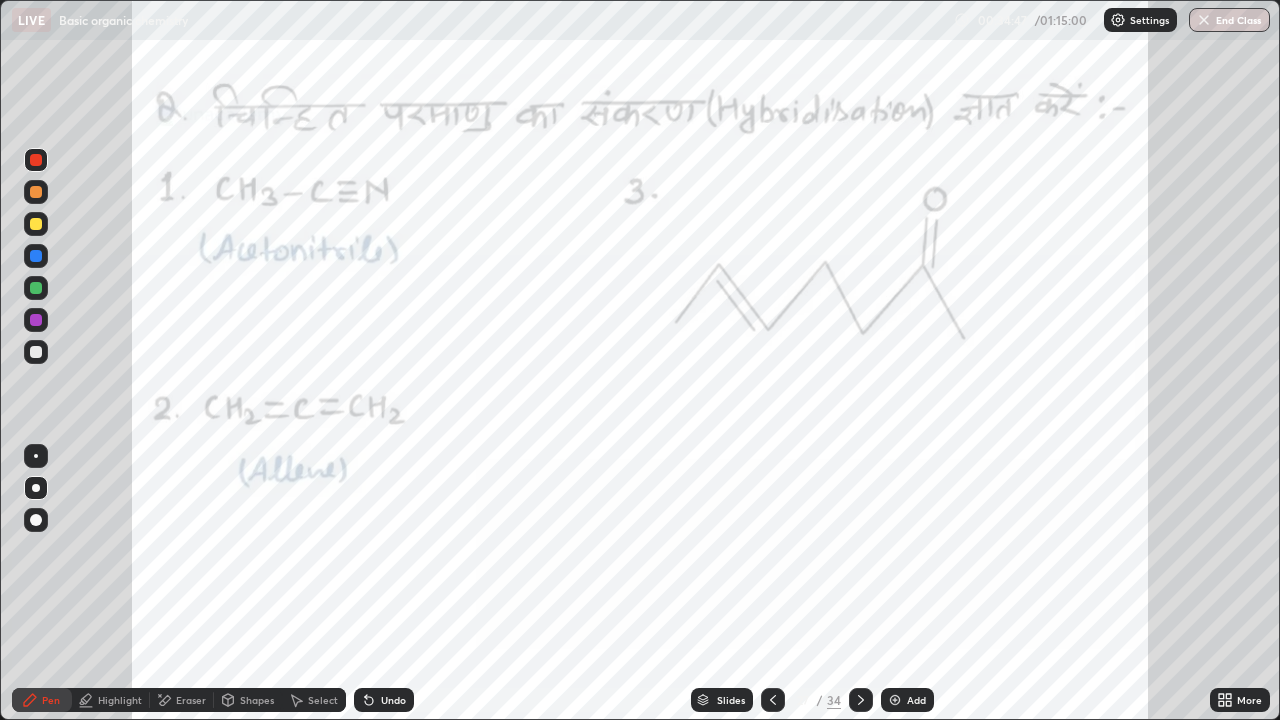 click at bounding box center [36, 456] 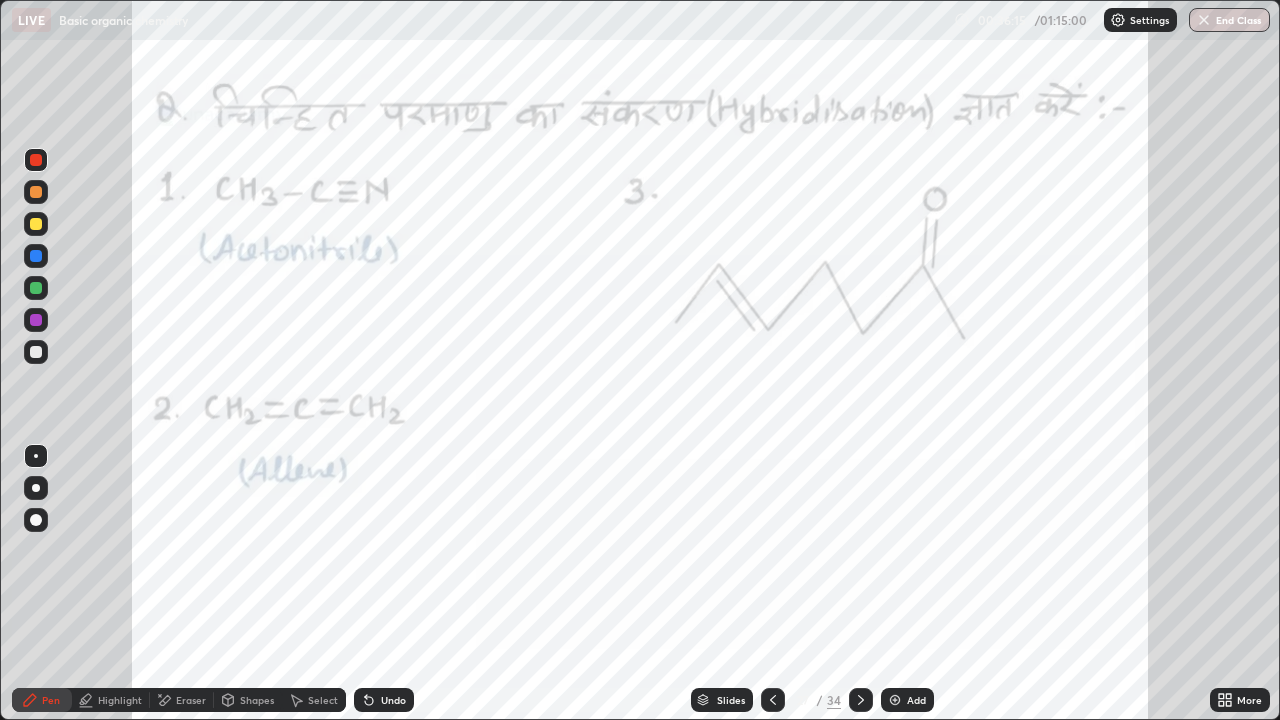 click at bounding box center [36, 288] 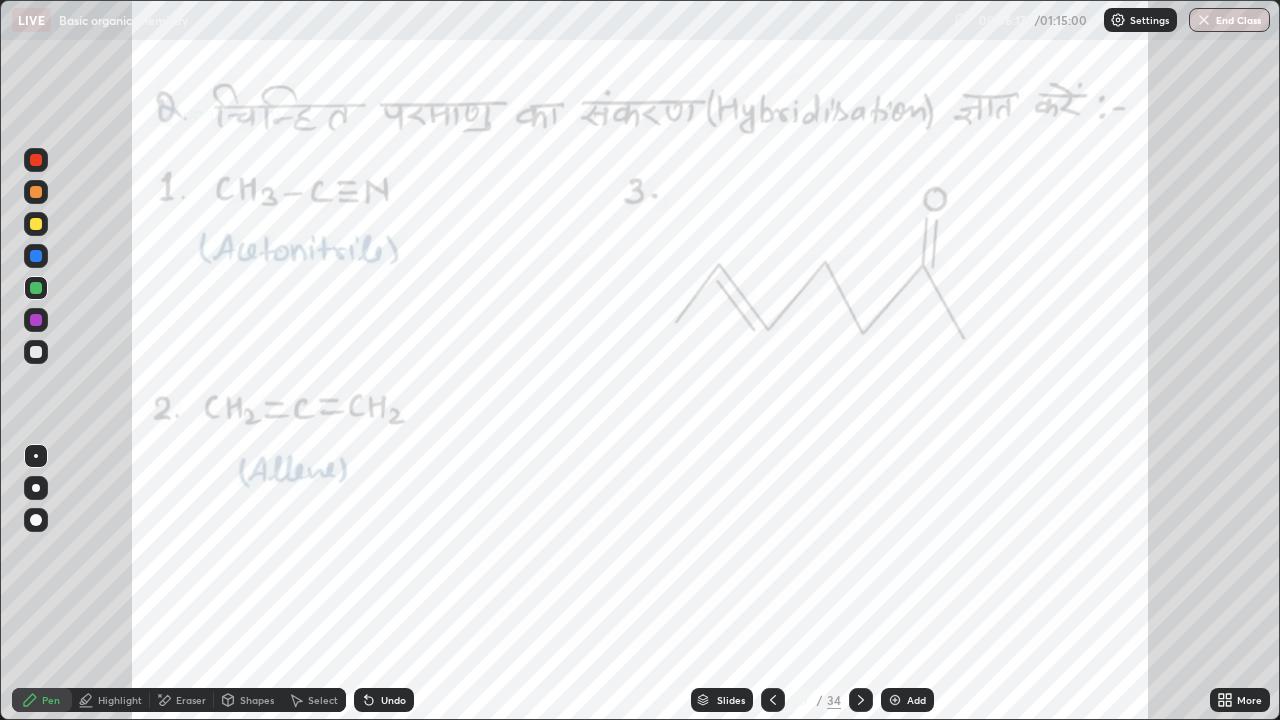 click at bounding box center [36, 488] 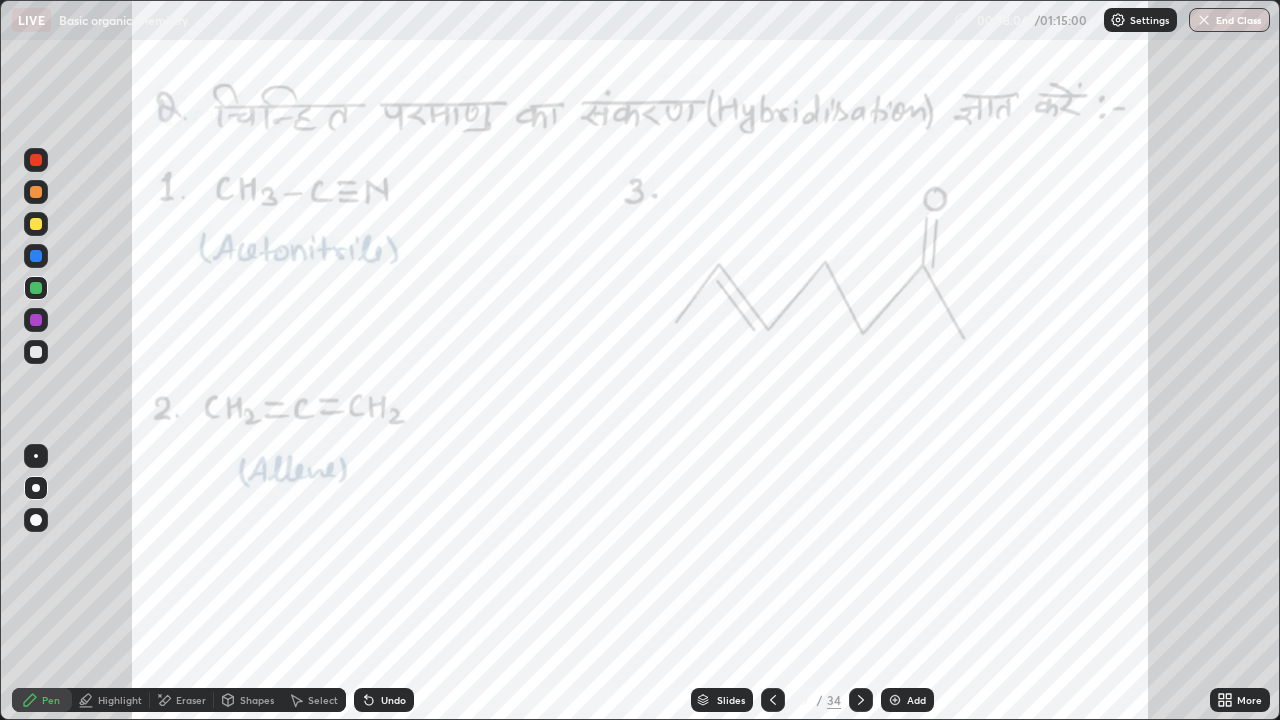 click at bounding box center [36, 224] 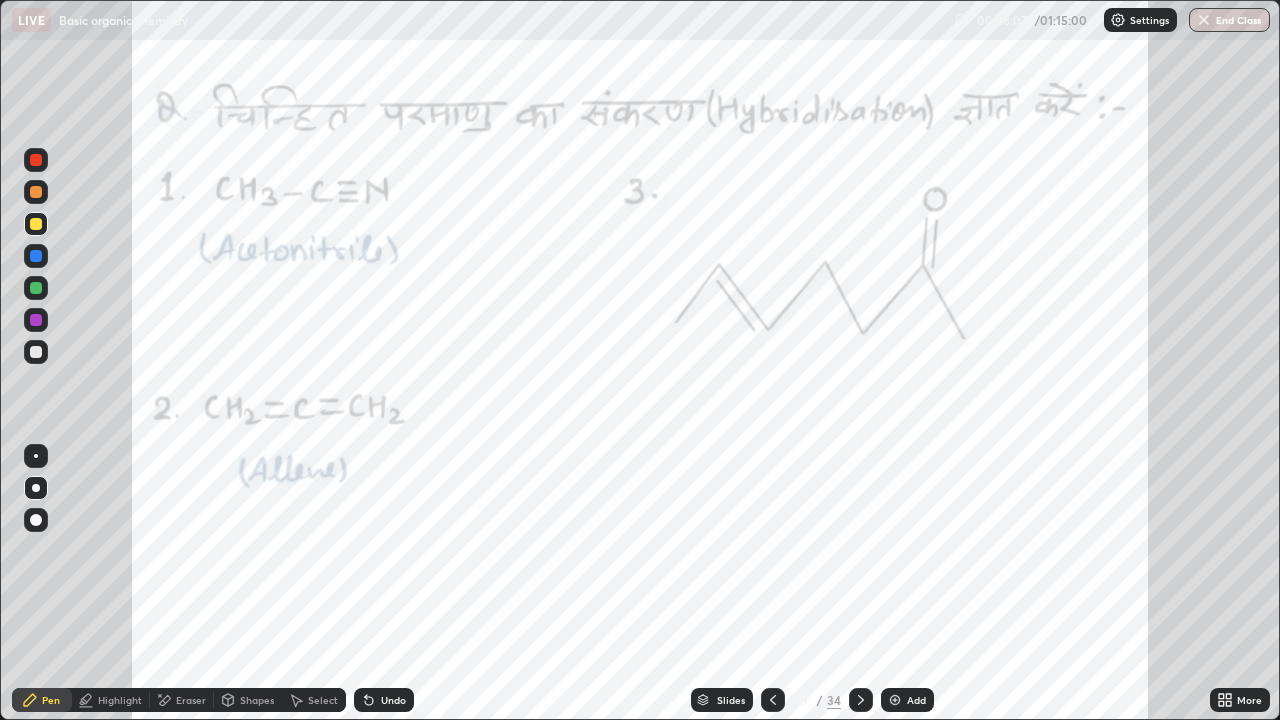 click at bounding box center (36, 520) 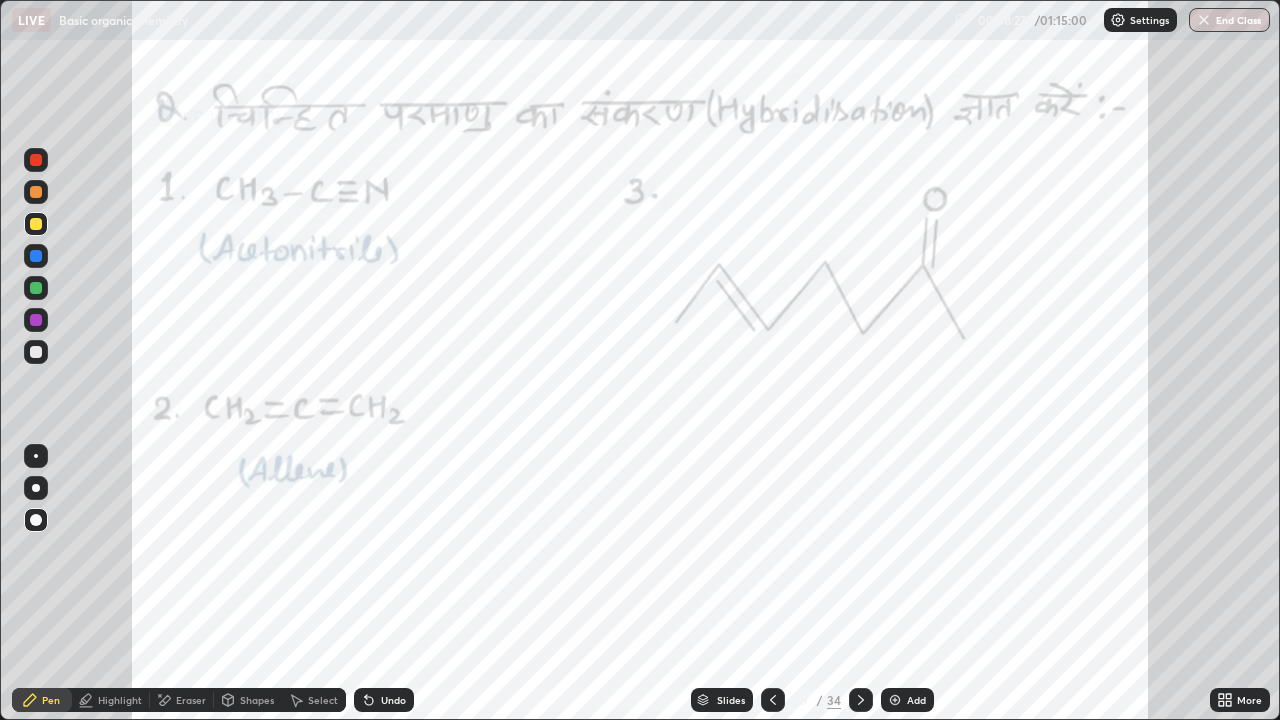 click at bounding box center (36, 352) 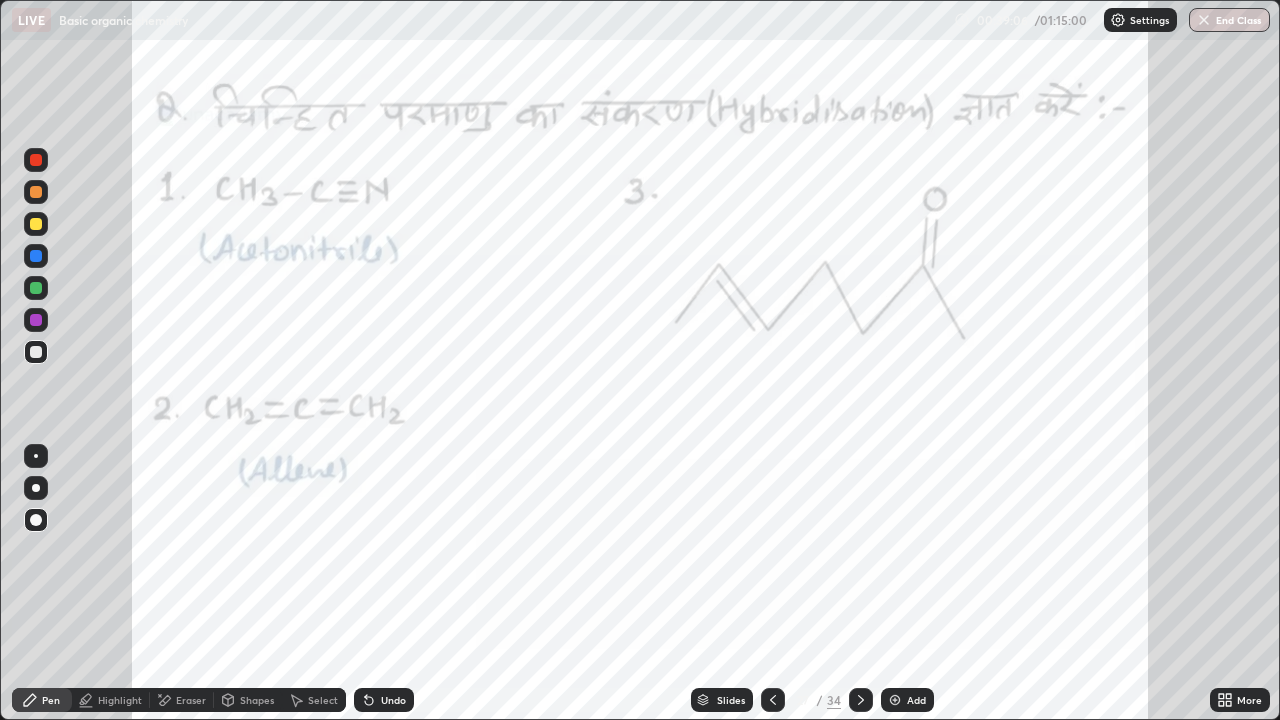 click 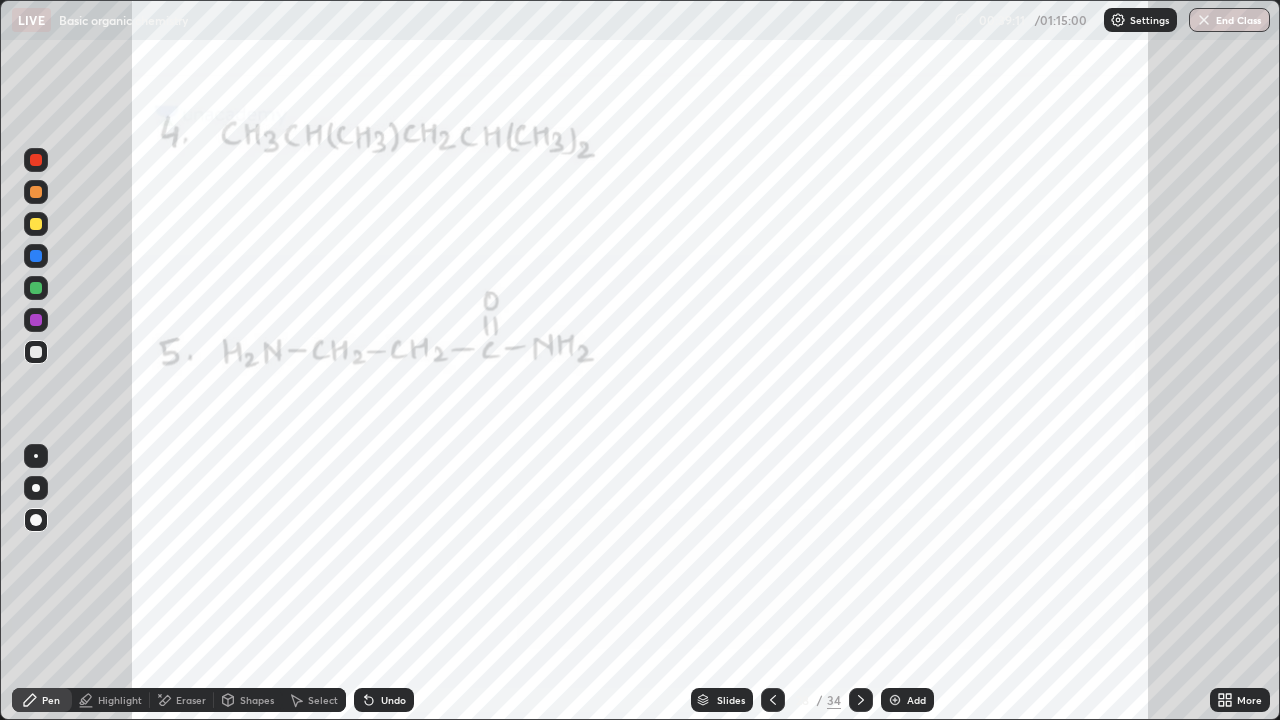 click at bounding box center [36, 320] 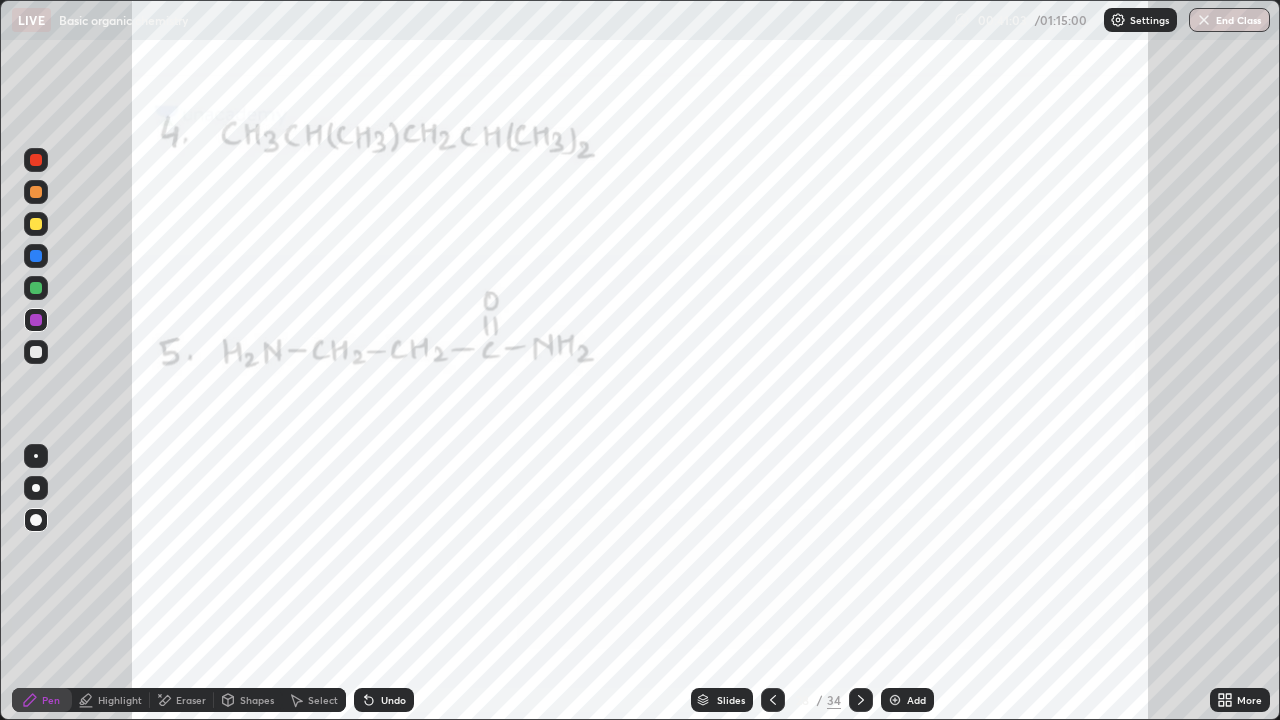 click 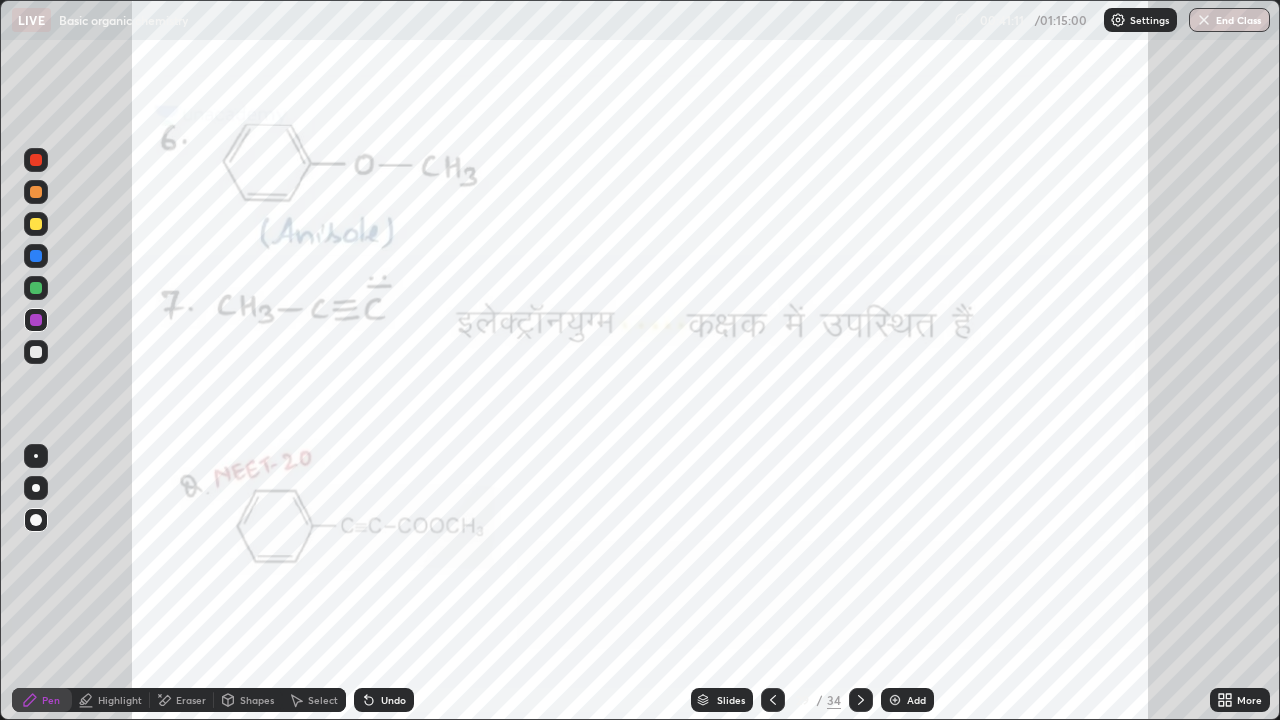 click at bounding box center (36, 352) 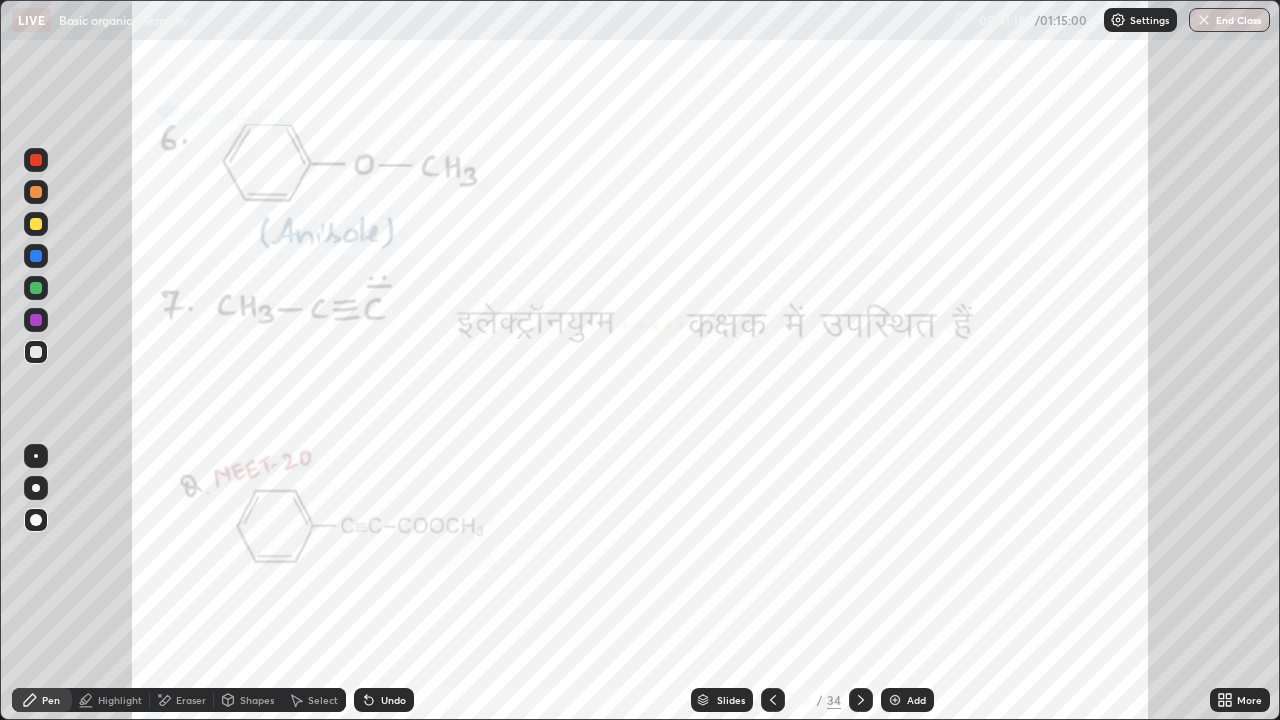 click at bounding box center [36, 320] 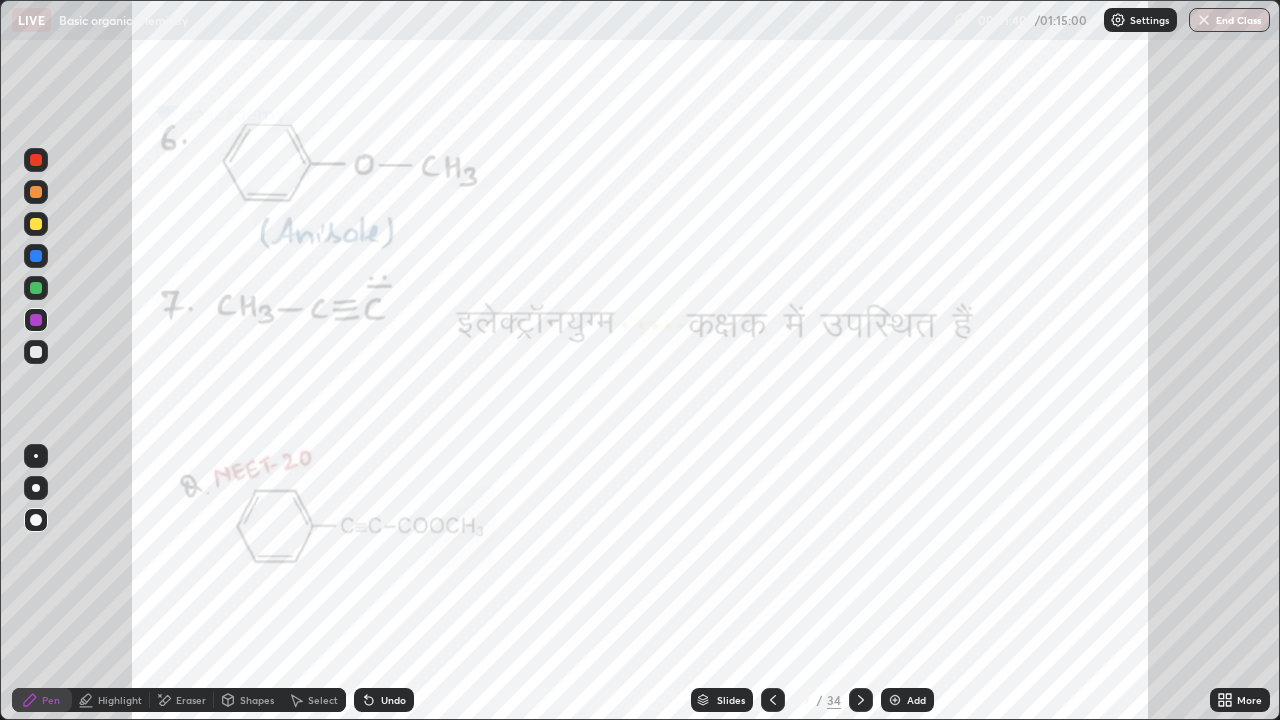 click at bounding box center [36, 288] 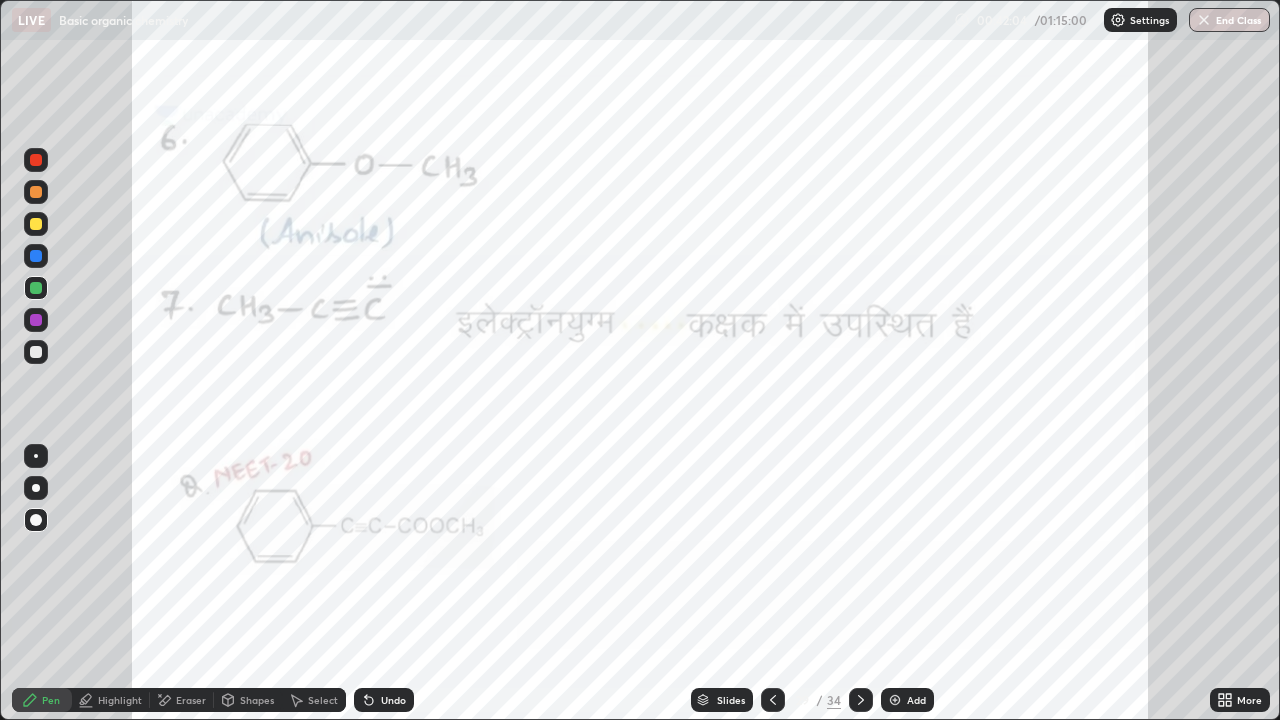 click on "Undo" at bounding box center [384, 700] 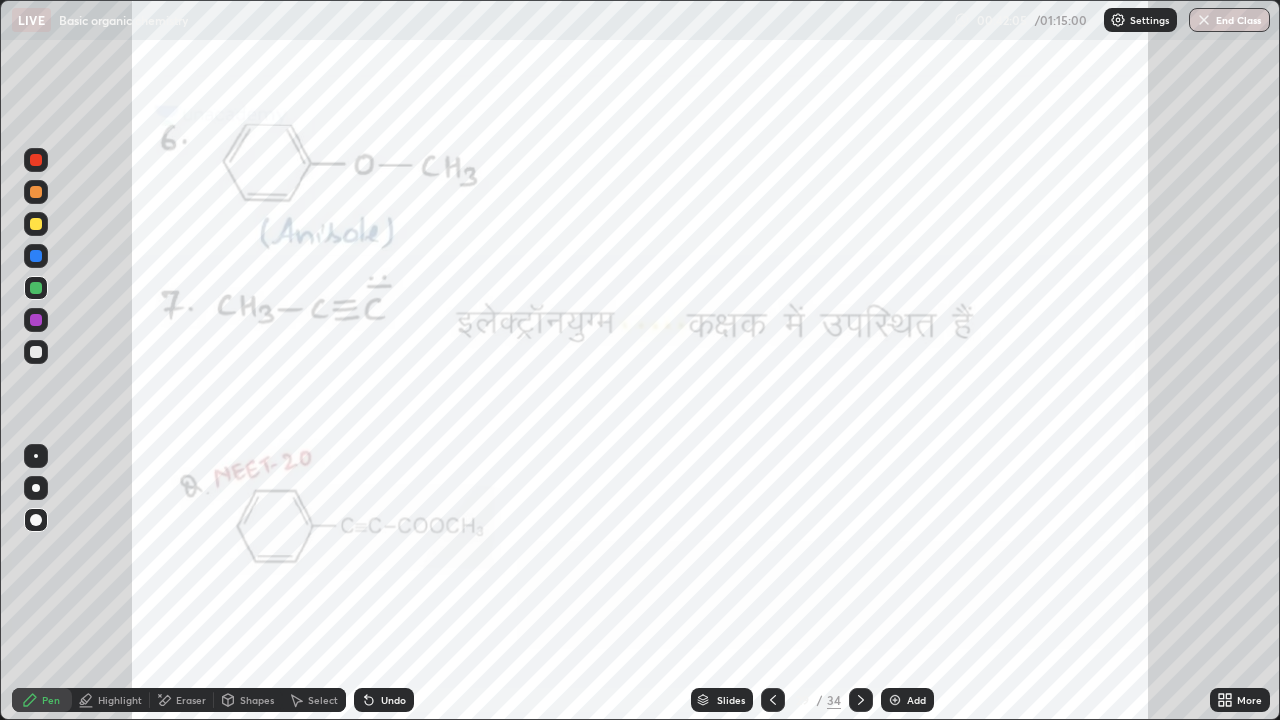 click 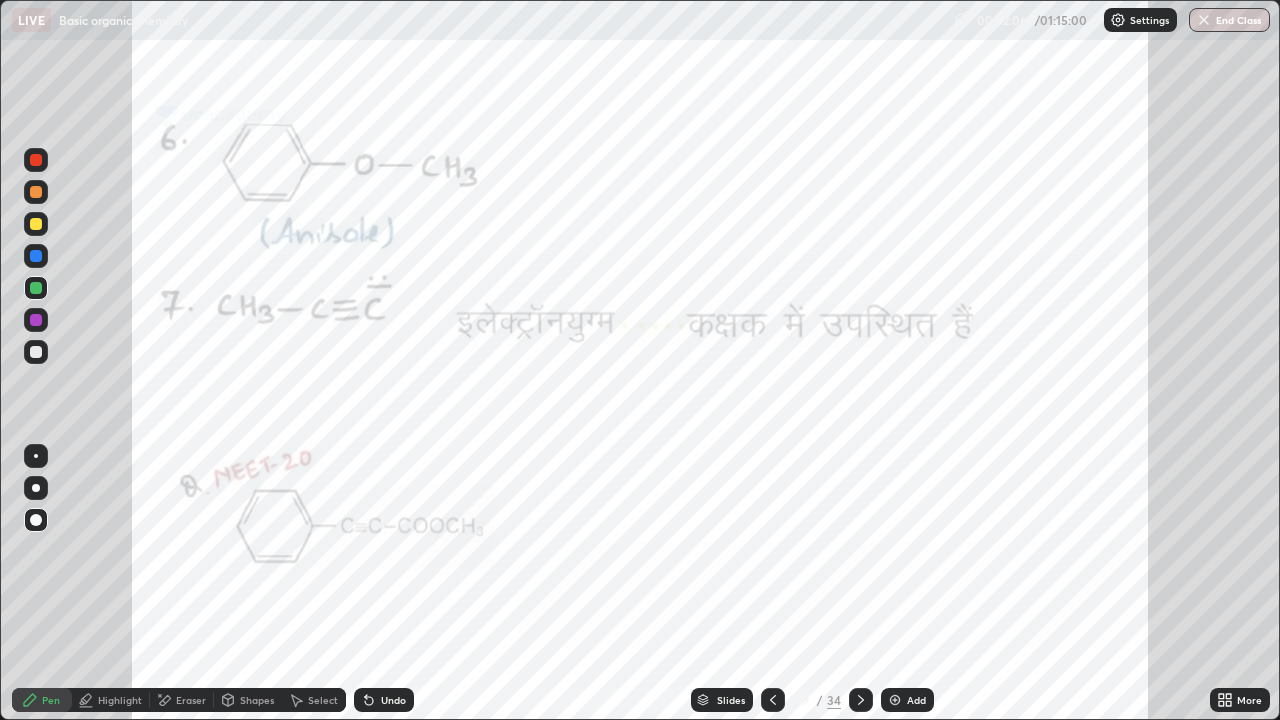 click on "Undo" at bounding box center [384, 700] 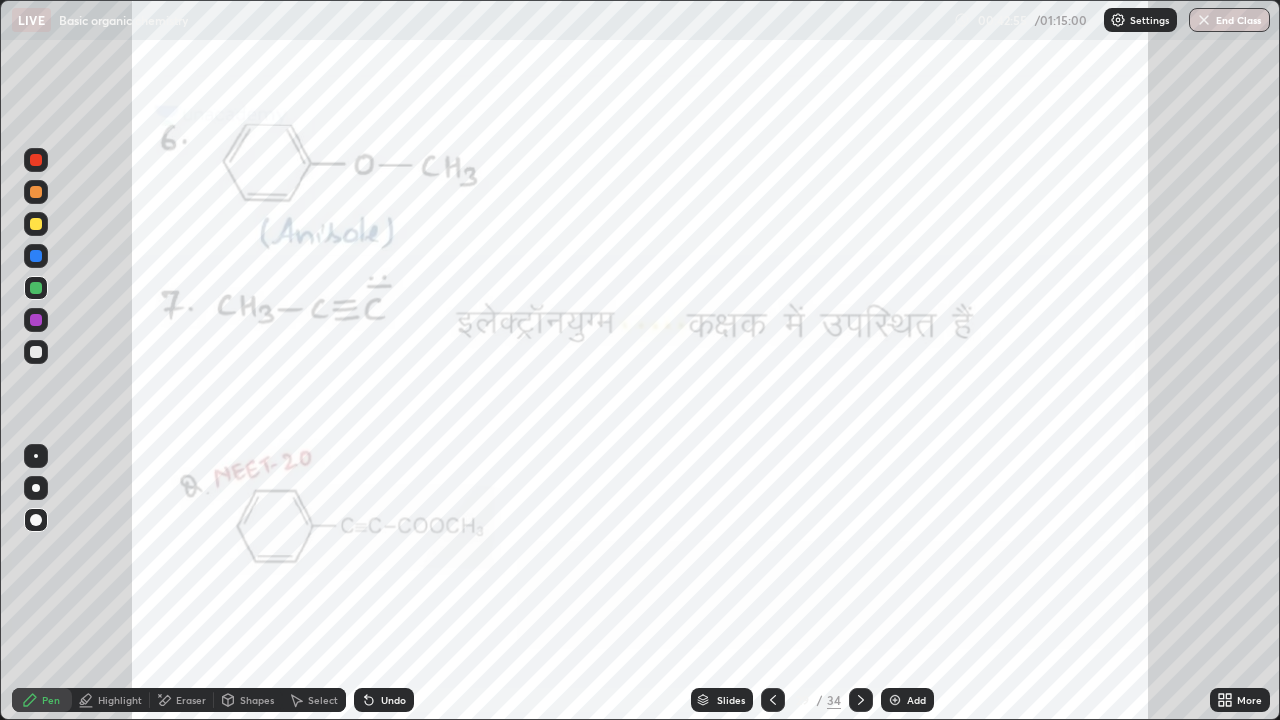 click at bounding box center (36, 224) 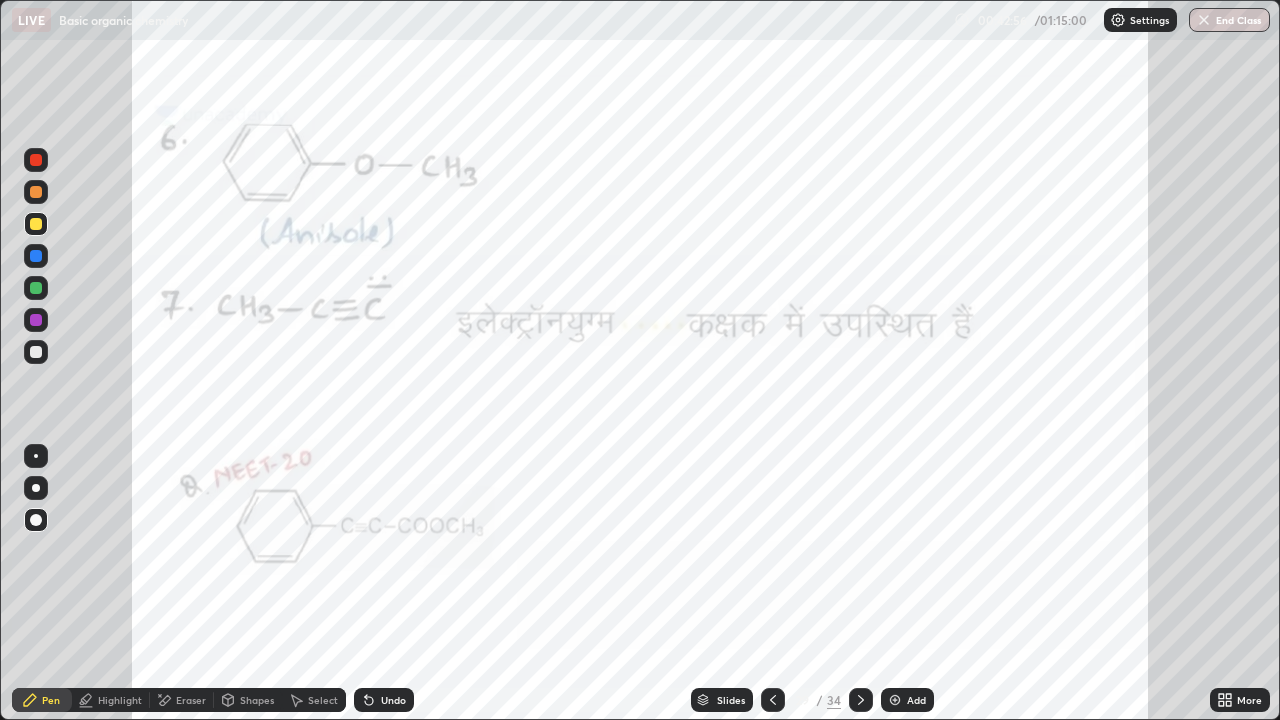 click at bounding box center [36, 256] 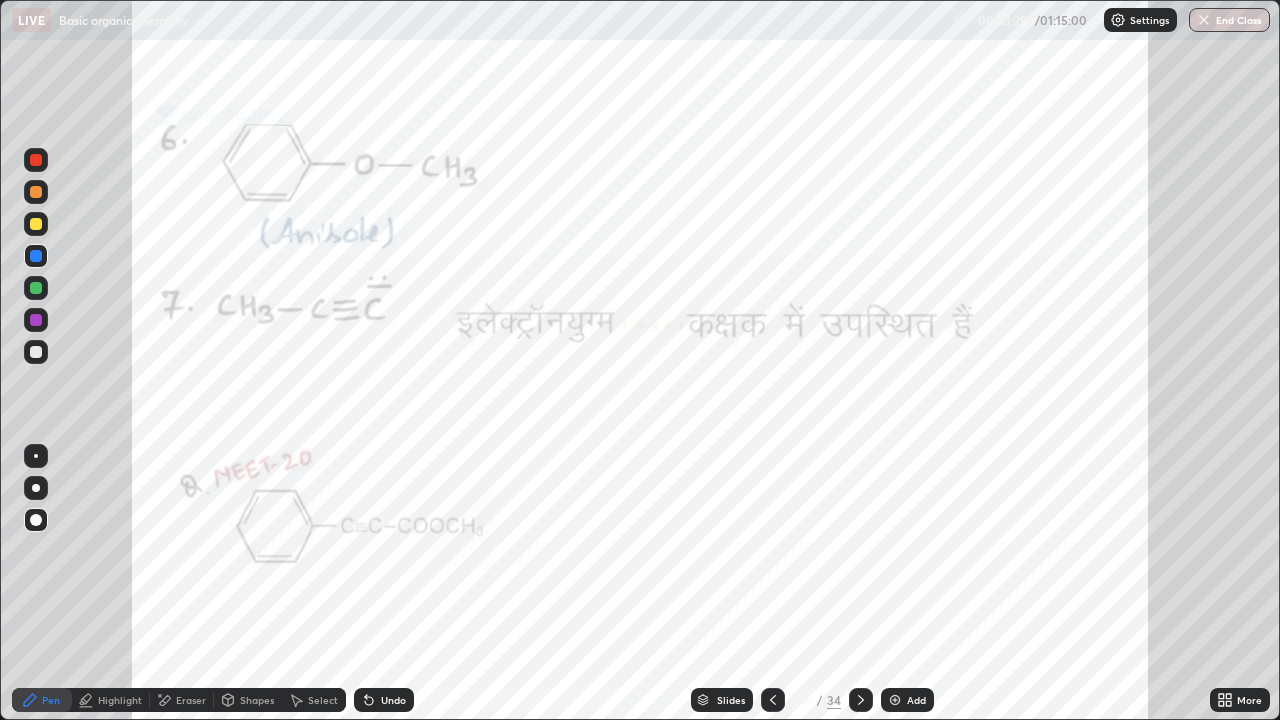 click on "Undo" at bounding box center [384, 700] 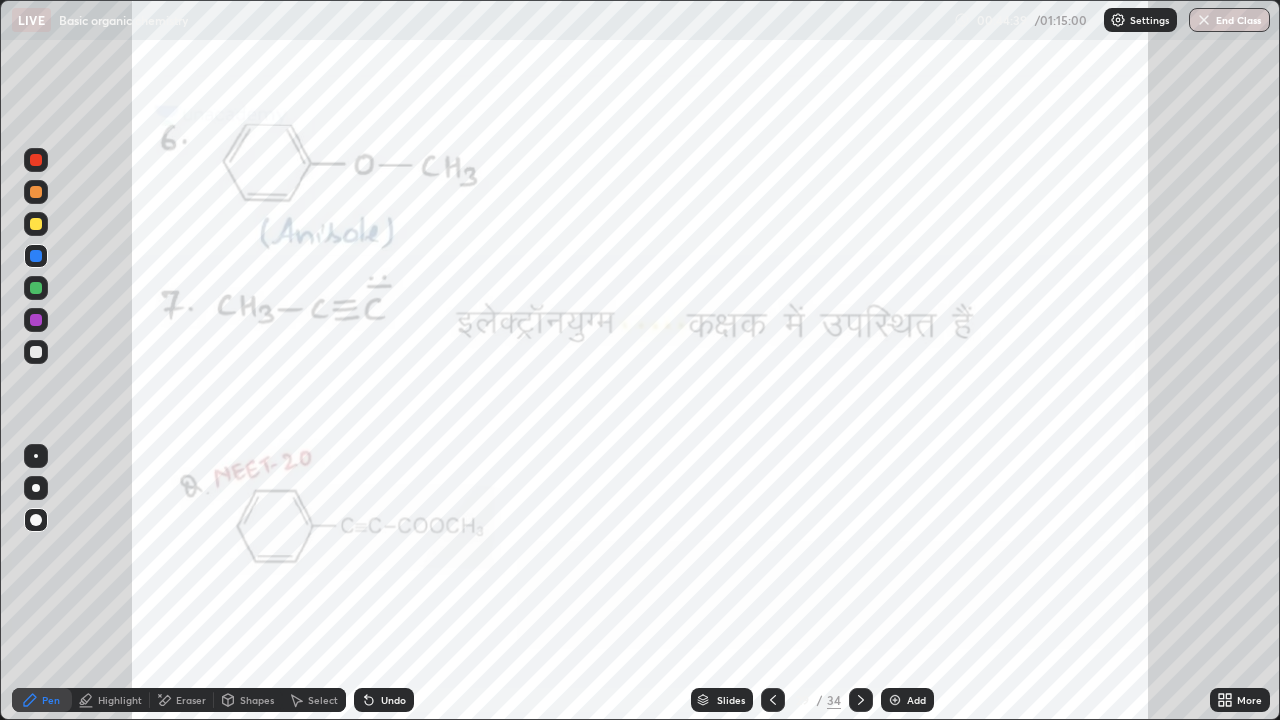 click 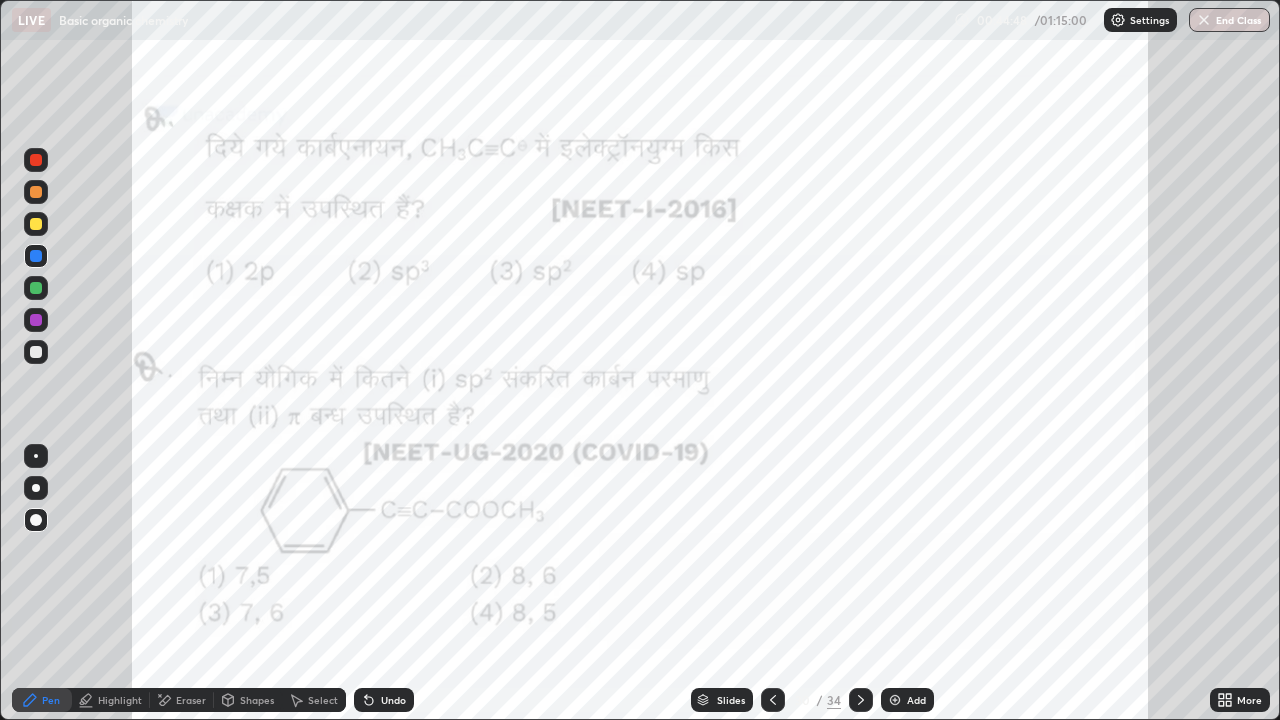 click at bounding box center [36, 288] 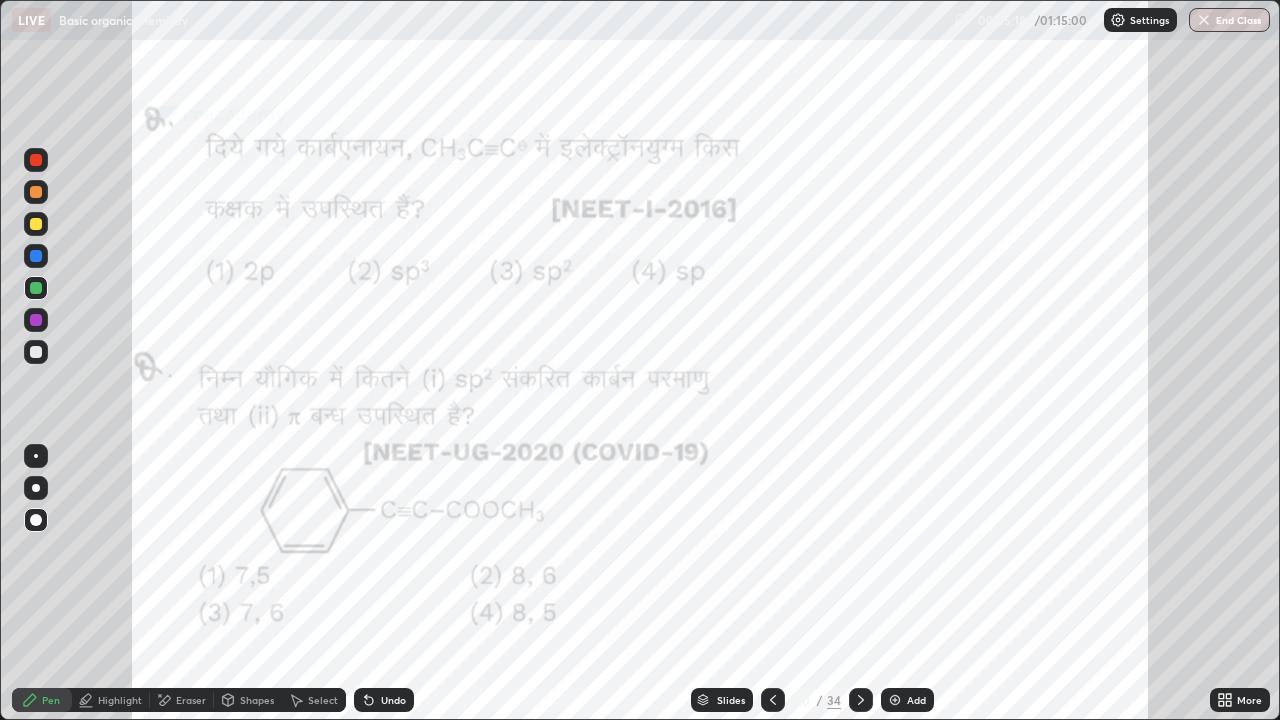 click on "Undo" at bounding box center (384, 700) 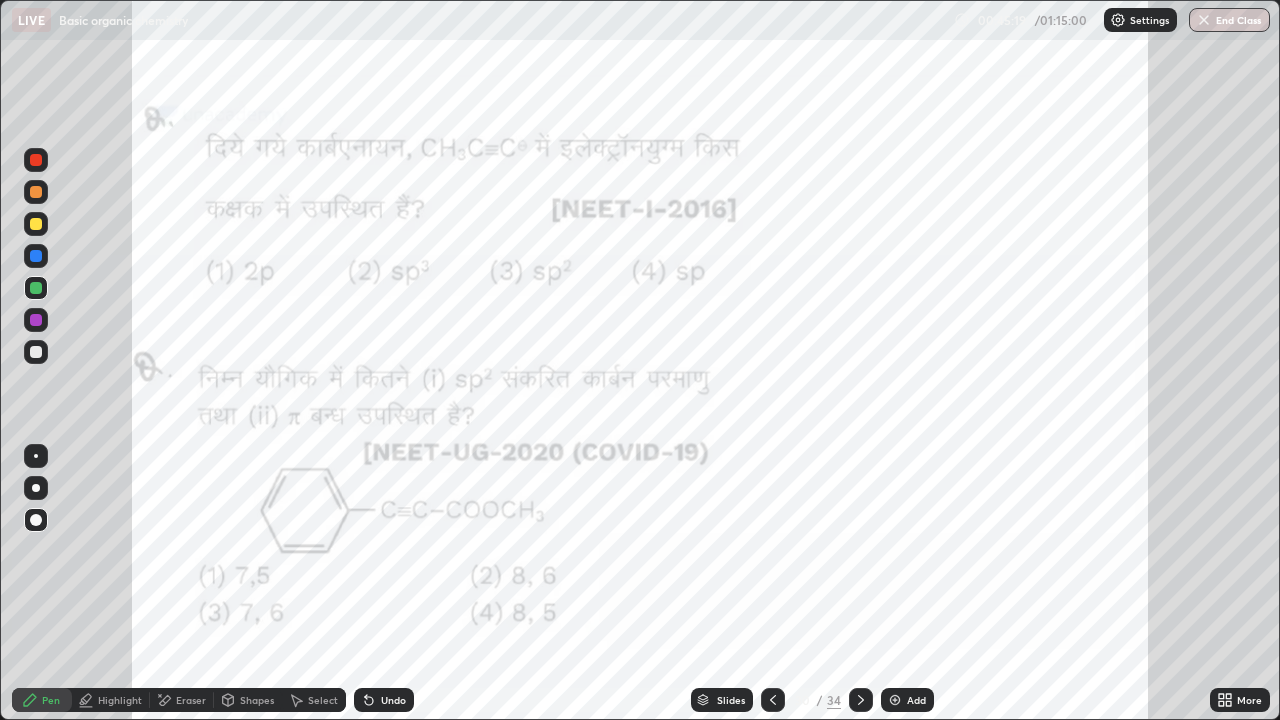 click on "Undo" at bounding box center (384, 700) 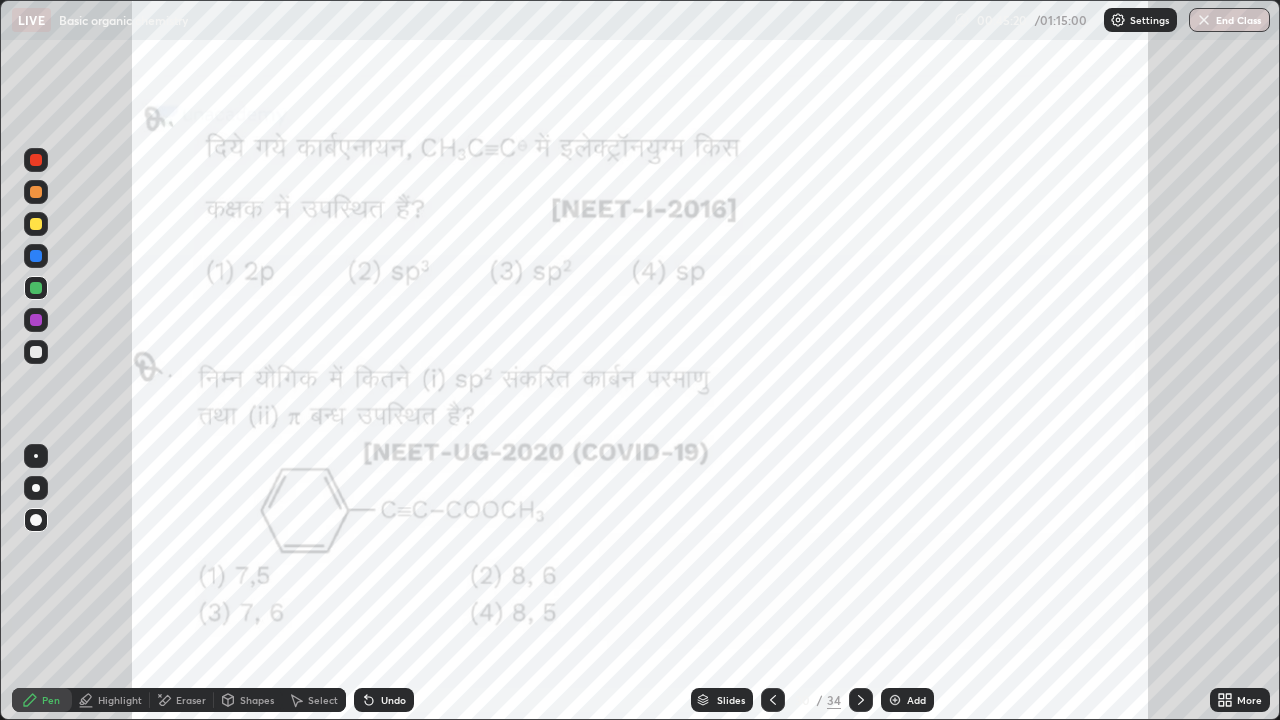 click on "Undo" at bounding box center (393, 700) 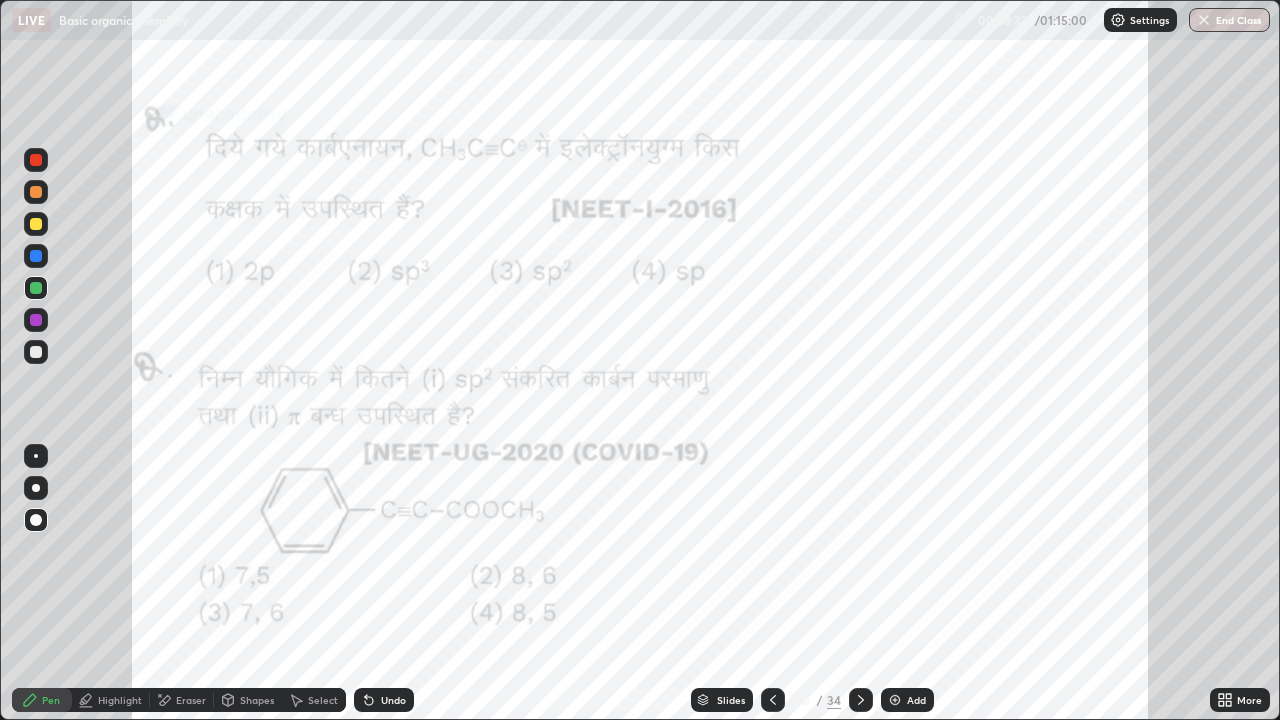 click at bounding box center [861, 700] 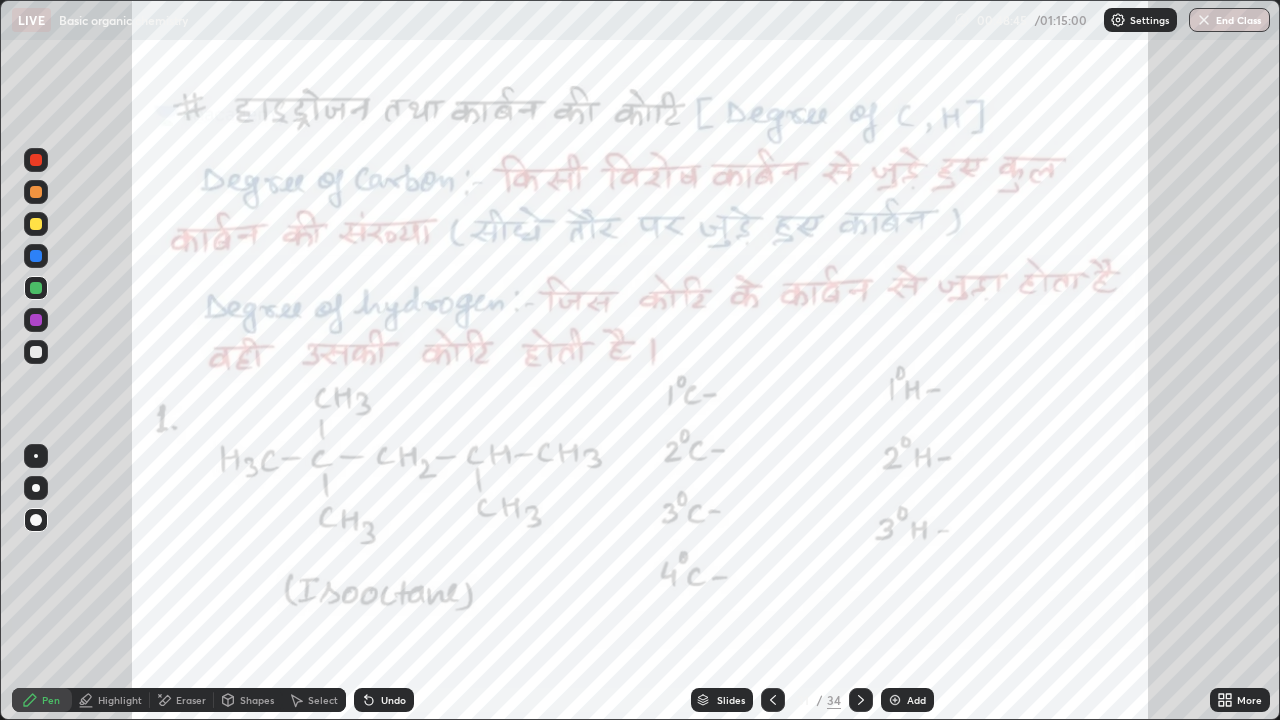 click at bounding box center [36, 224] 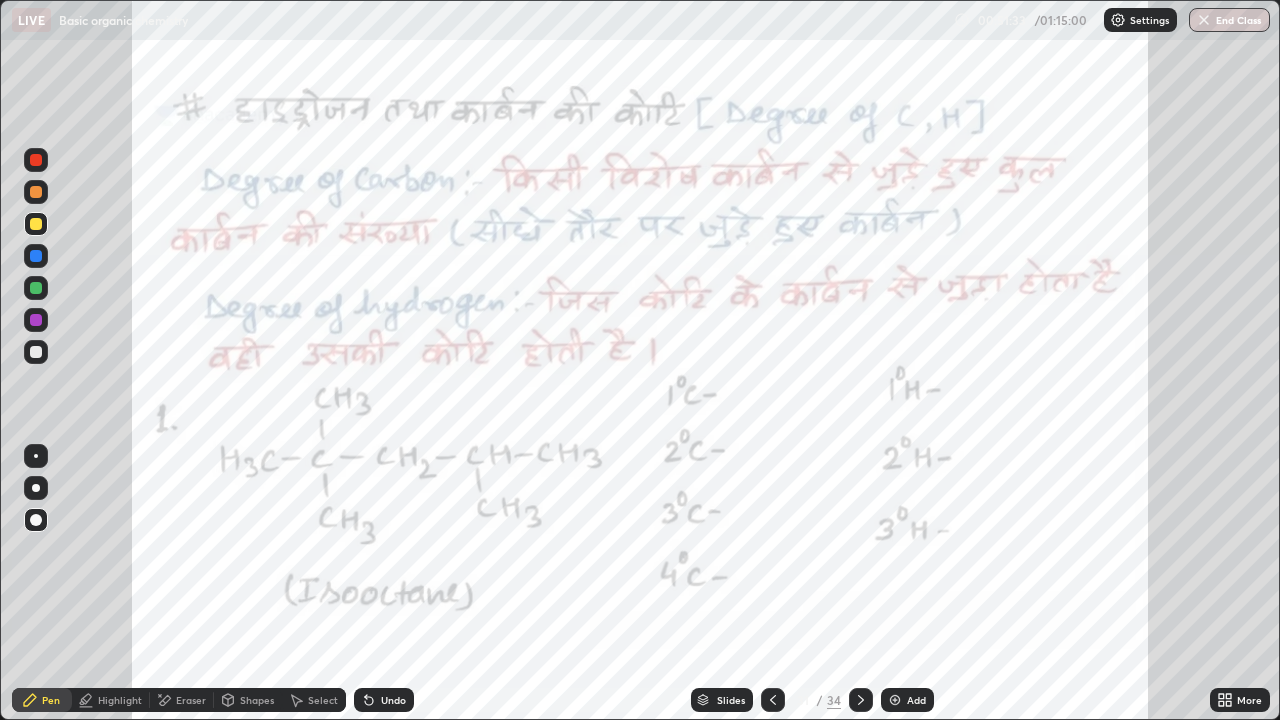 click at bounding box center [36, 160] 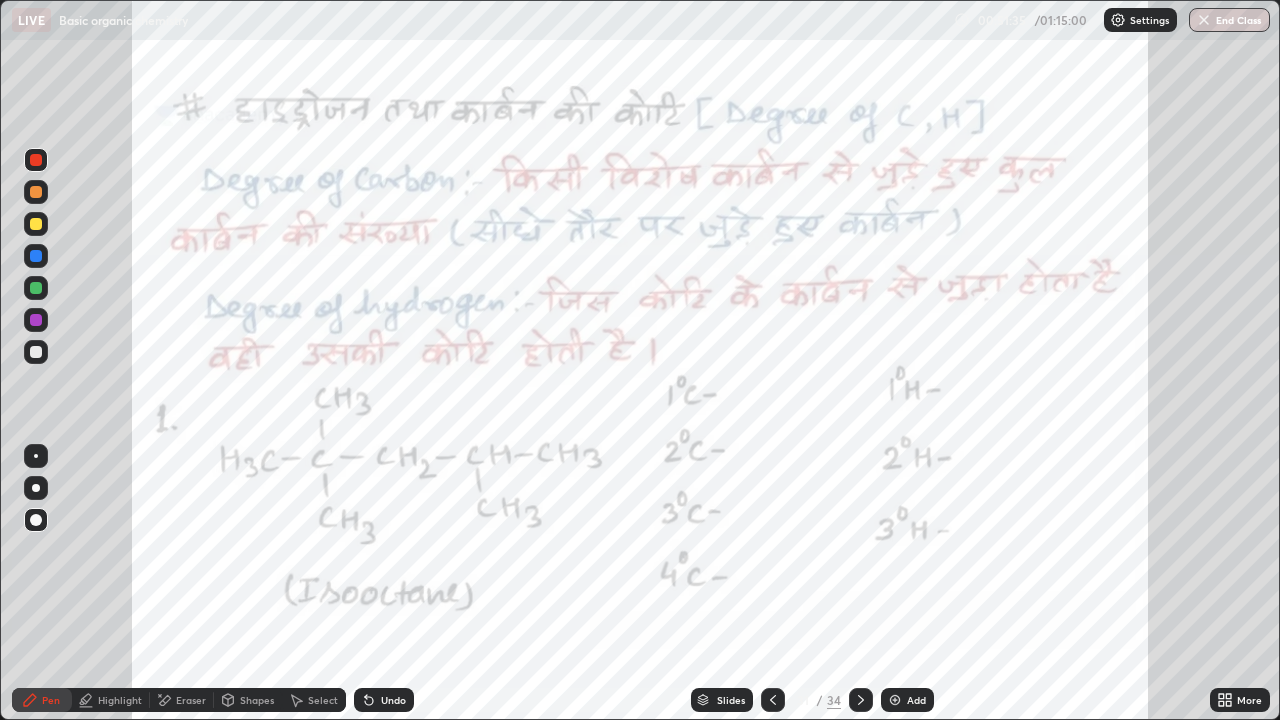 click at bounding box center (36, 488) 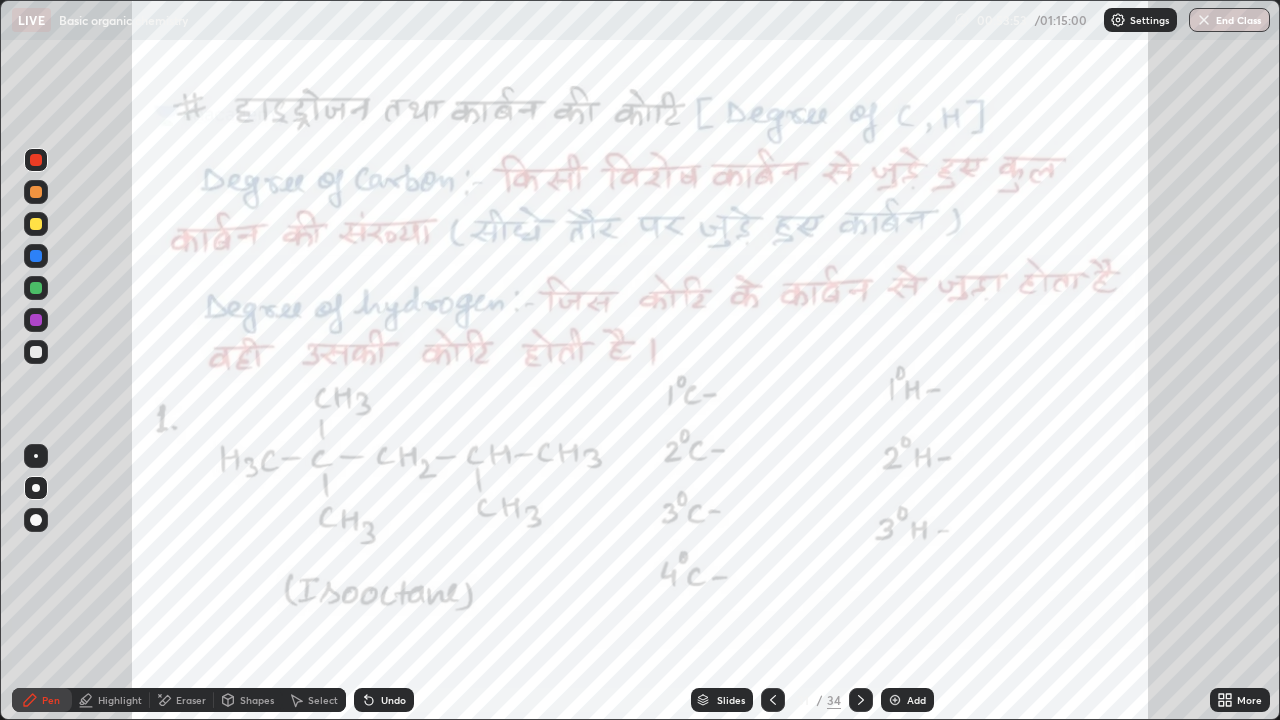 click 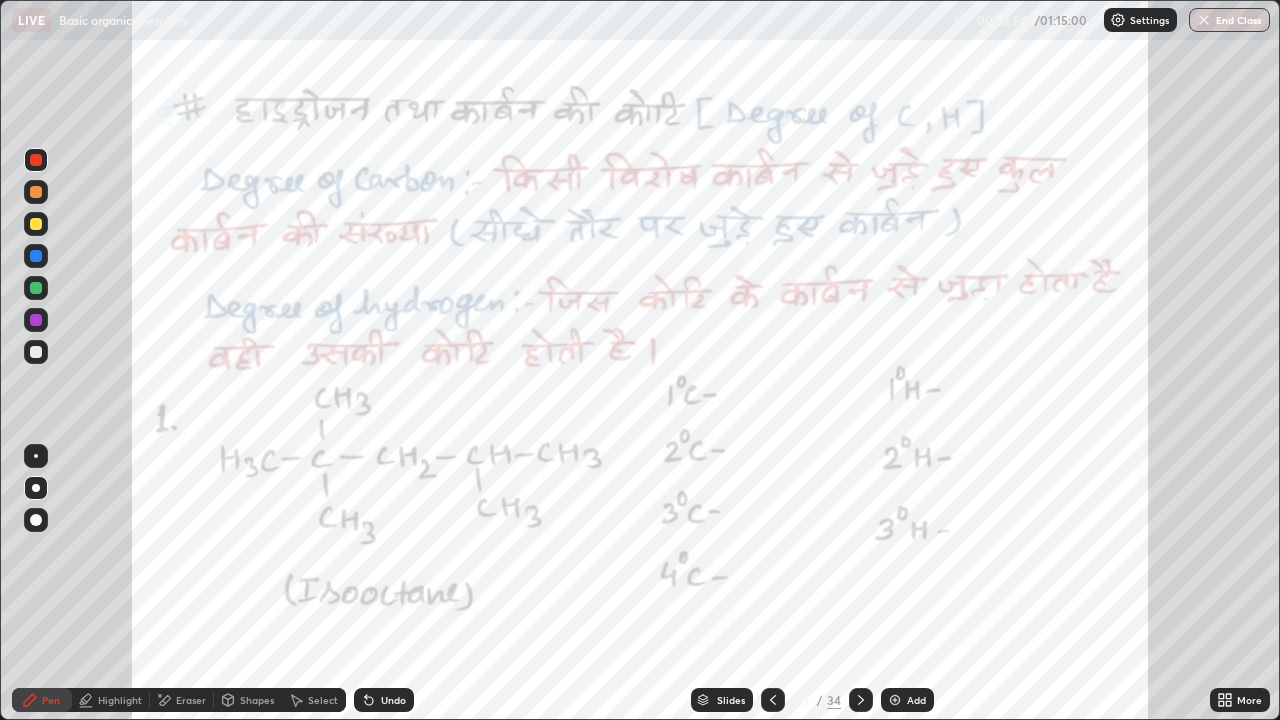 click on "Undo" at bounding box center [393, 700] 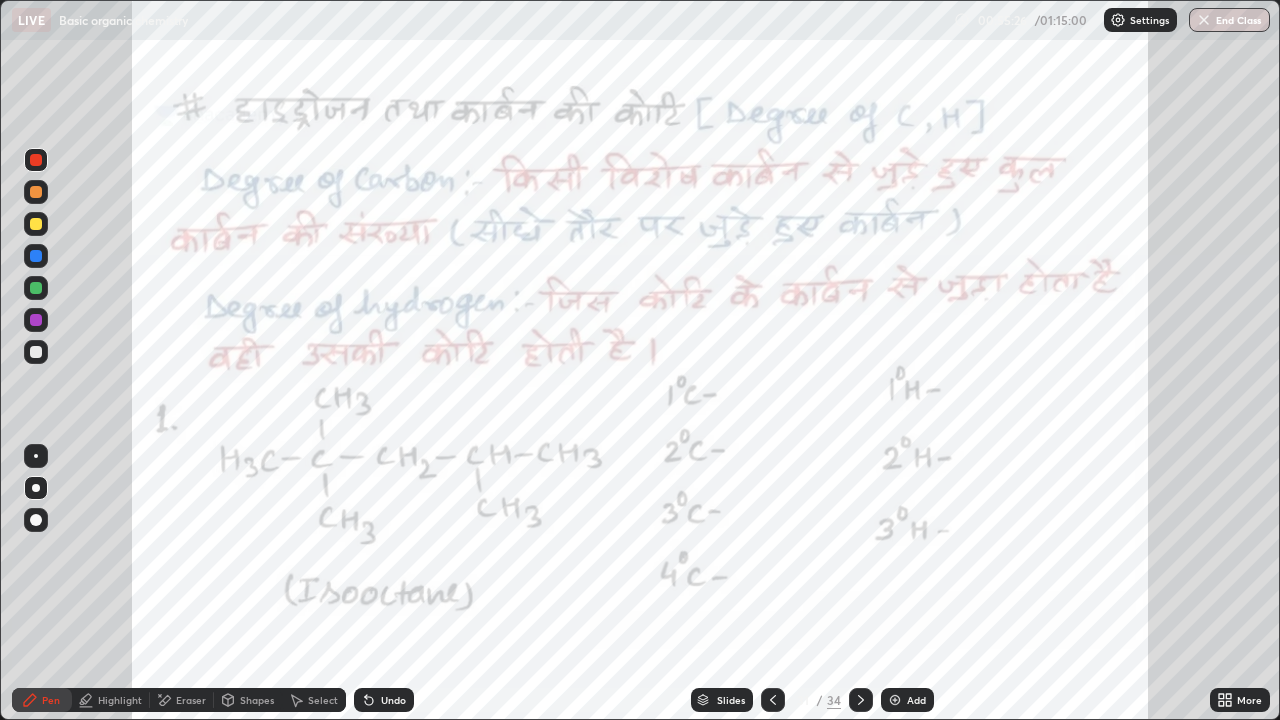 click at bounding box center (861, 700) 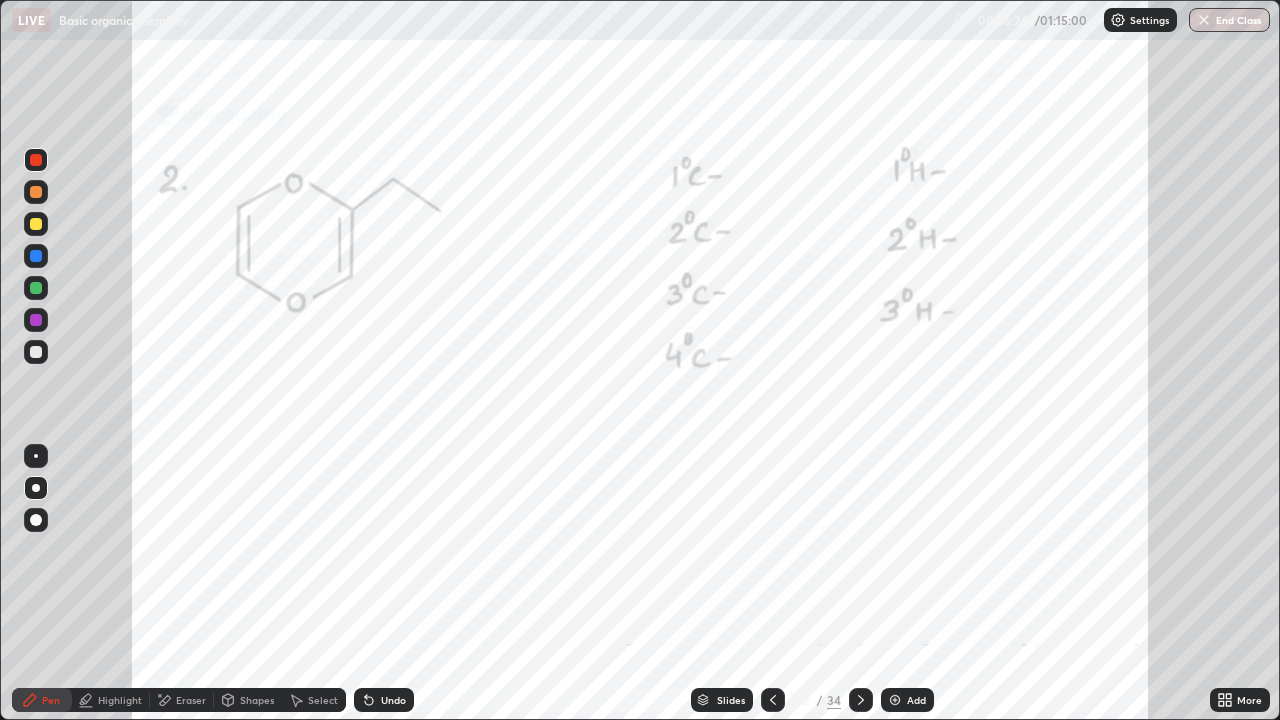 click at bounding box center (861, 700) 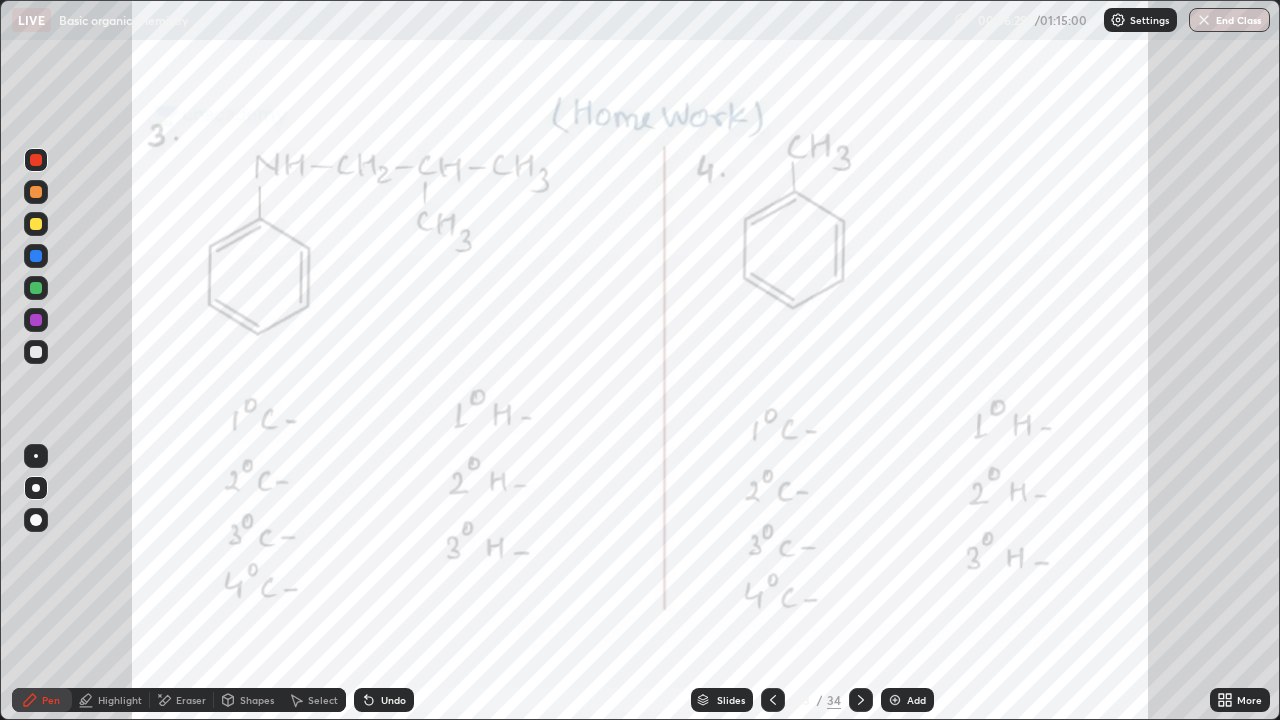 click at bounding box center [773, 700] 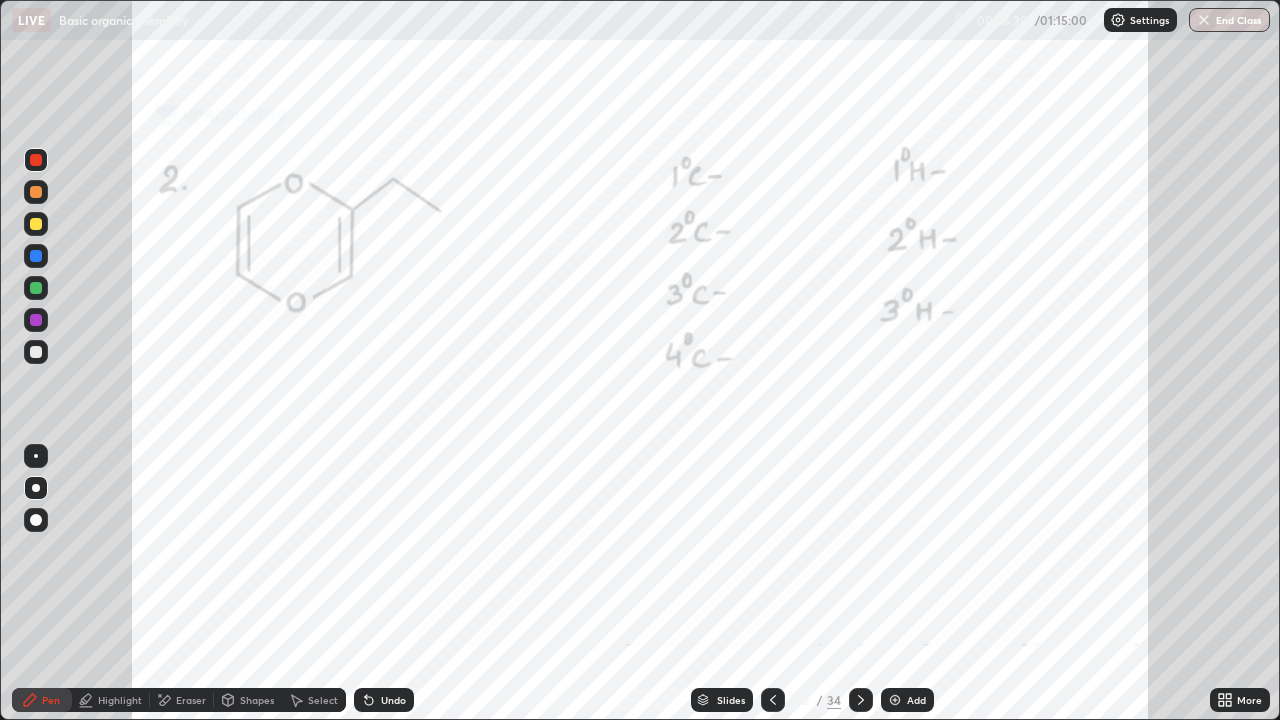 click at bounding box center (36, 288) 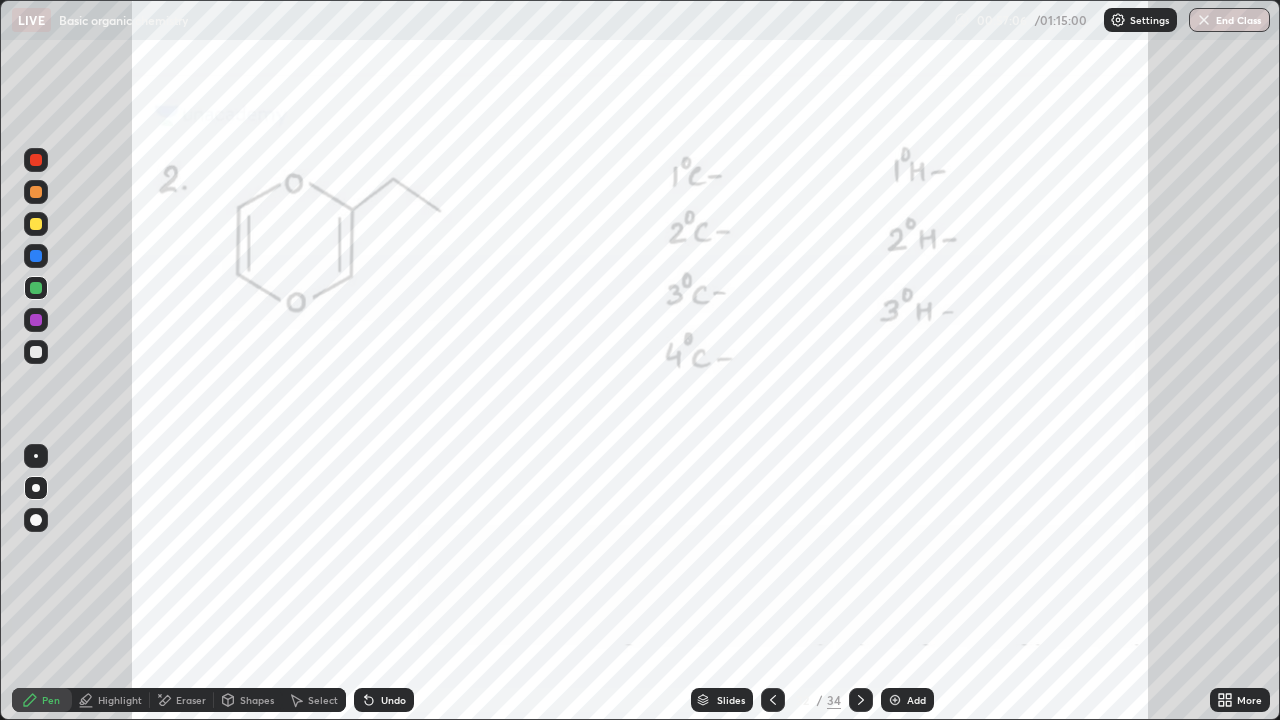 click at bounding box center (36, 320) 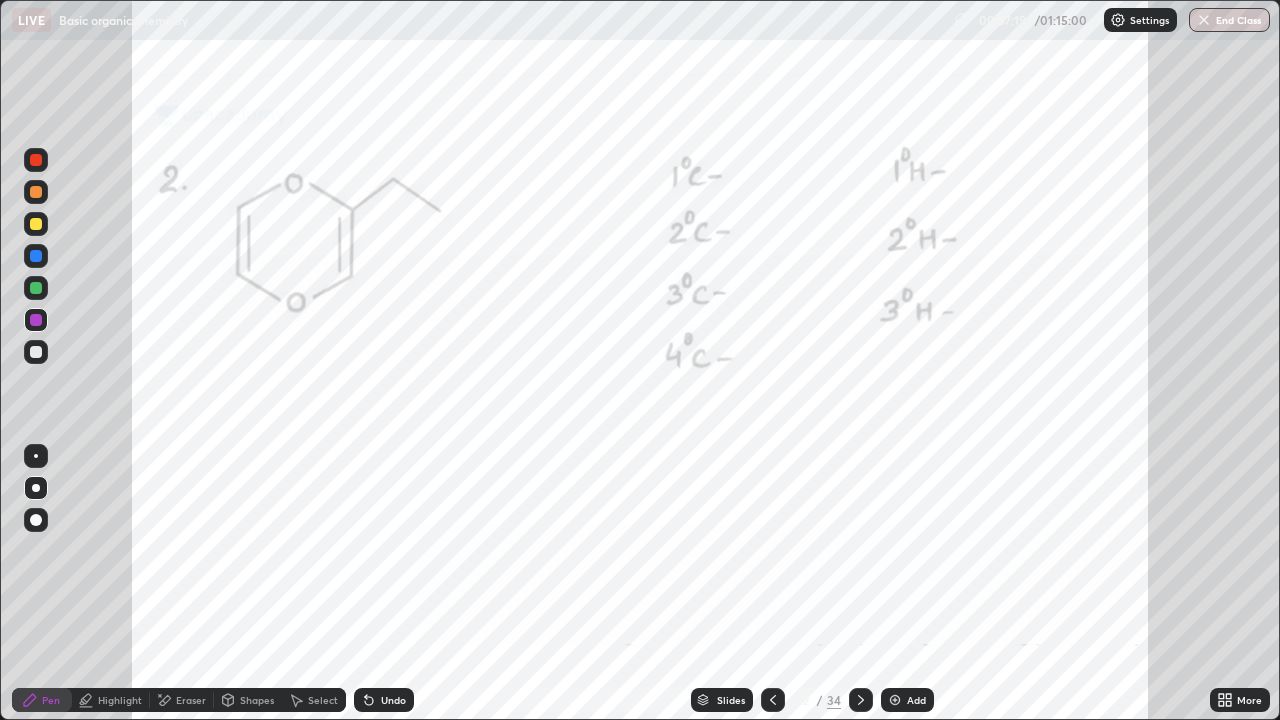 click on "Undo" at bounding box center [393, 700] 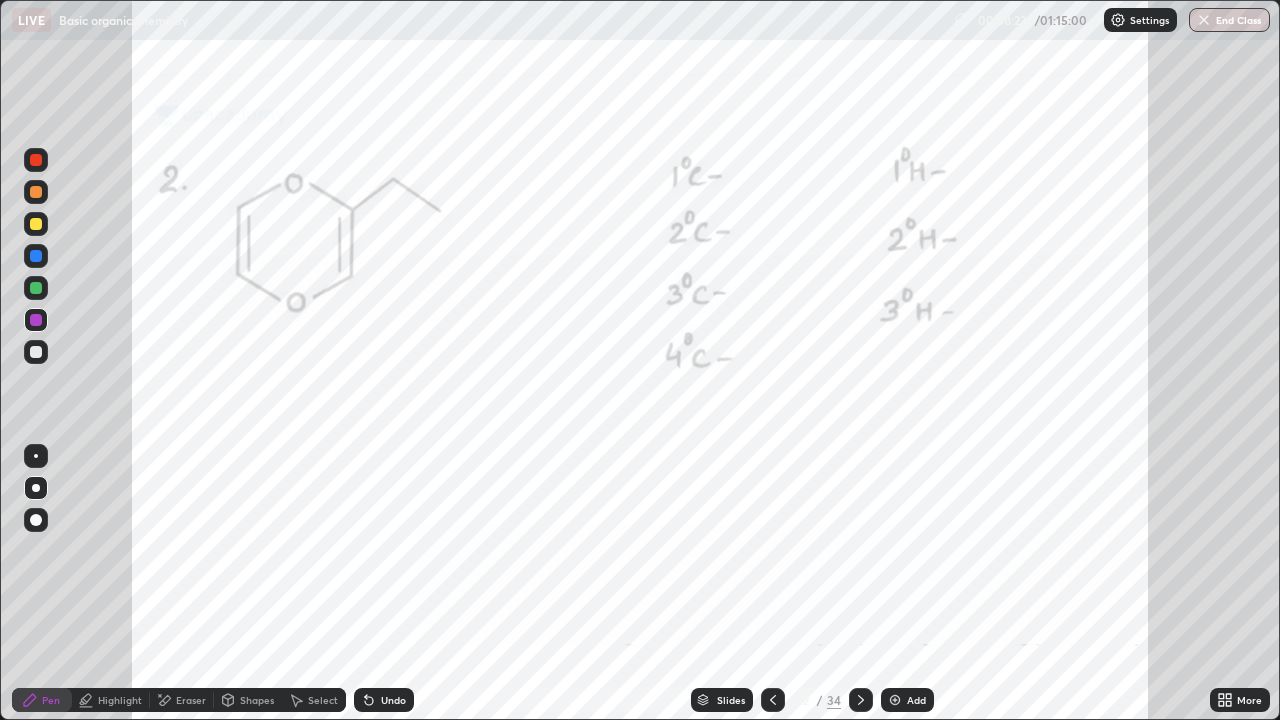click on "Eraser" at bounding box center (191, 700) 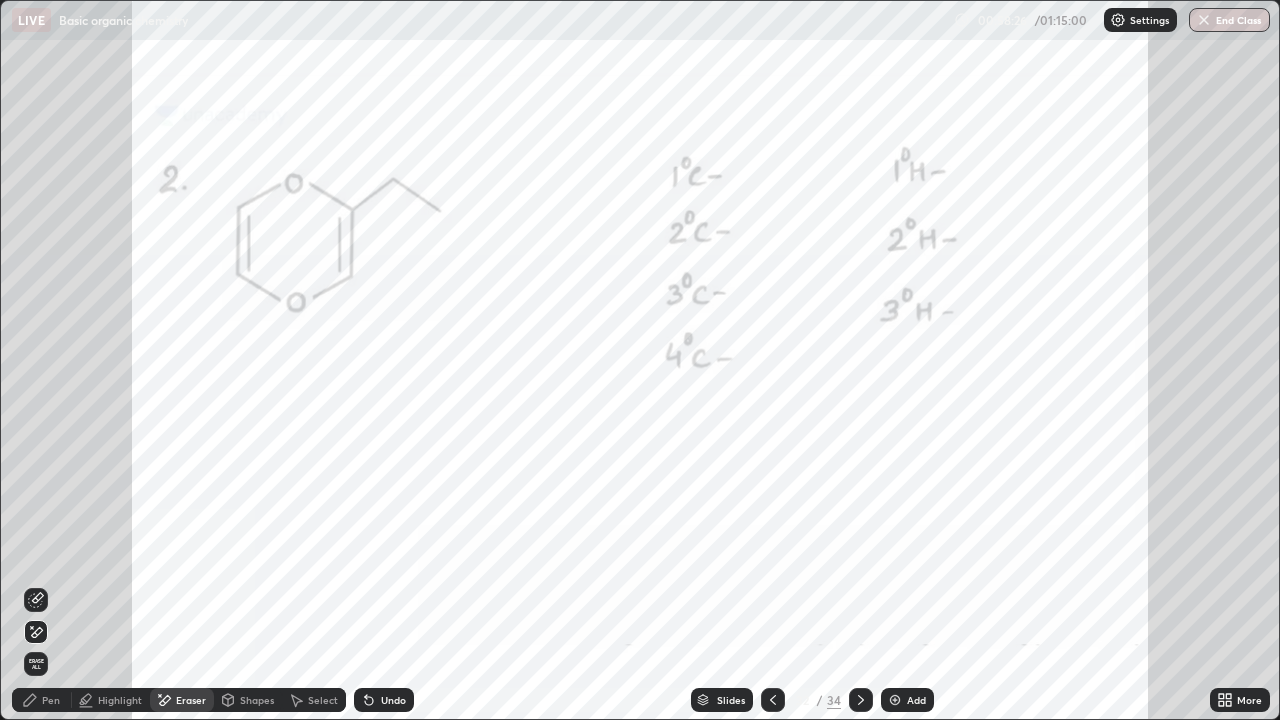 click on "Pen" at bounding box center [42, 700] 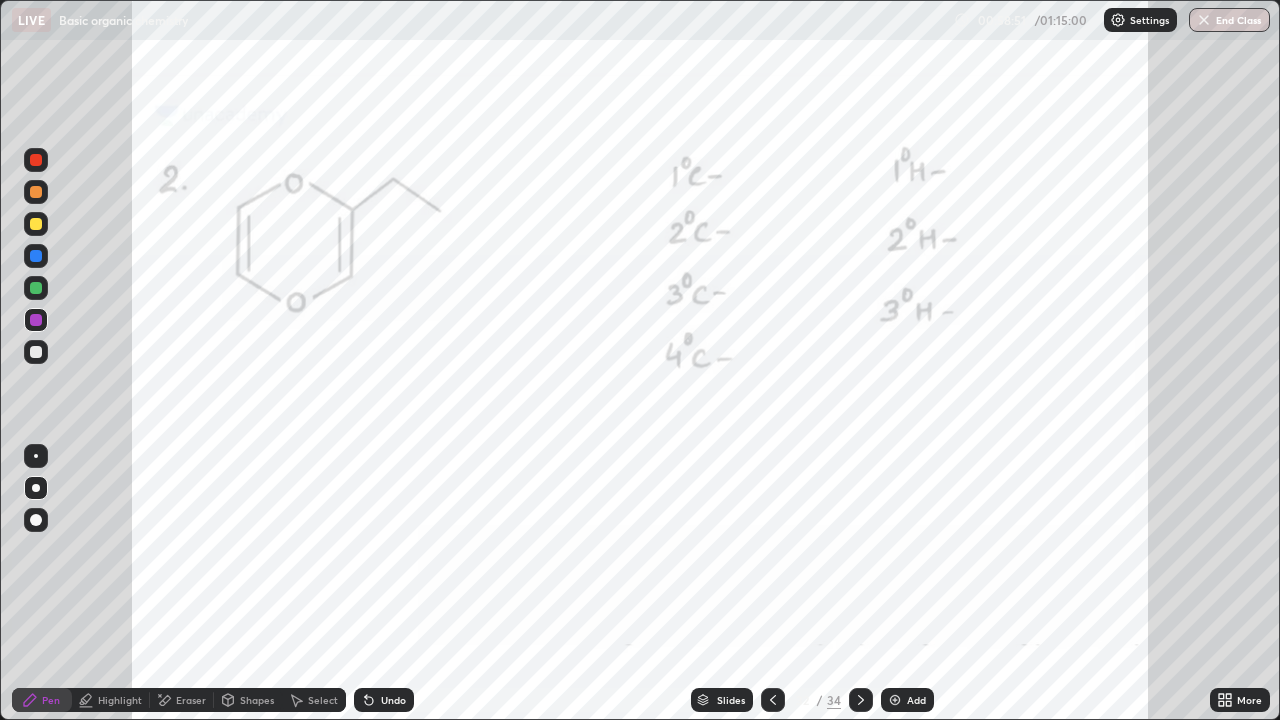 click 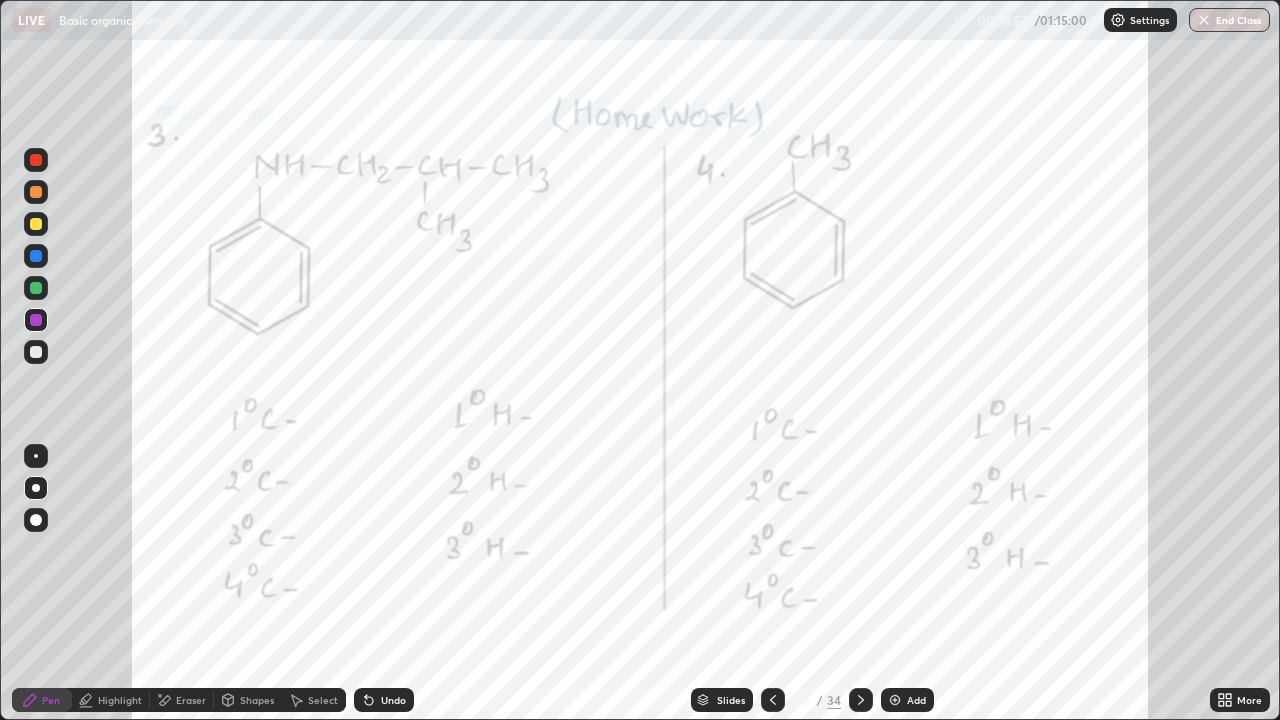 click 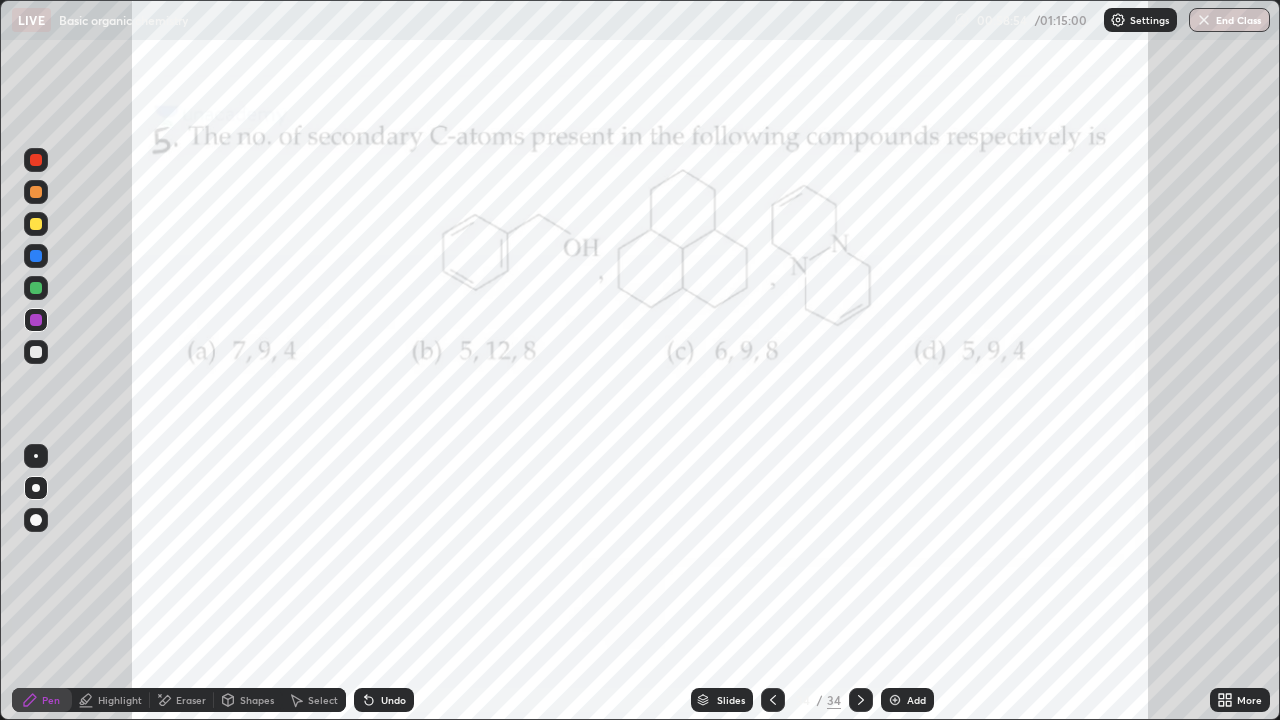 click 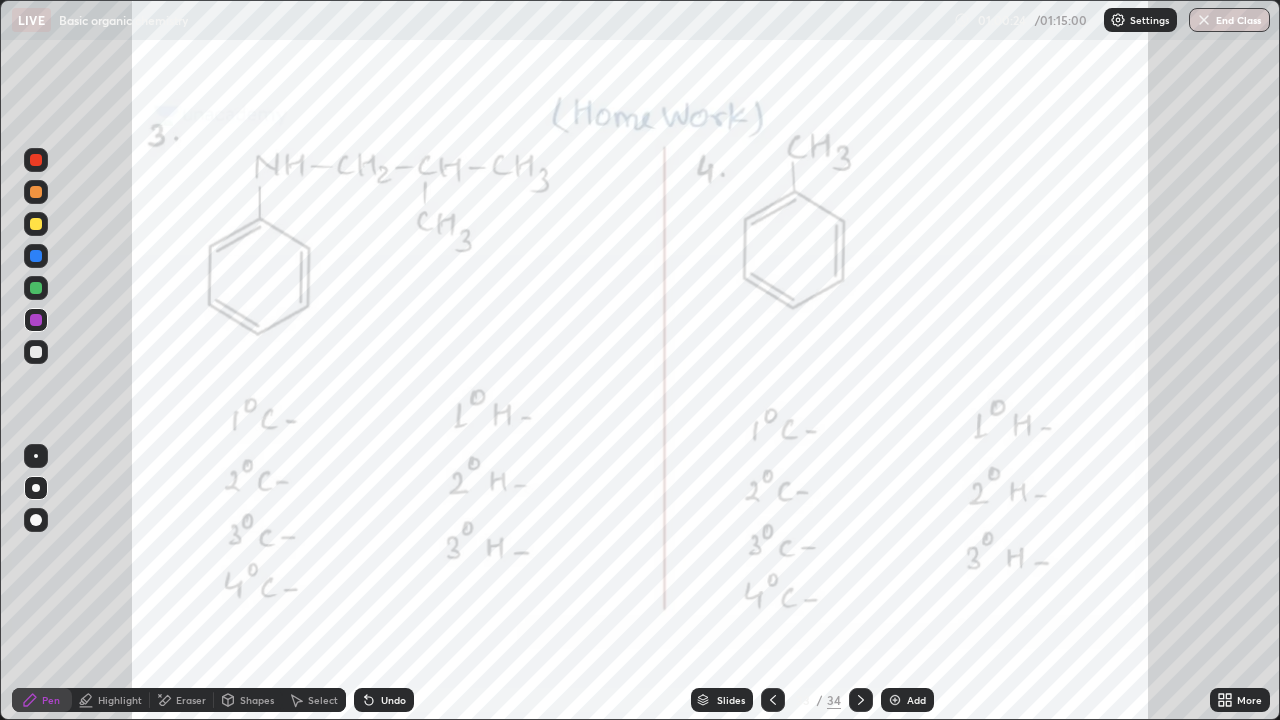 click 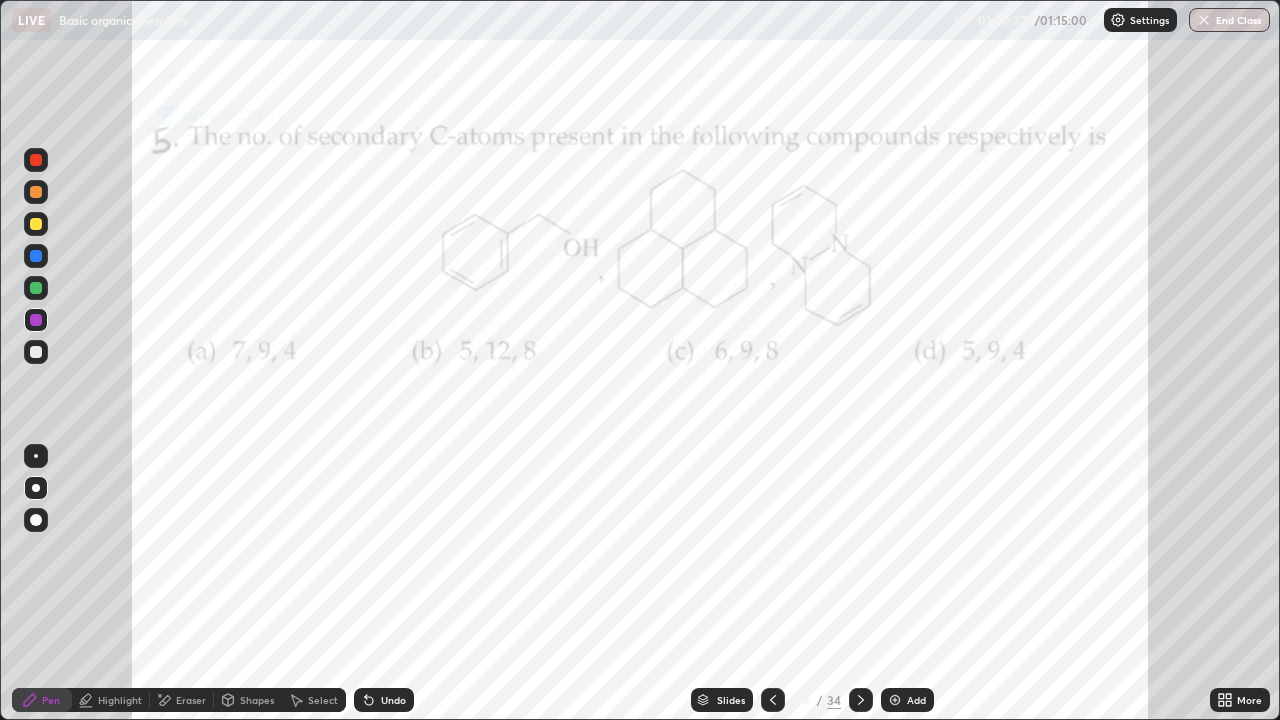 click 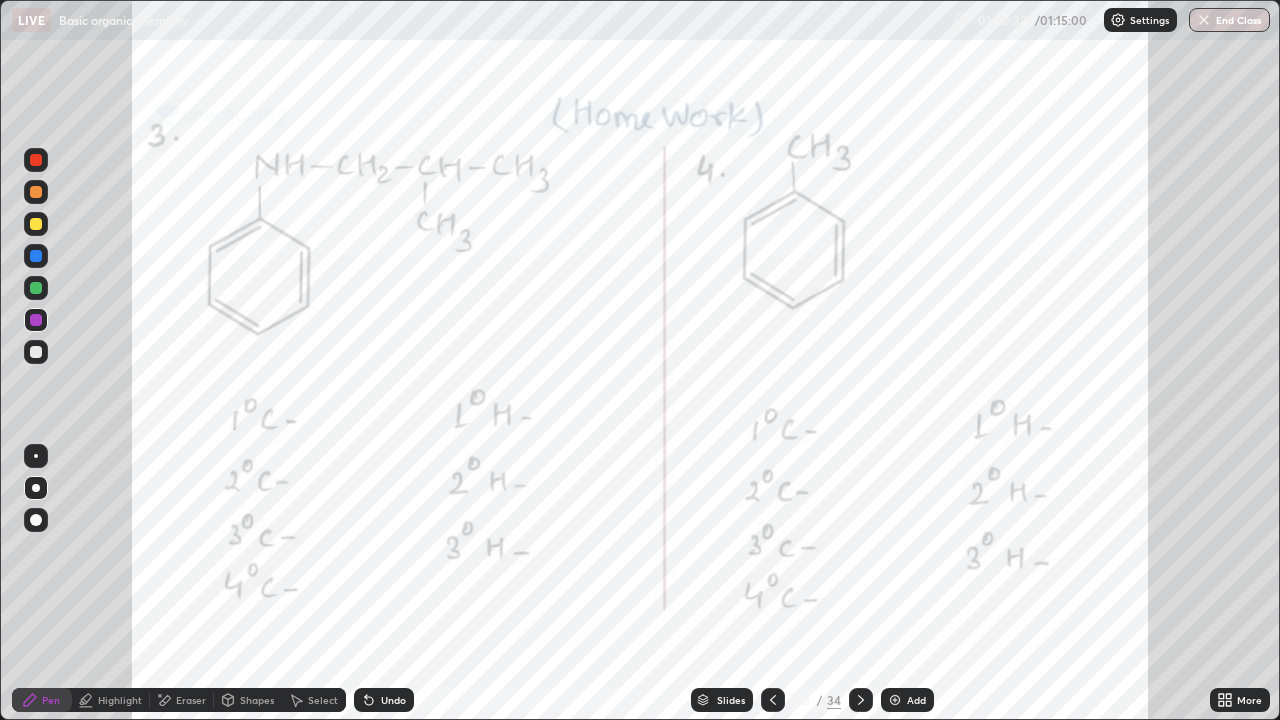 click 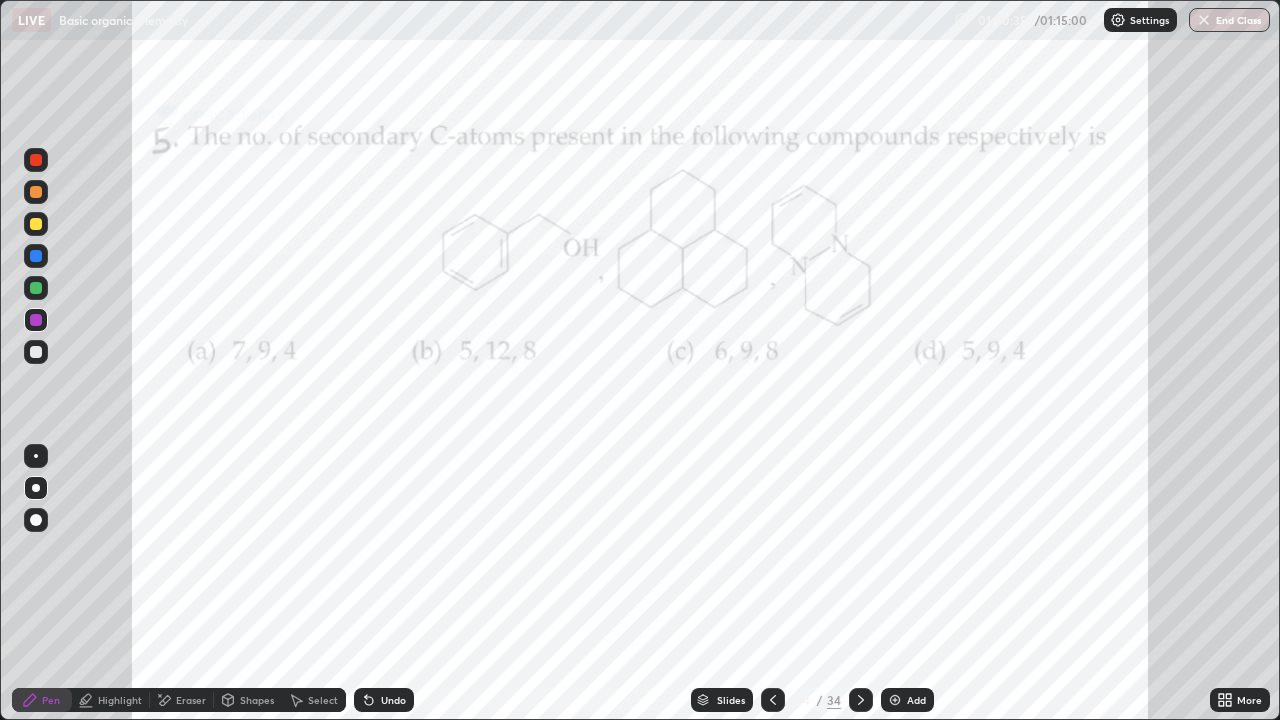 click at bounding box center (36, 352) 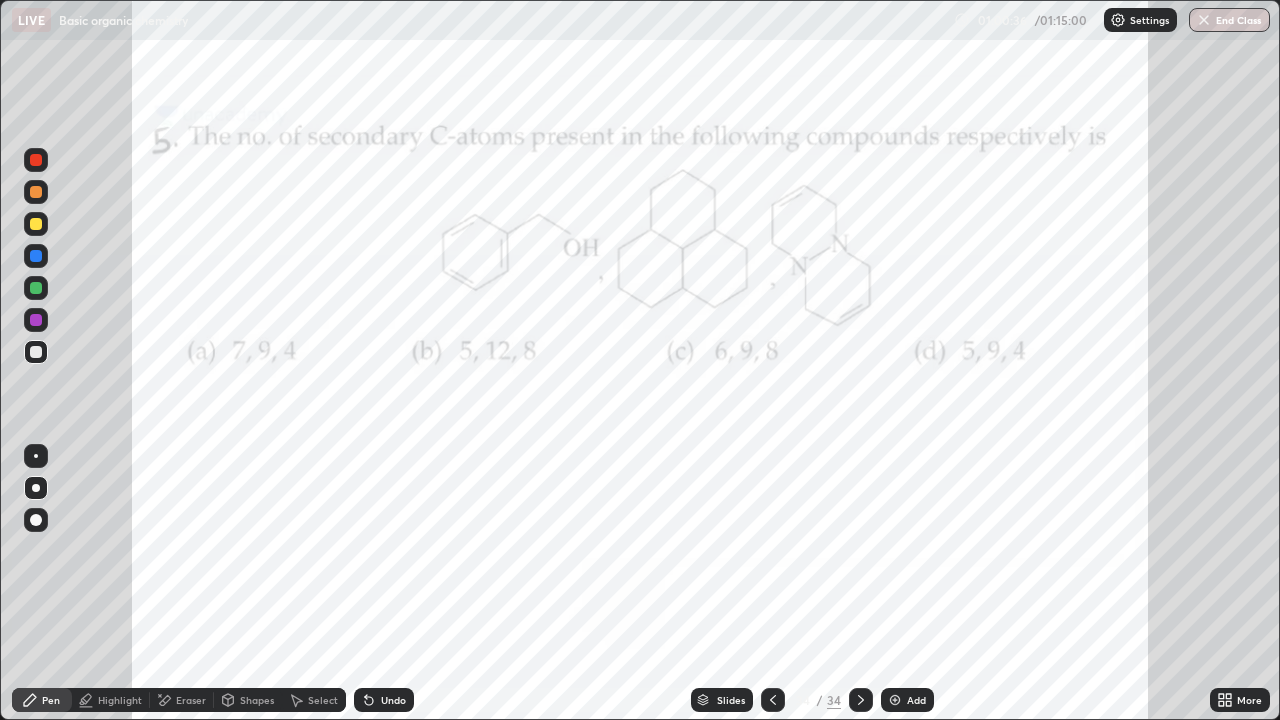 click at bounding box center [36, 320] 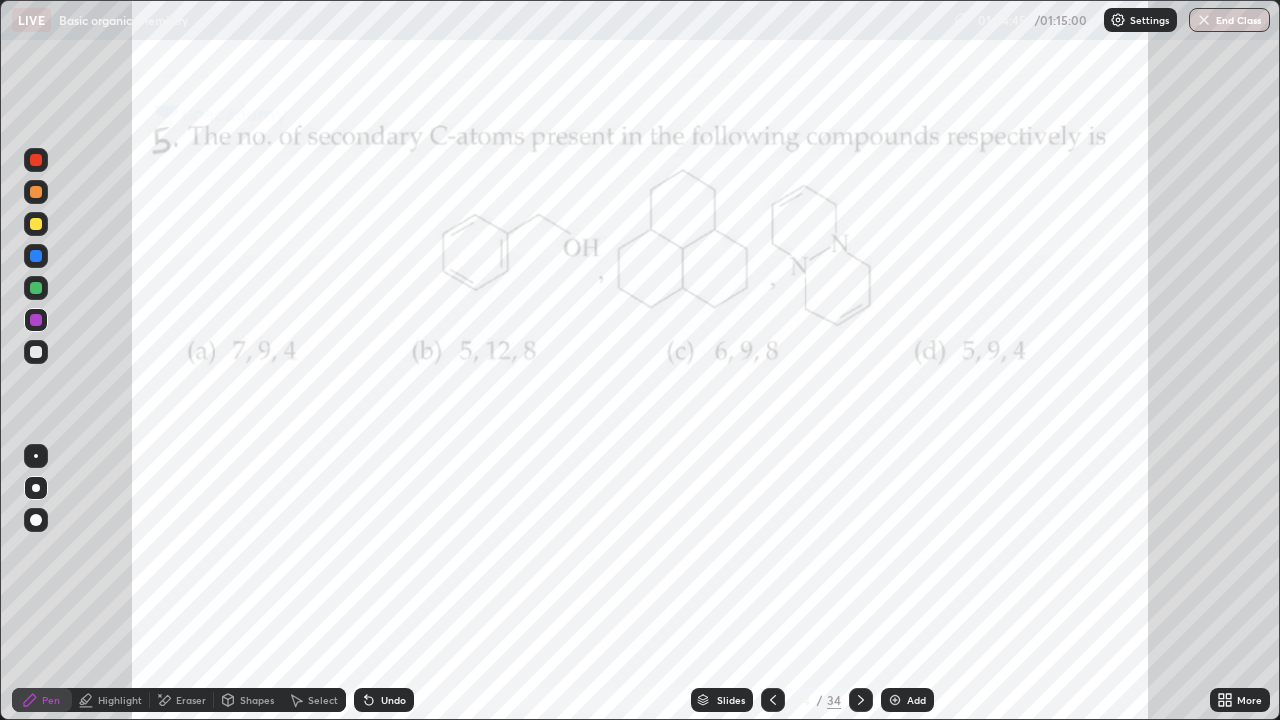 click on "End Class" at bounding box center (1229, 20) 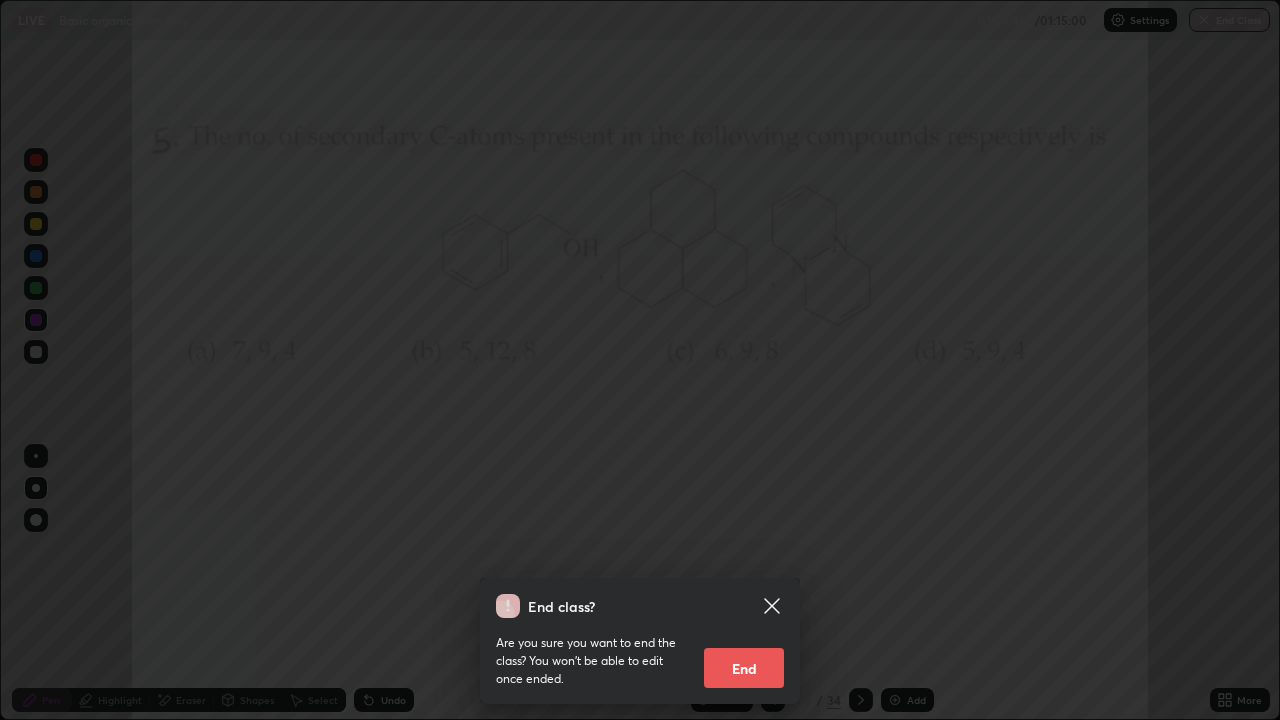 click on "End" at bounding box center [744, 668] 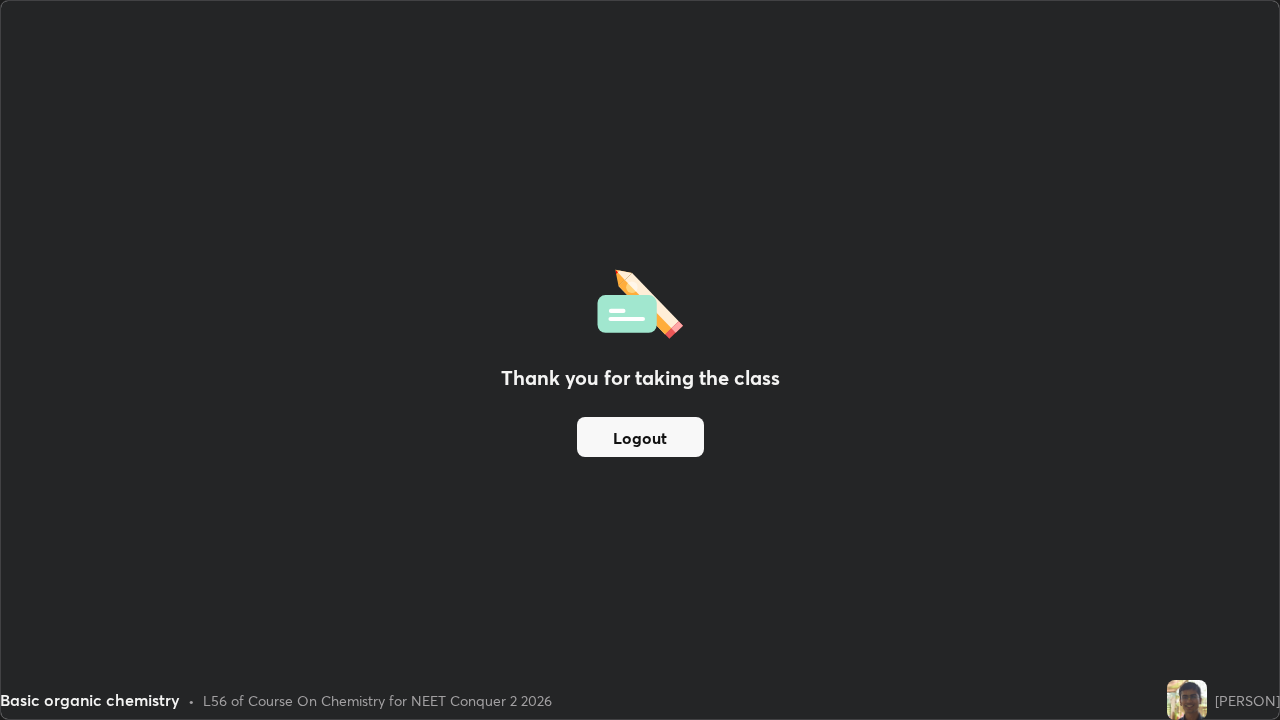 click on "Logout" at bounding box center (640, 437) 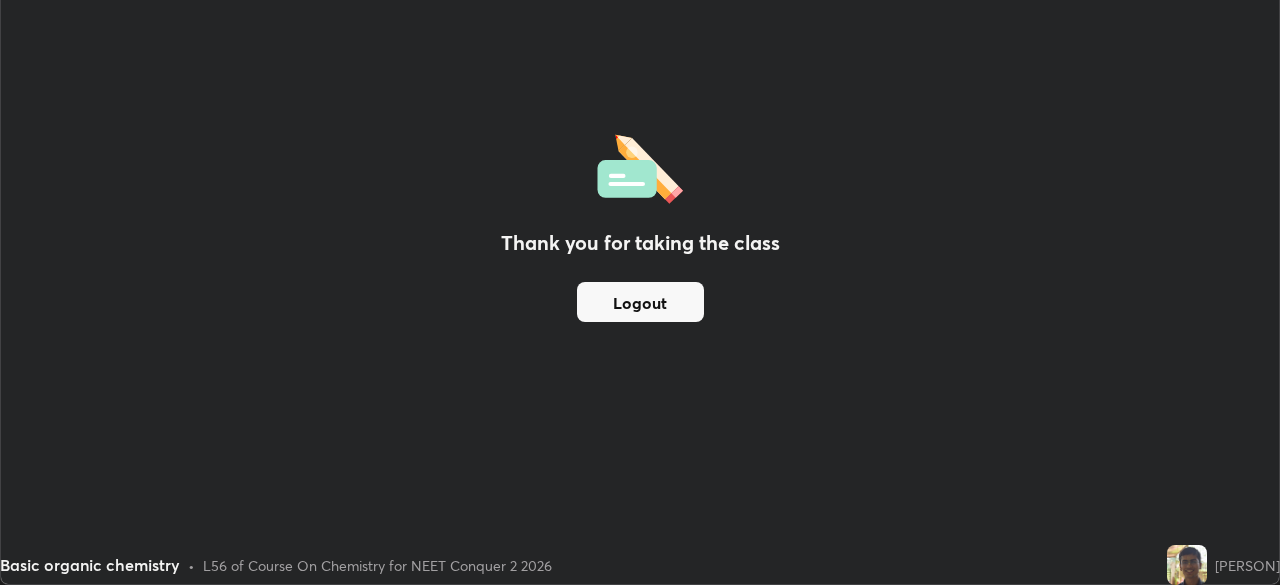 scroll, scrollTop: 585, scrollLeft: 1280, axis: both 